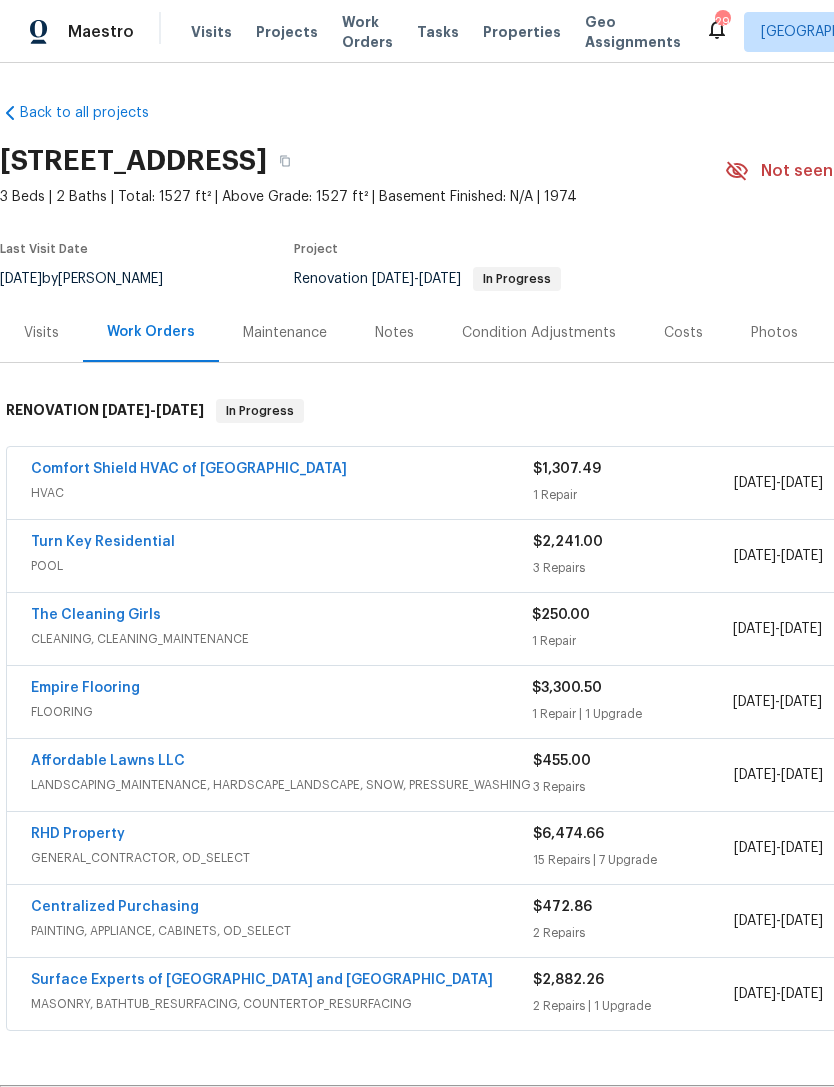 scroll, scrollTop: 0, scrollLeft: 0, axis: both 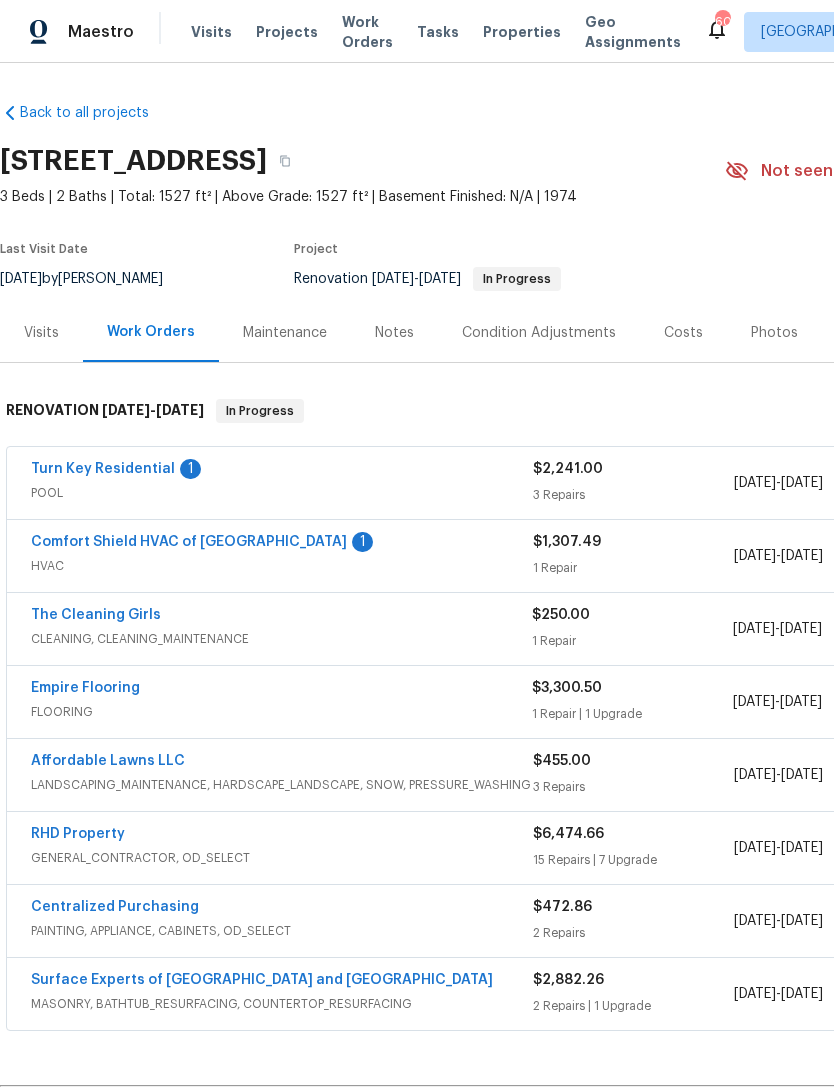 click on "Turn Key Residential" at bounding box center (103, 469) 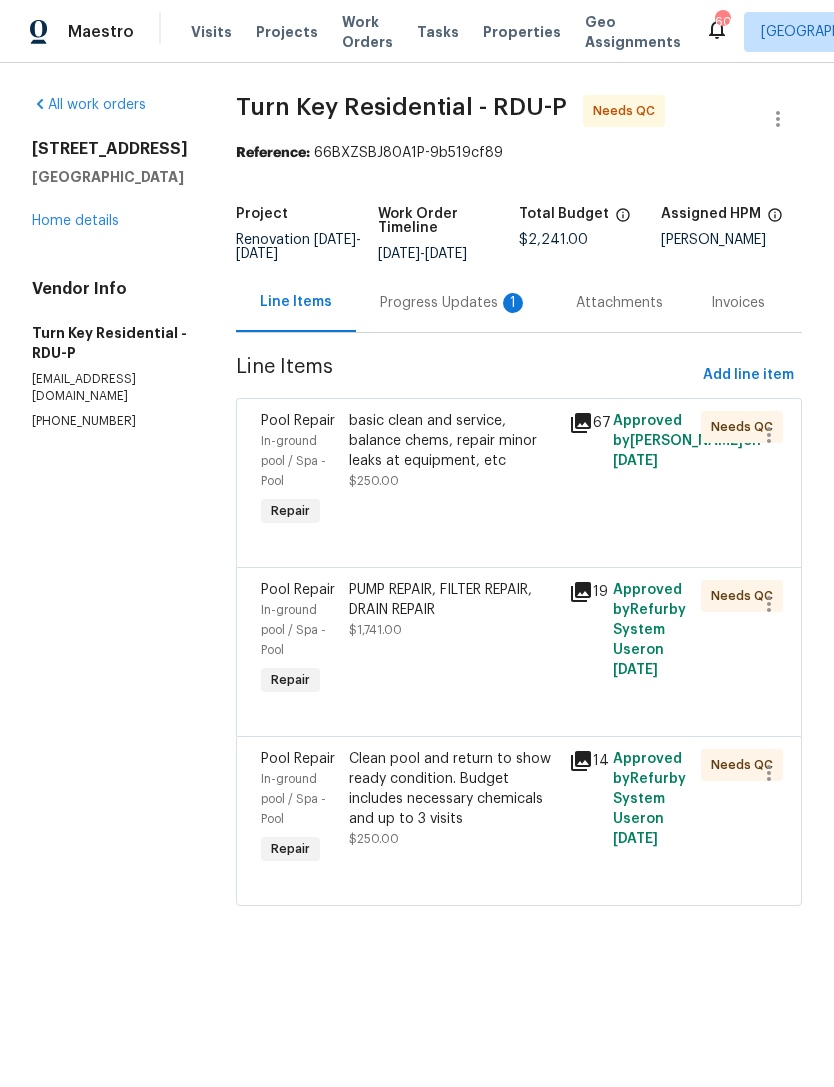 click on "basic clean and service, balance chems, repair minor leaks at equipment, etc" at bounding box center [453, 441] 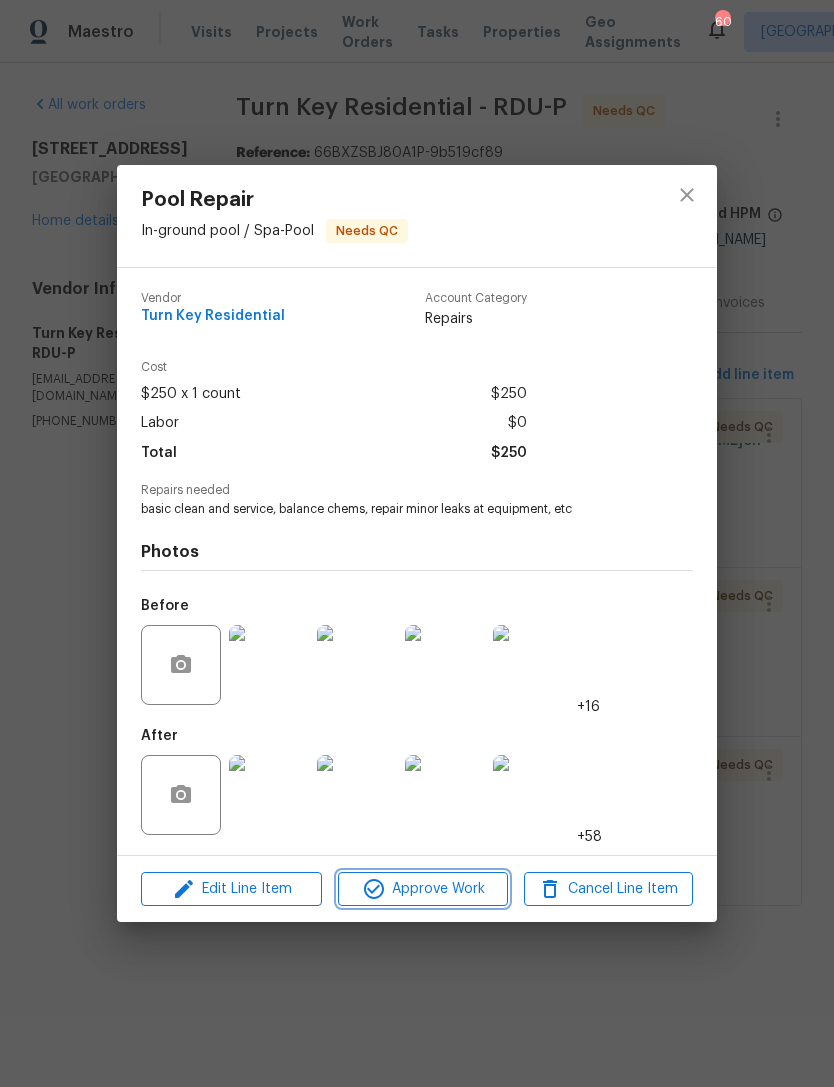click on "Approve Work" at bounding box center [422, 889] 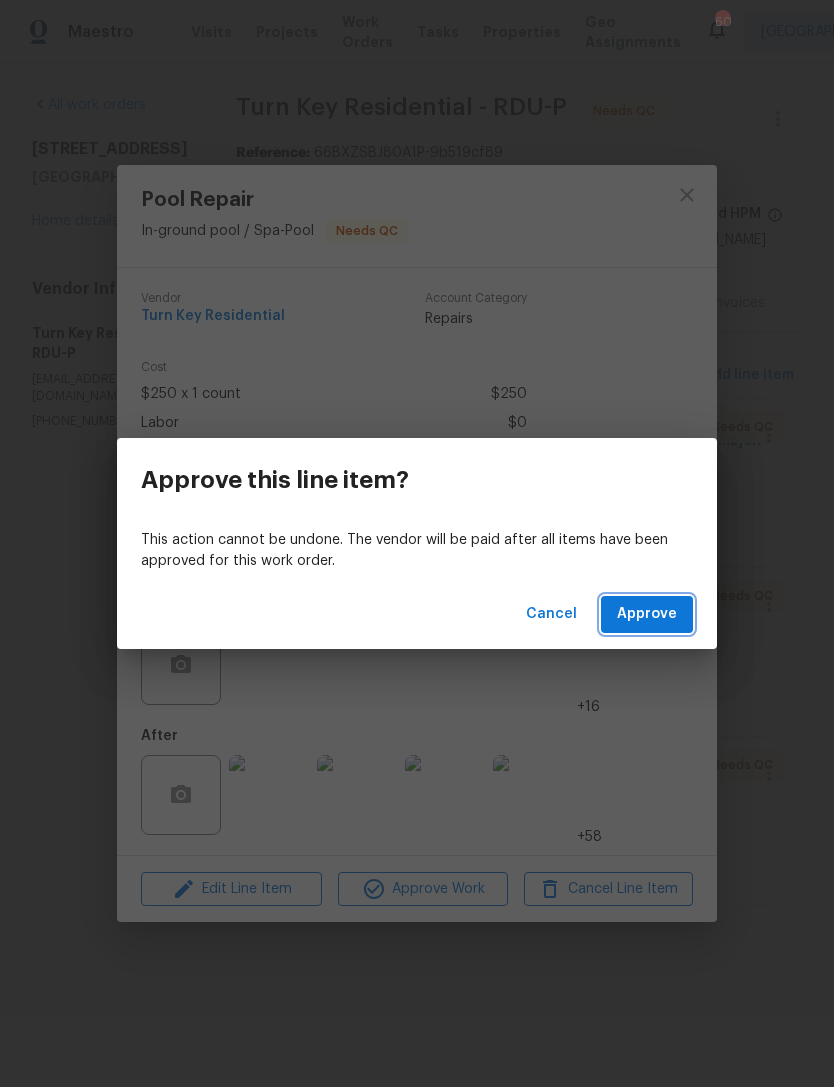 click on "Approve" at bounding box center [647, 614] 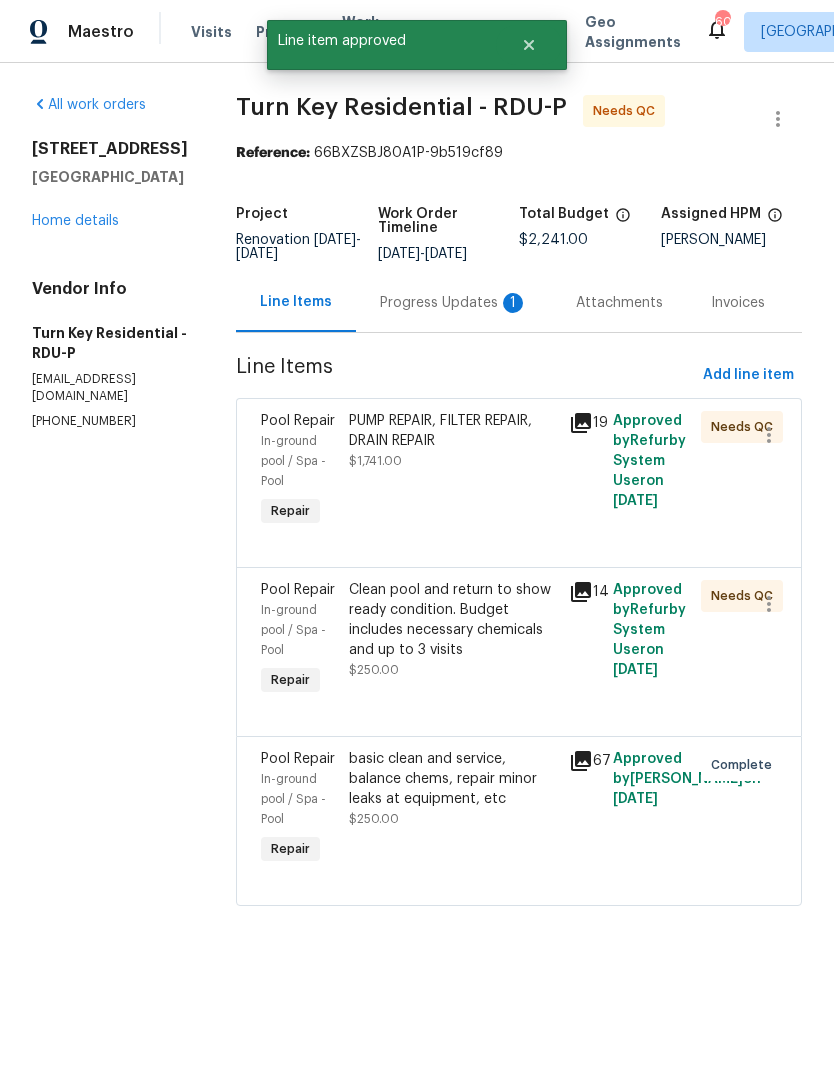 click on "PUMP REPAIR, FILTER REPAIR, DRAIN REPAIR $1,741.00" at bounding box center (453, 471) 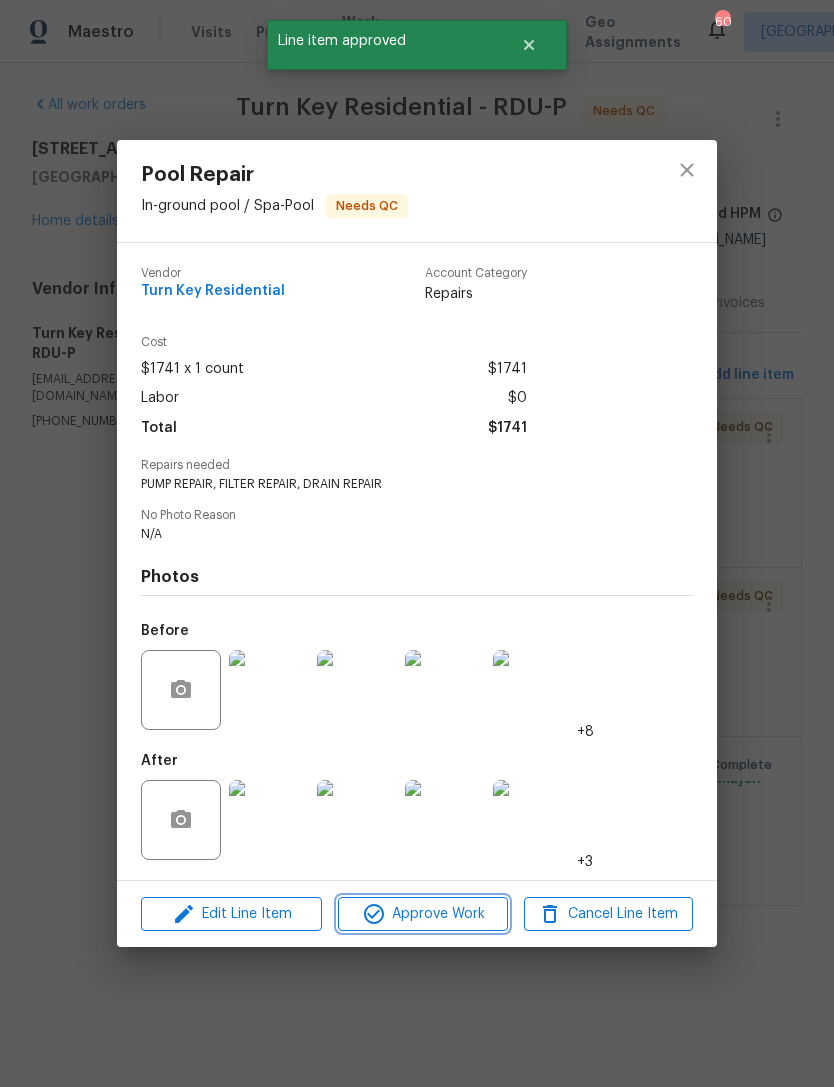 click on "Approve Work" at bounding box center [422, 914] 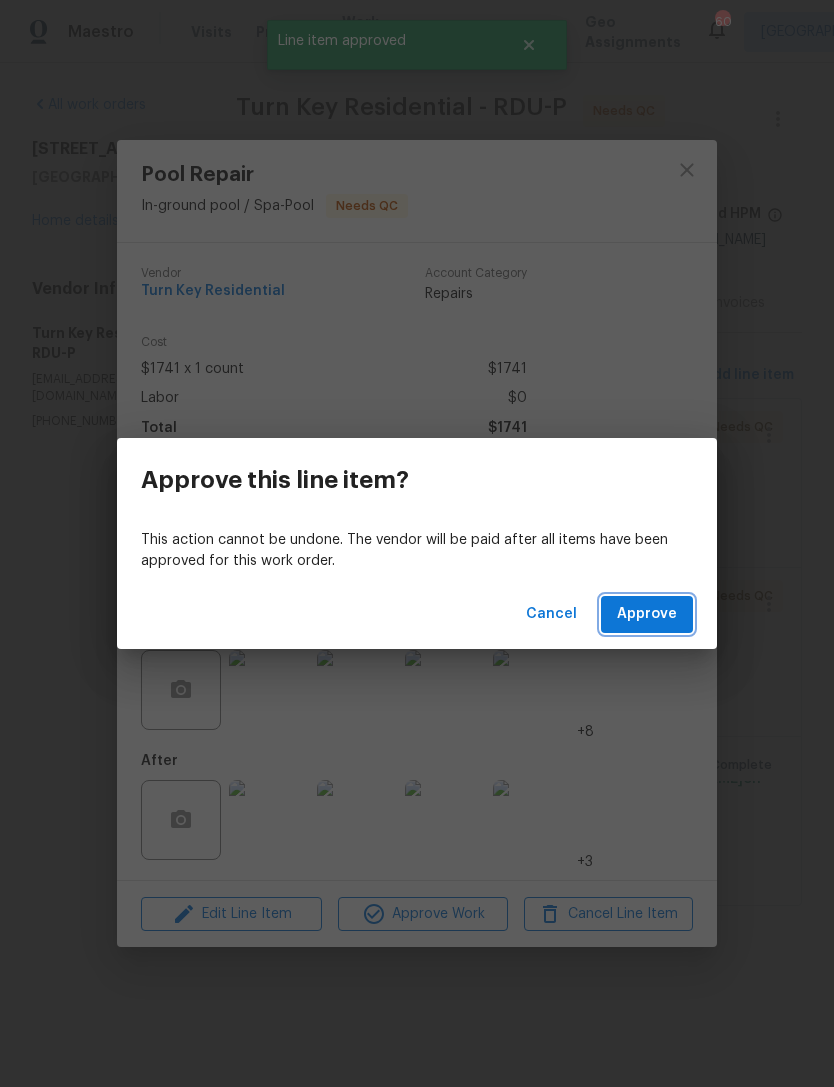 click on "Approve" at bounding box center (647, 614) 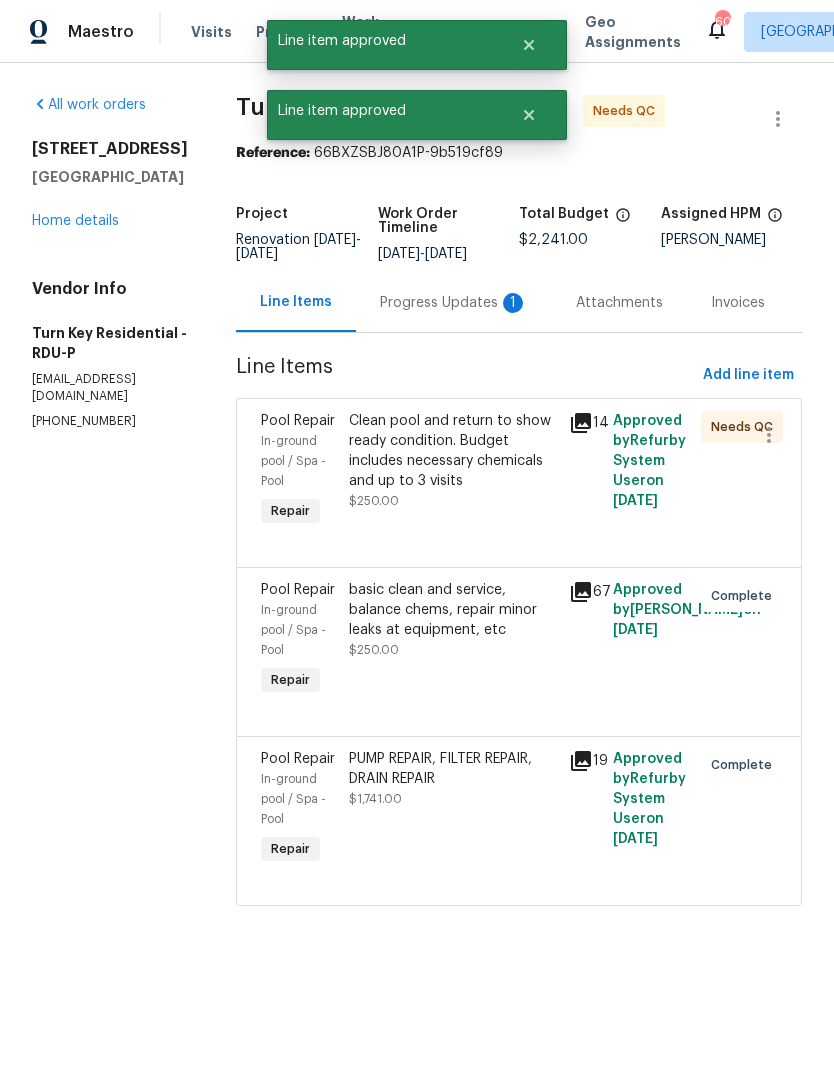 click on "Clean pool and return to show ready condition. Budget includes necessary chemicals and up to 3 visits" at bounding box center (453, 451) 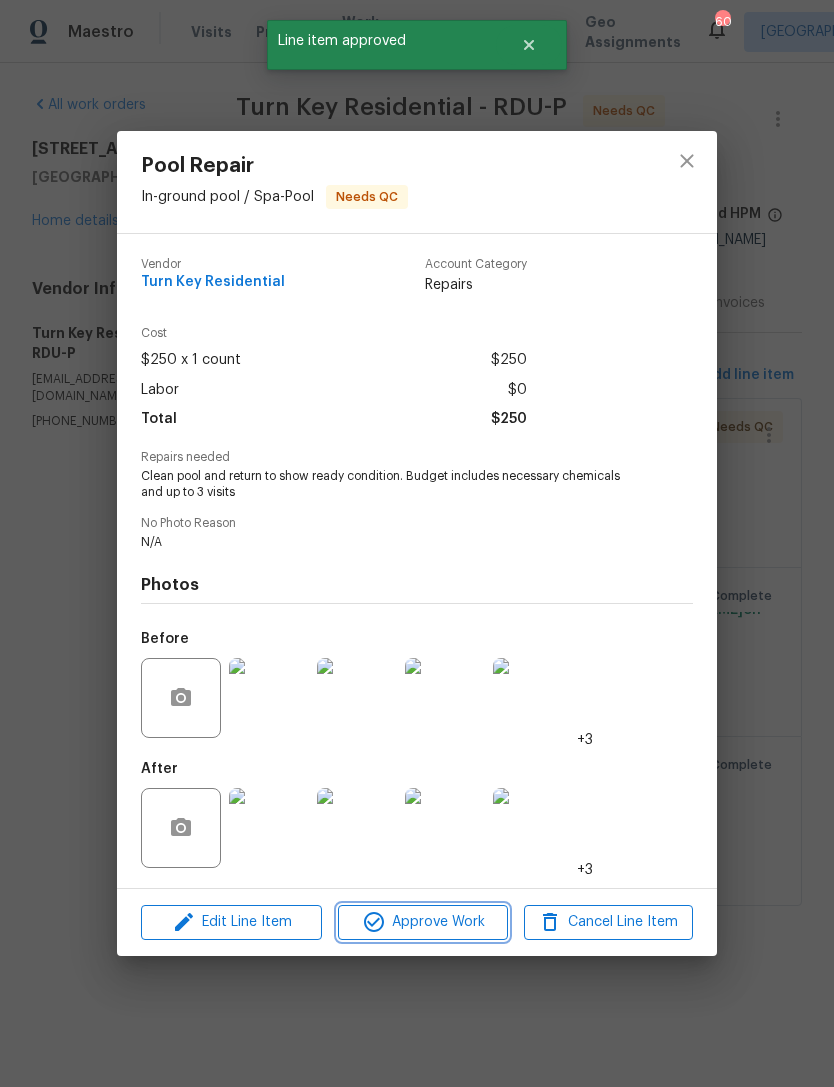 click on "Approve Work" at bounding box center [422, 922] 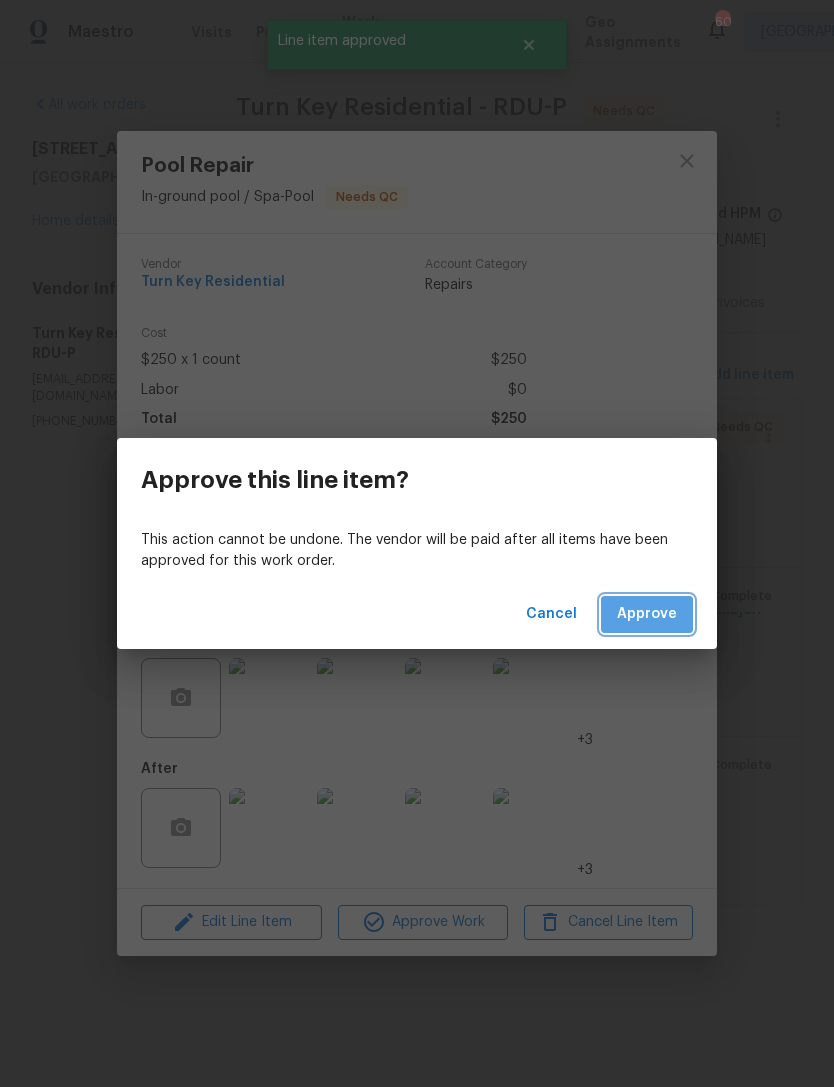 click on "Approve" at bounding box center (647, 614) 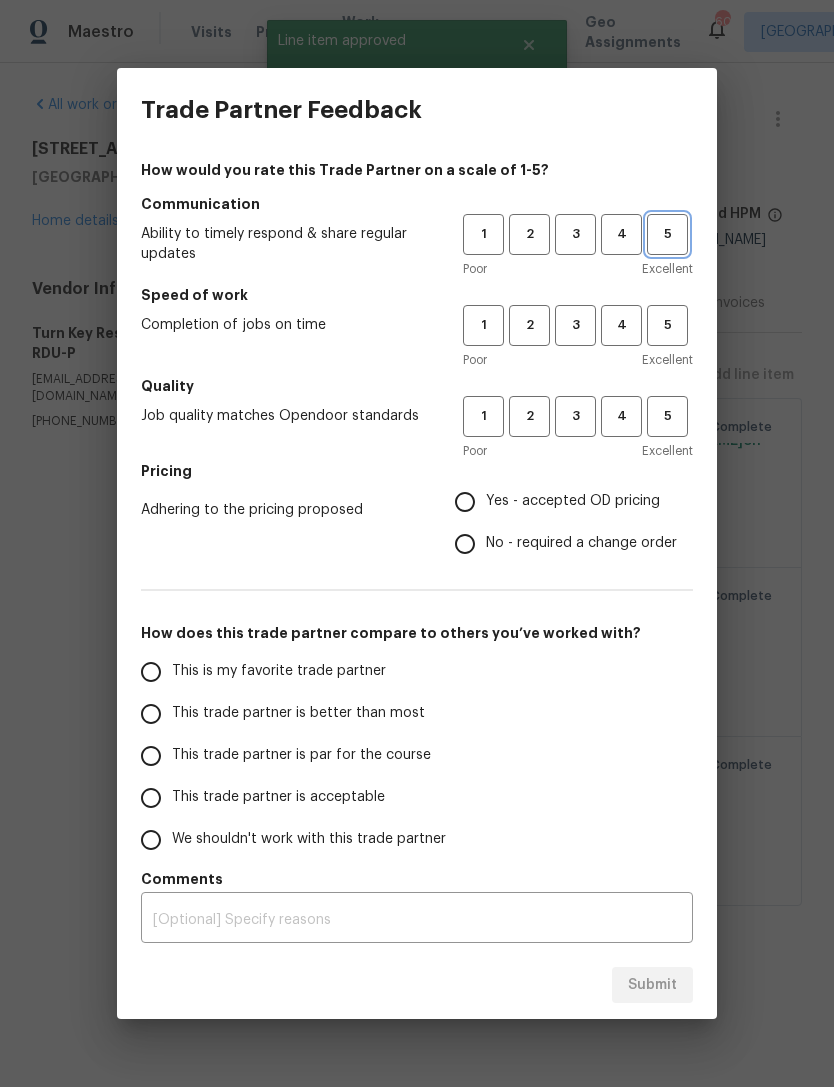 click on "5" at bounding box center [667, 234] 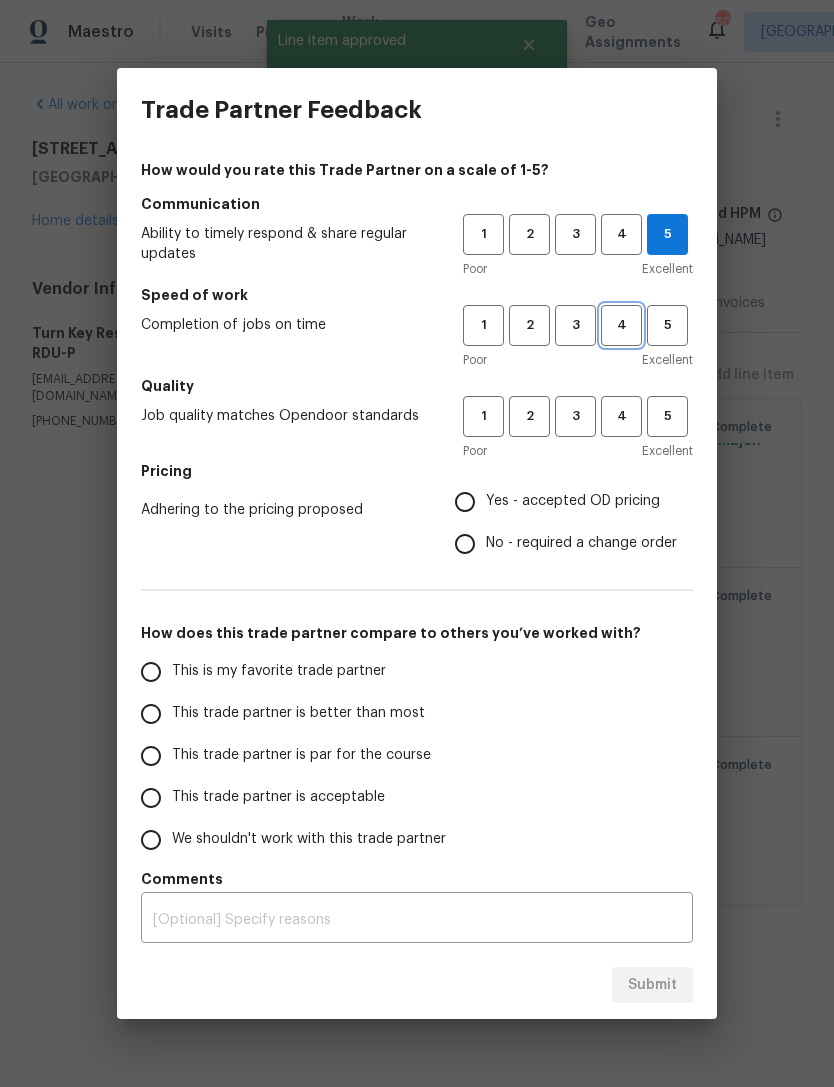 click on "4" at bounding box center [621, 325] 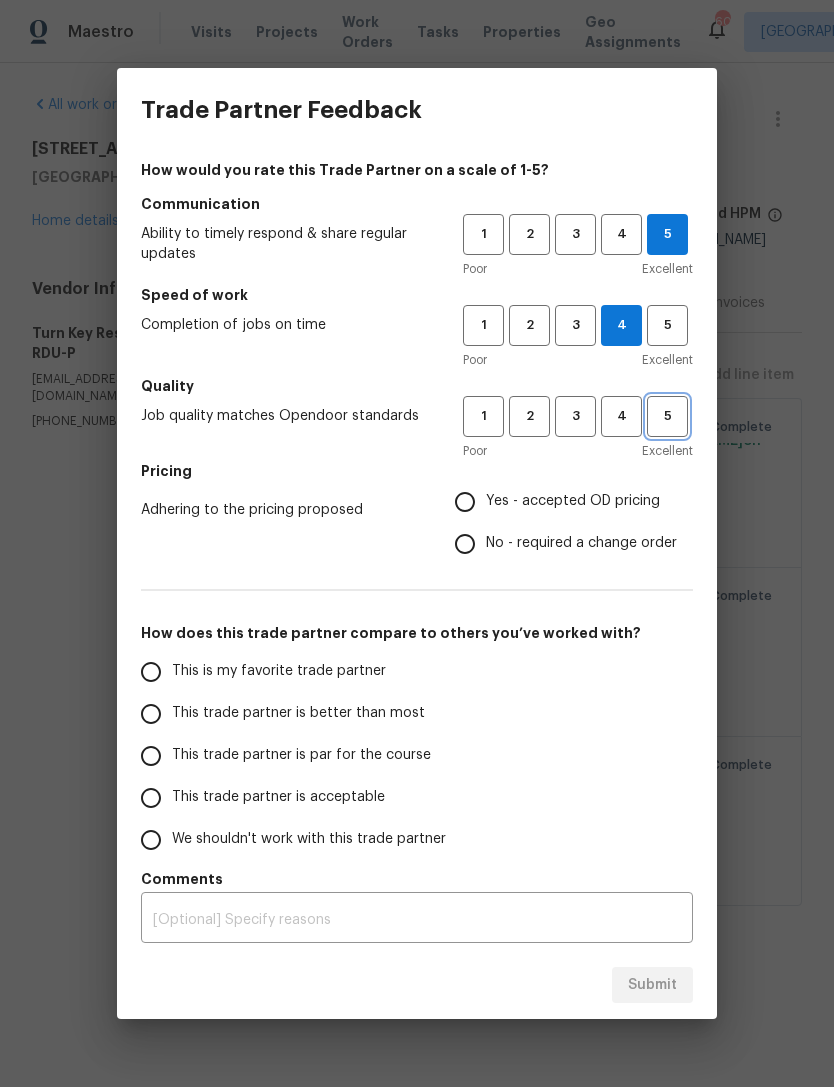 click on "5" at bounding box center (667, 416) 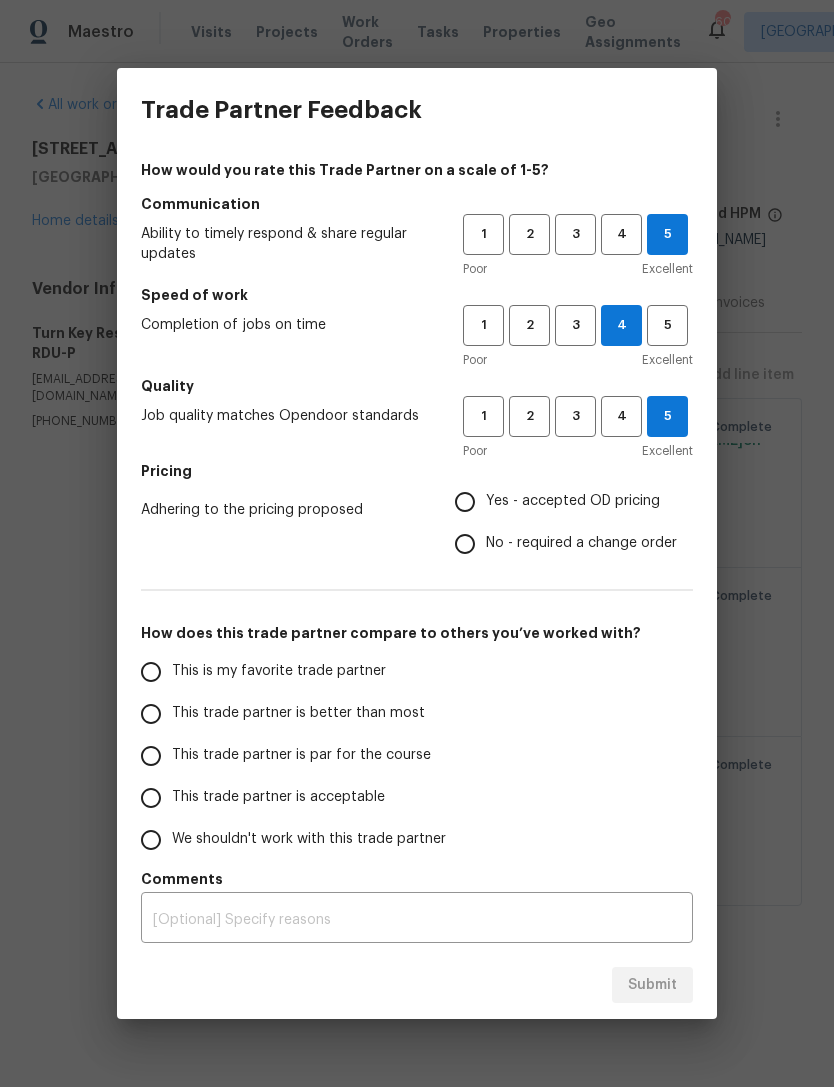 click on "No - required a change order" at bounding box center [581, 543] 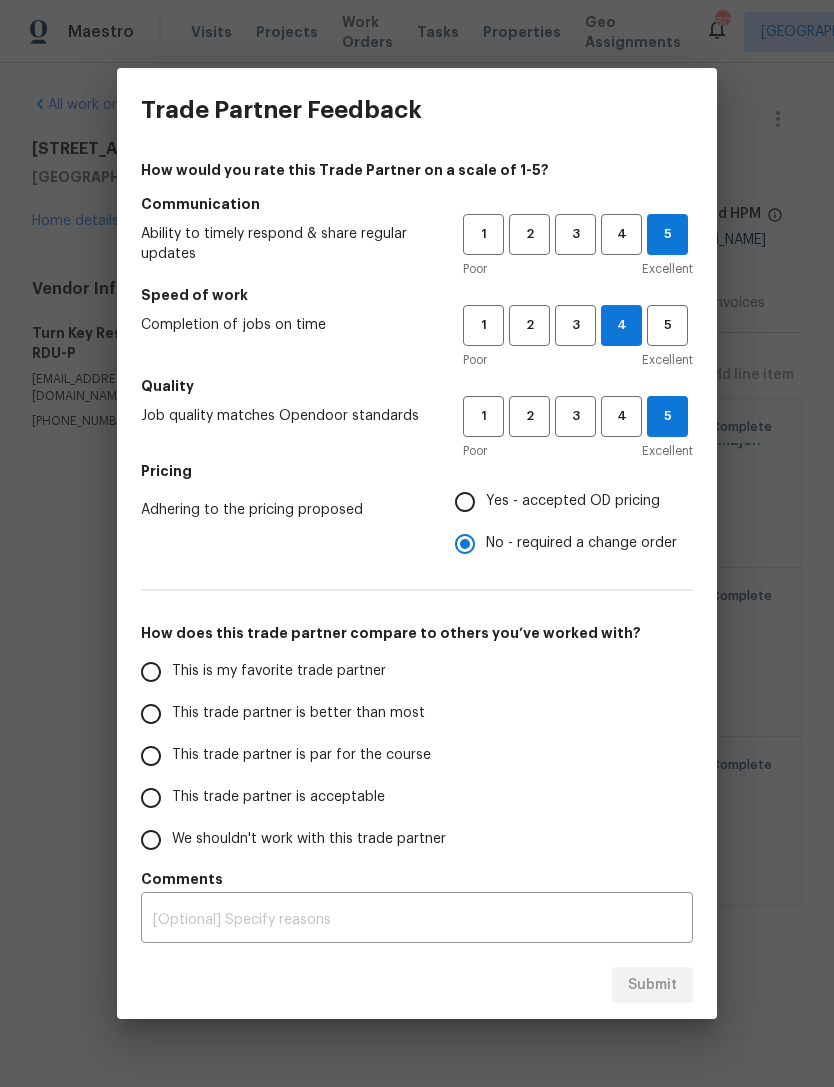 click on "Yes - accepted OD pricing" at bounding box center [573, 501] 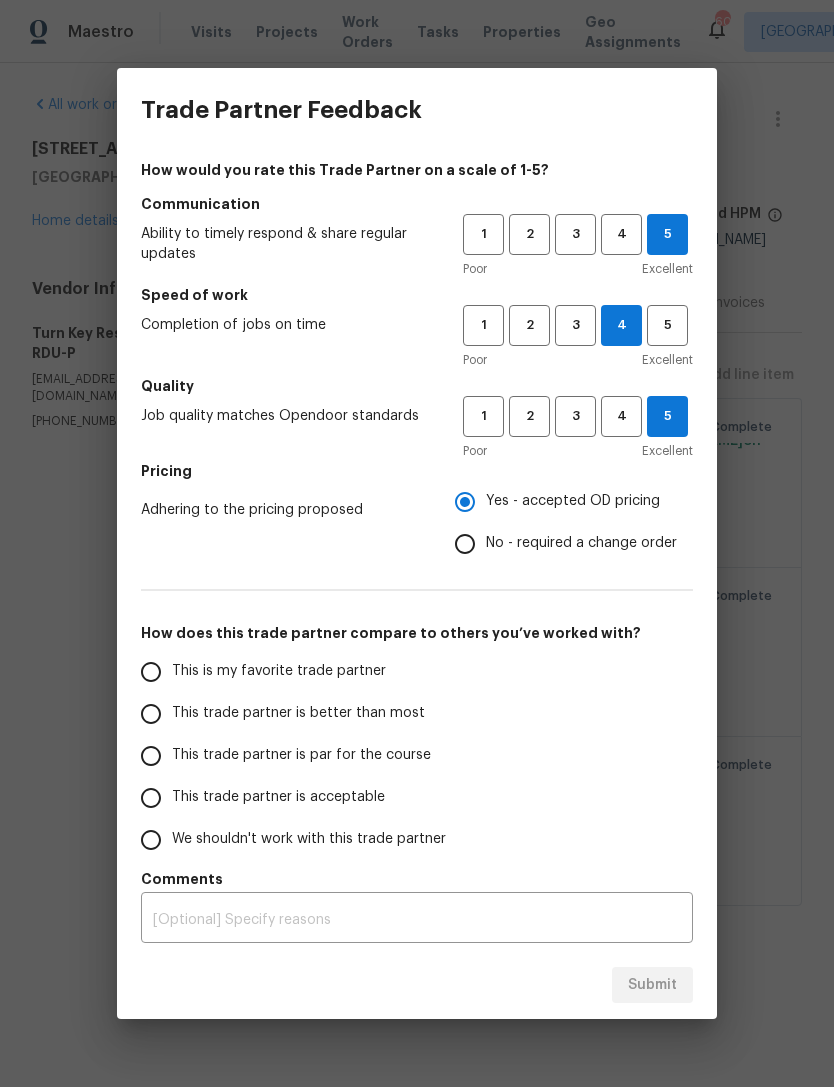 click on "This is my favorite trade partner" at bounding box center [279, 671] 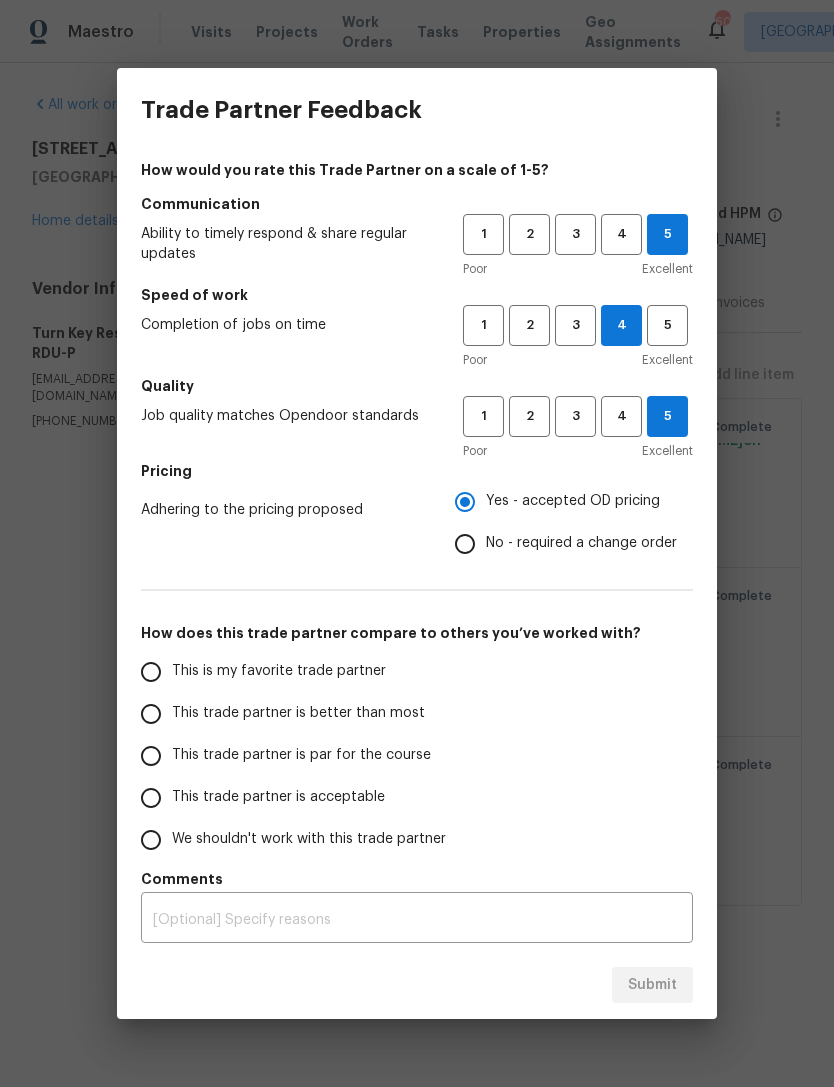 click on "This is my favorite trade partner" at bounding box center (151, 672) 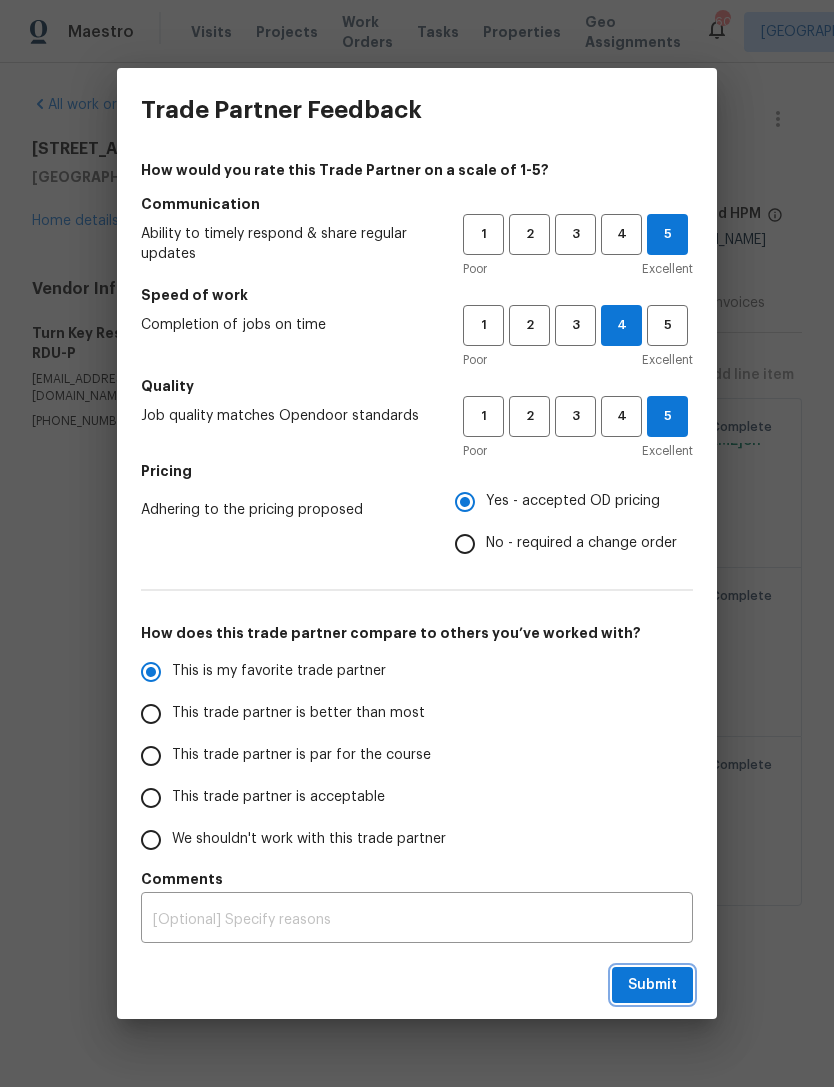 click on "Submit" at bounding box center [652, 985] 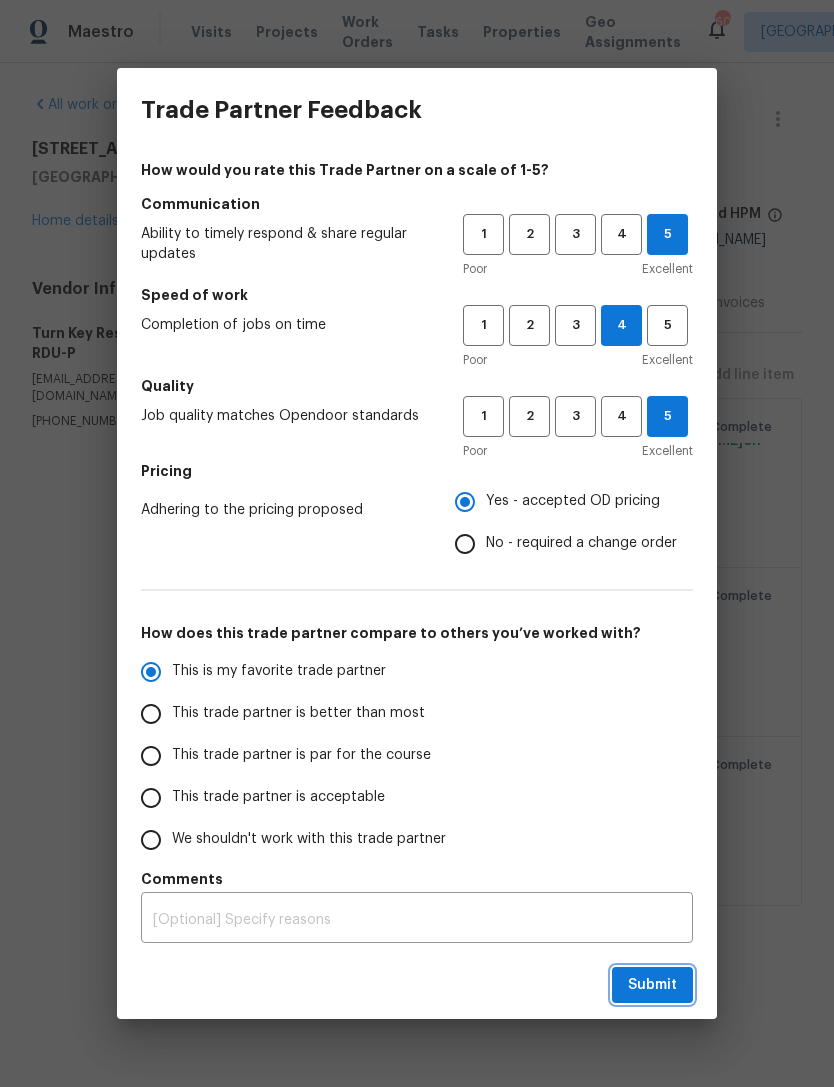 radio on "true" 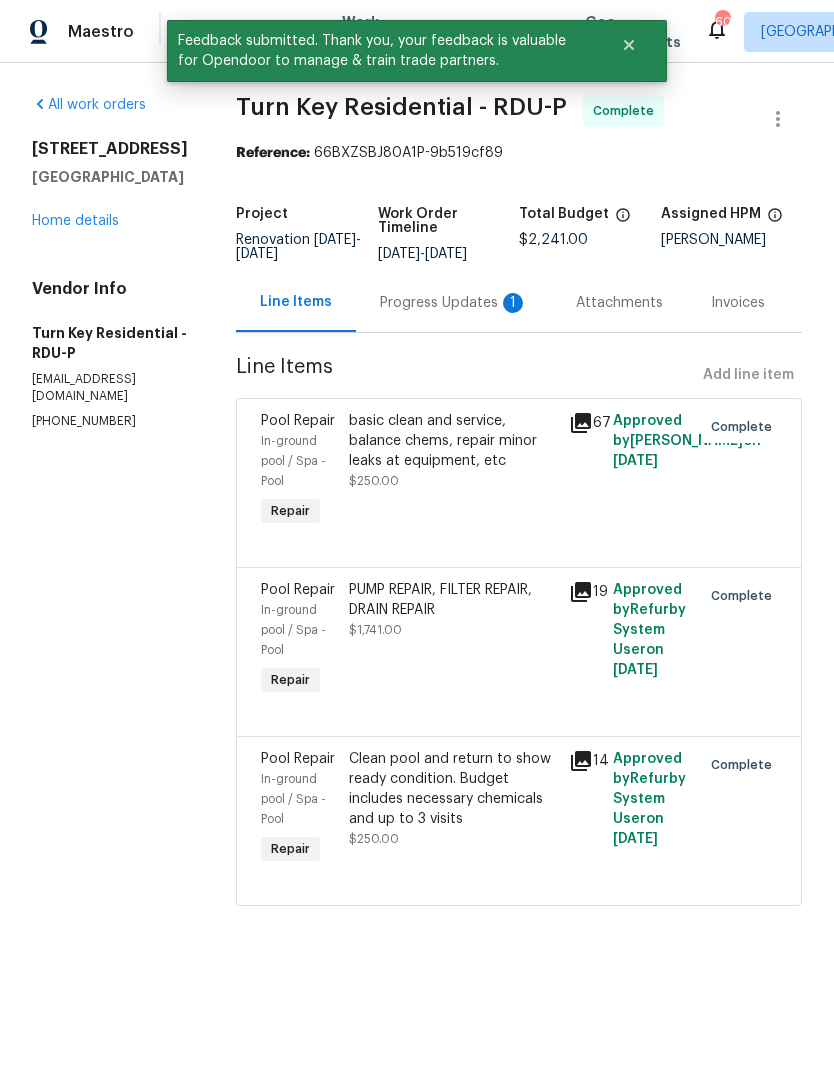 click on "Home details" at bounding box center [75, 221] 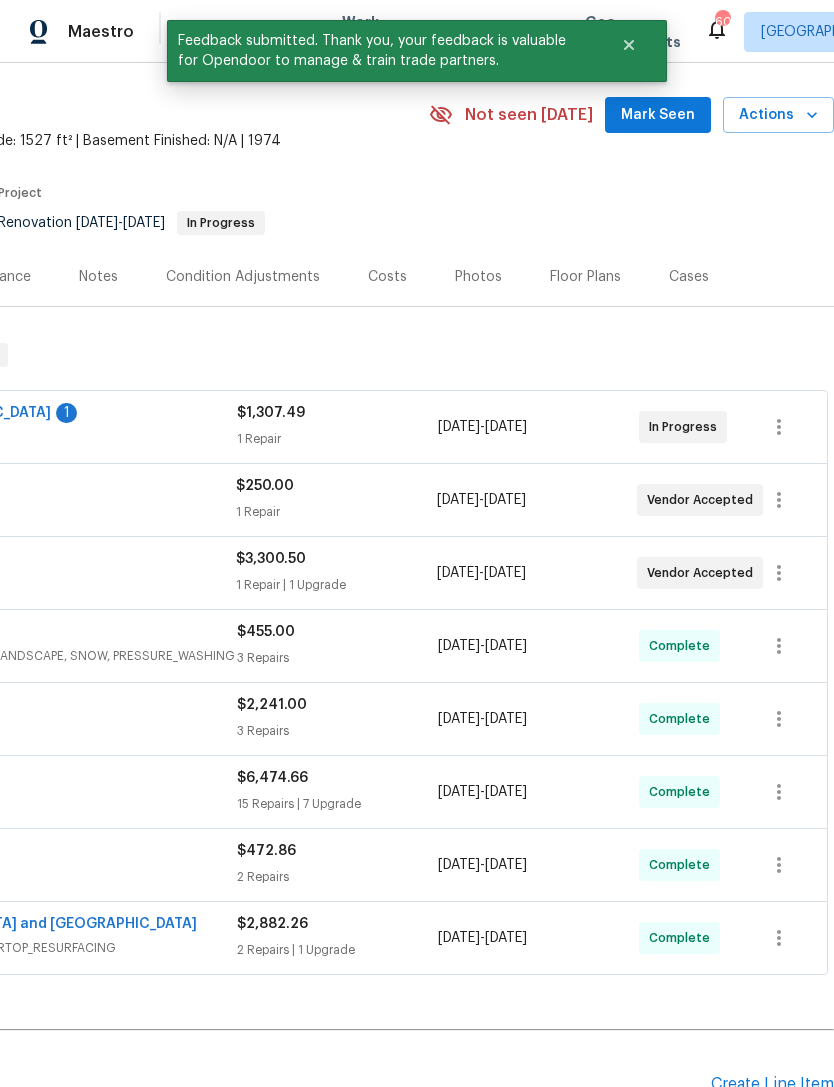 scroll, scrollTop: 68, scrollLeft: 28, axis: both 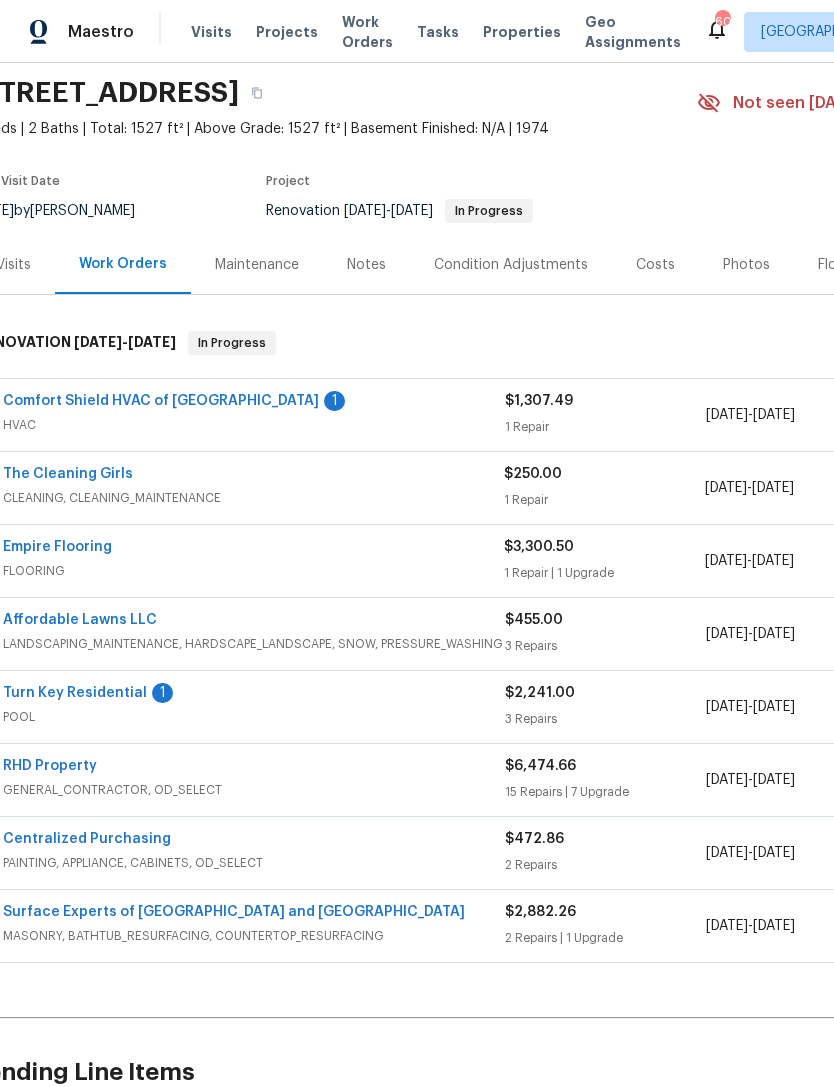 click on "Comfort Shield HVAC of NC" at bounding box center (161, 401) 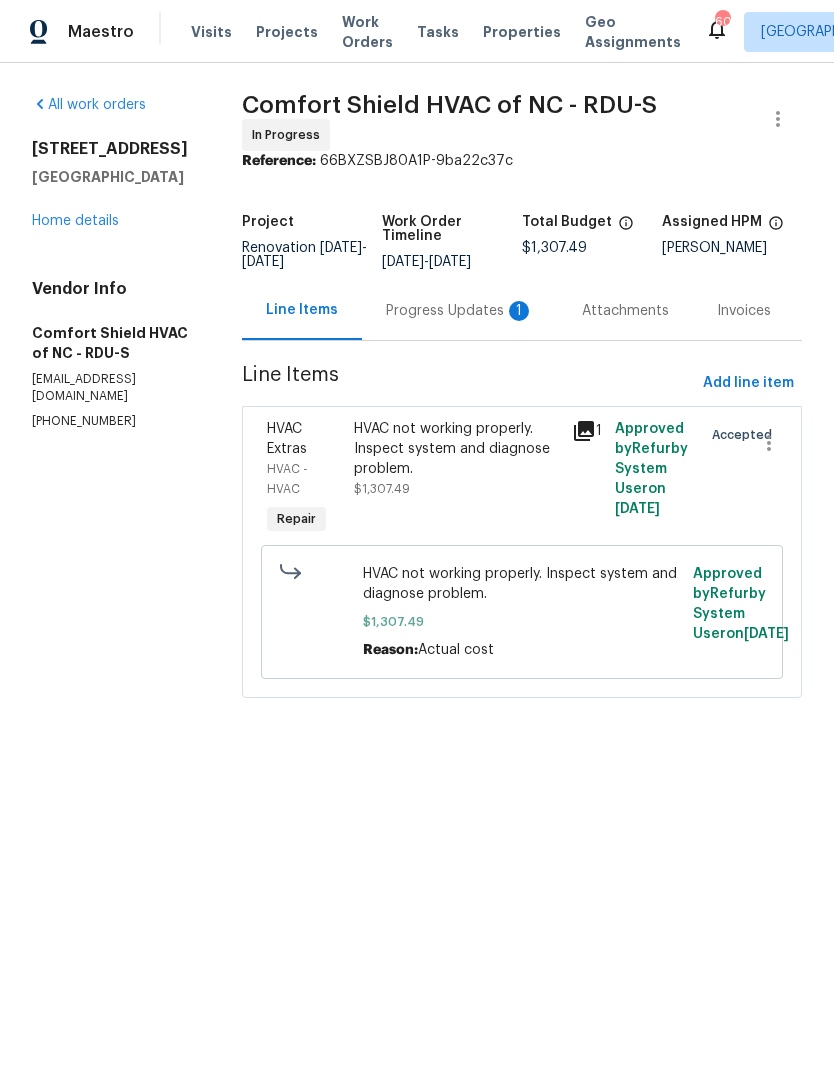 click on "Progress Updates 1" at bounding box center [460, 311] 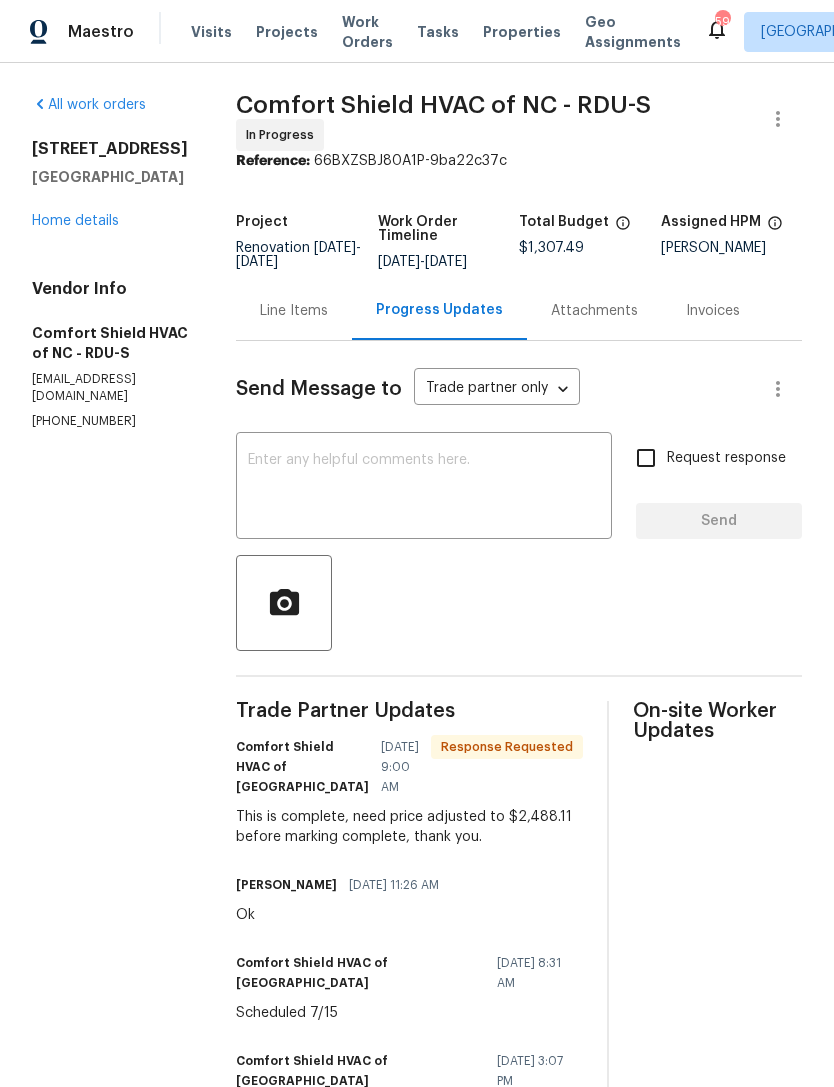 click on "Line Items" at bounding box center (294, 311) 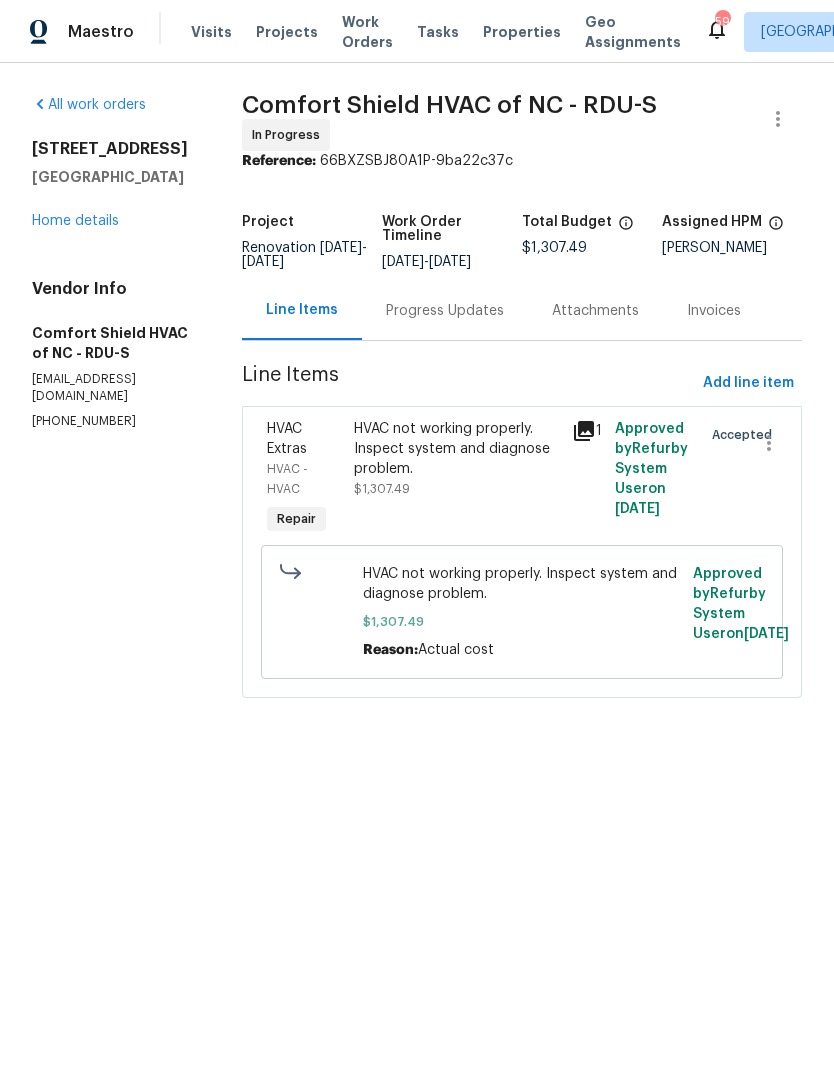 click on "HVAC not working properly. Inspect system and diagnose problem. $1,307.49" at bounding box center (456, 459) 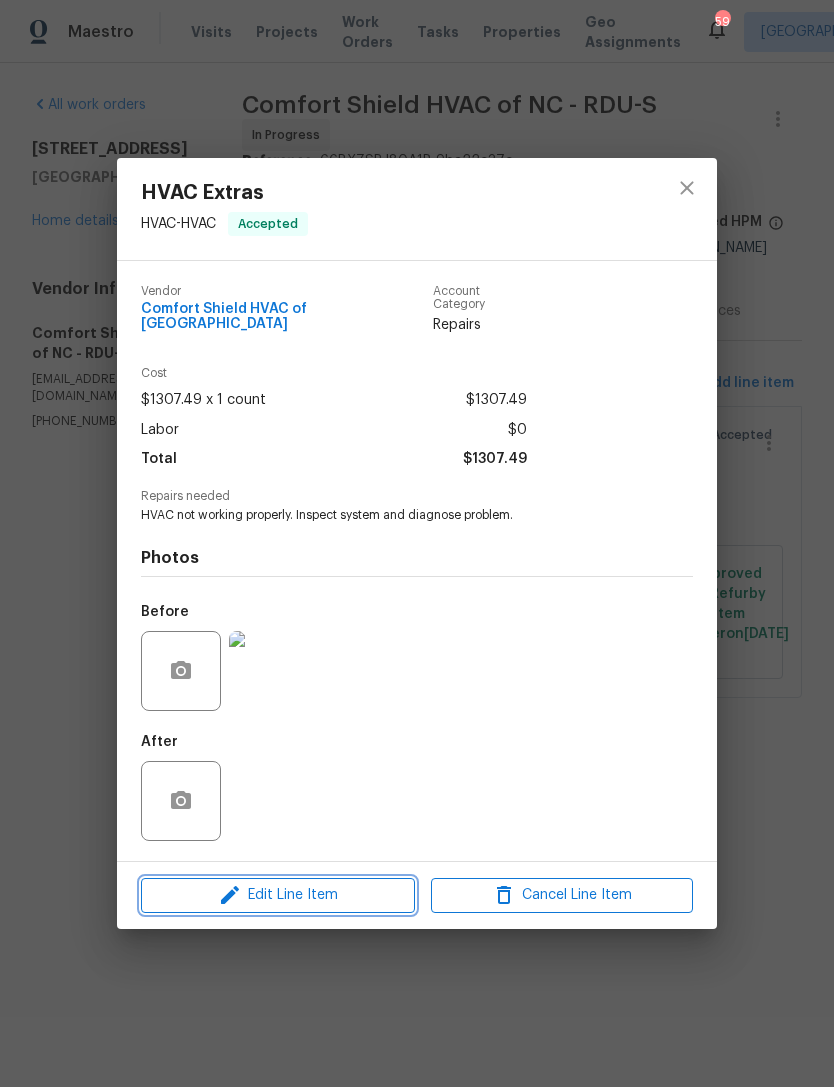click on "Edit Line Item" at bounding box center (278, 895) 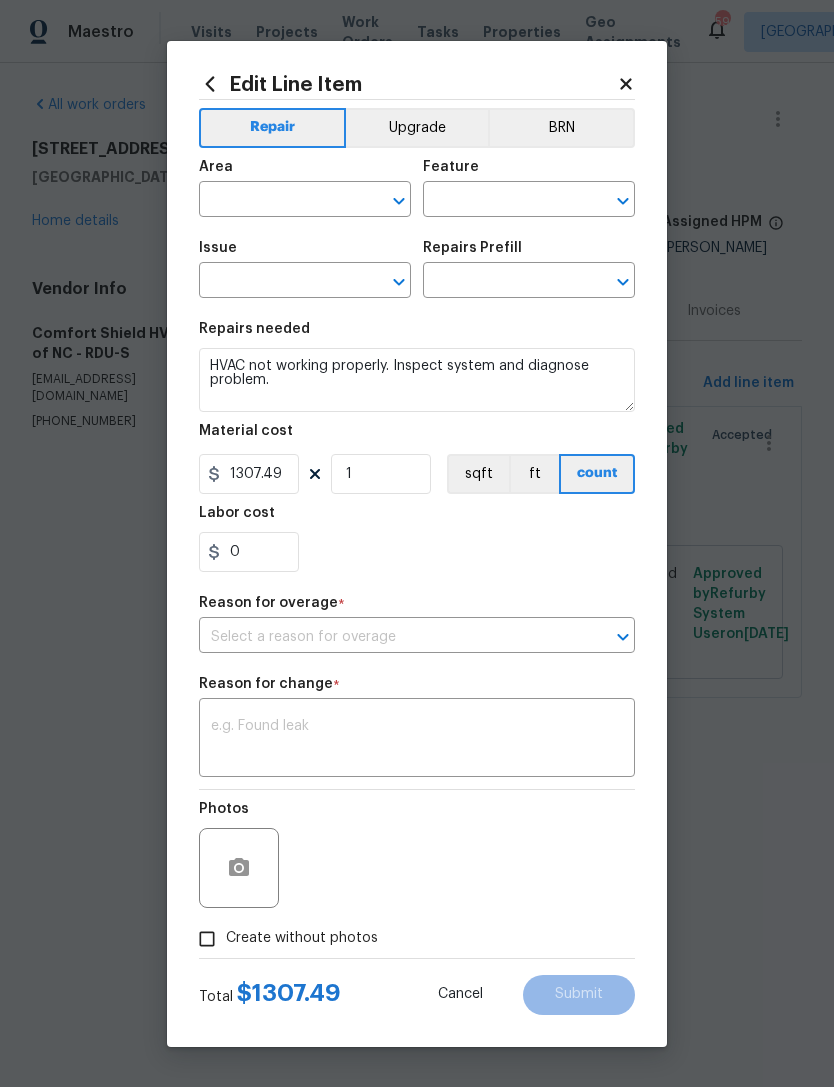 type on "HVAC" 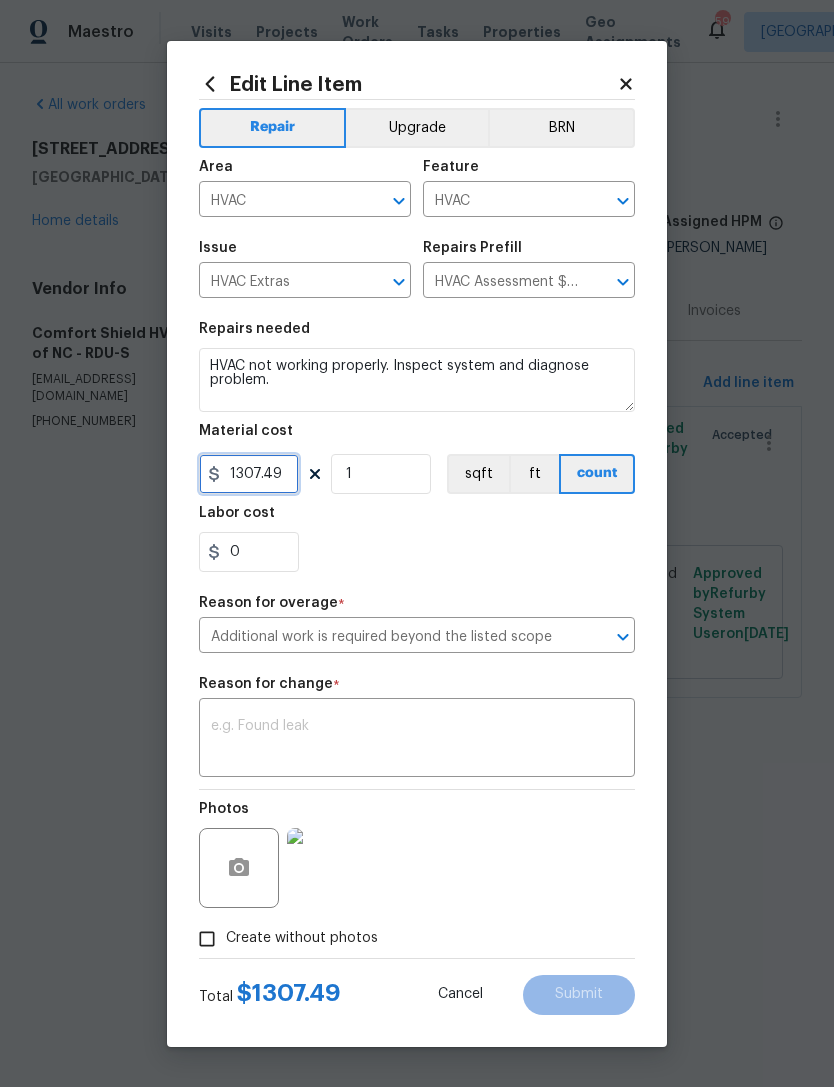 click on "1307.49" at bounding box center (249, 474) 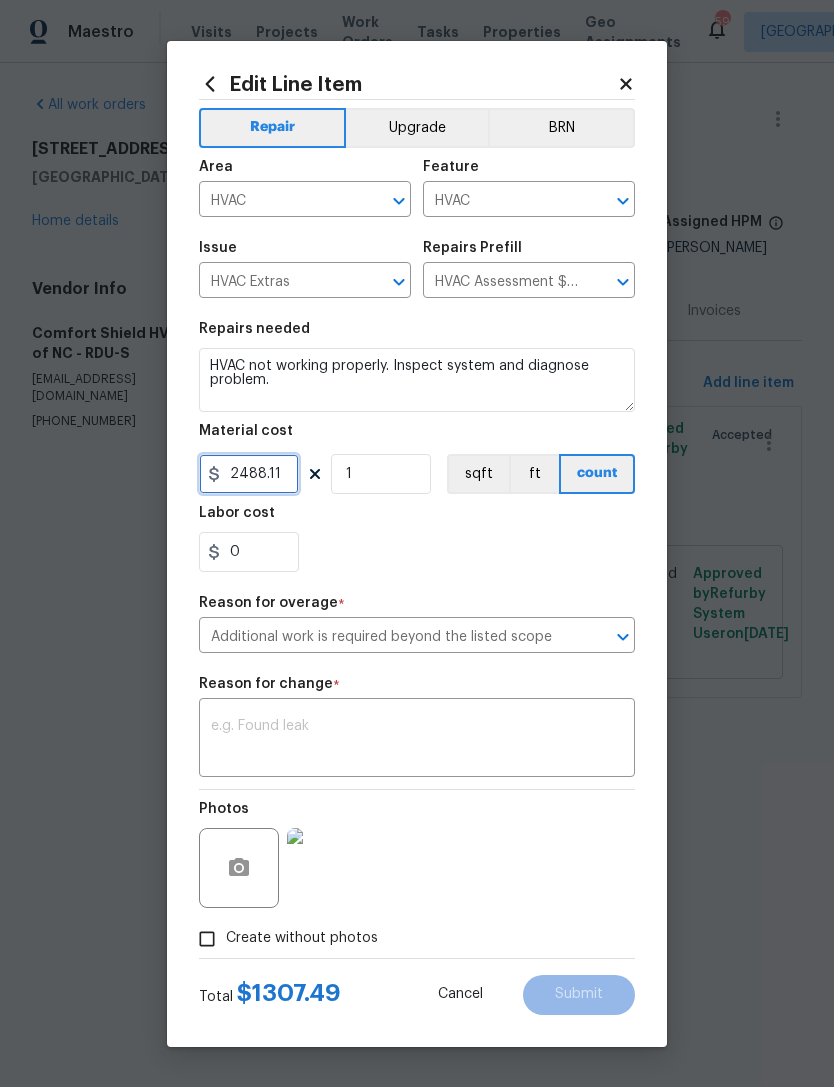 type on "2488.11" 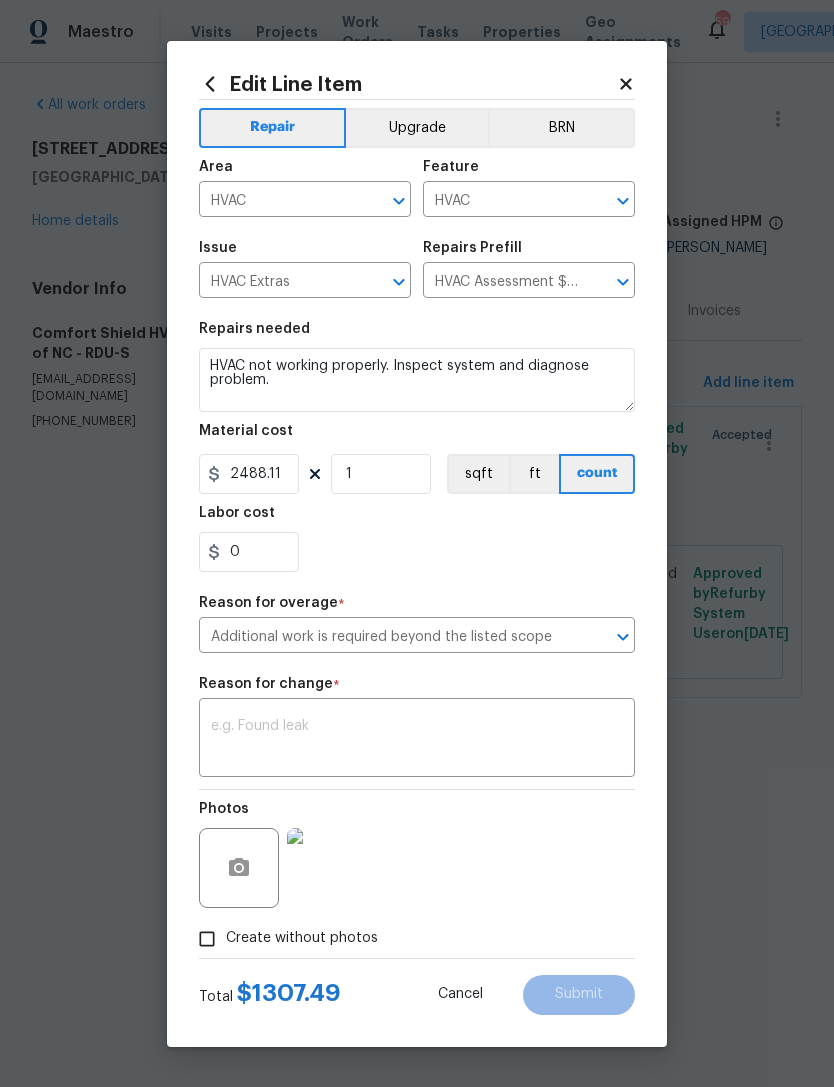click at bounding box center [417, 740] 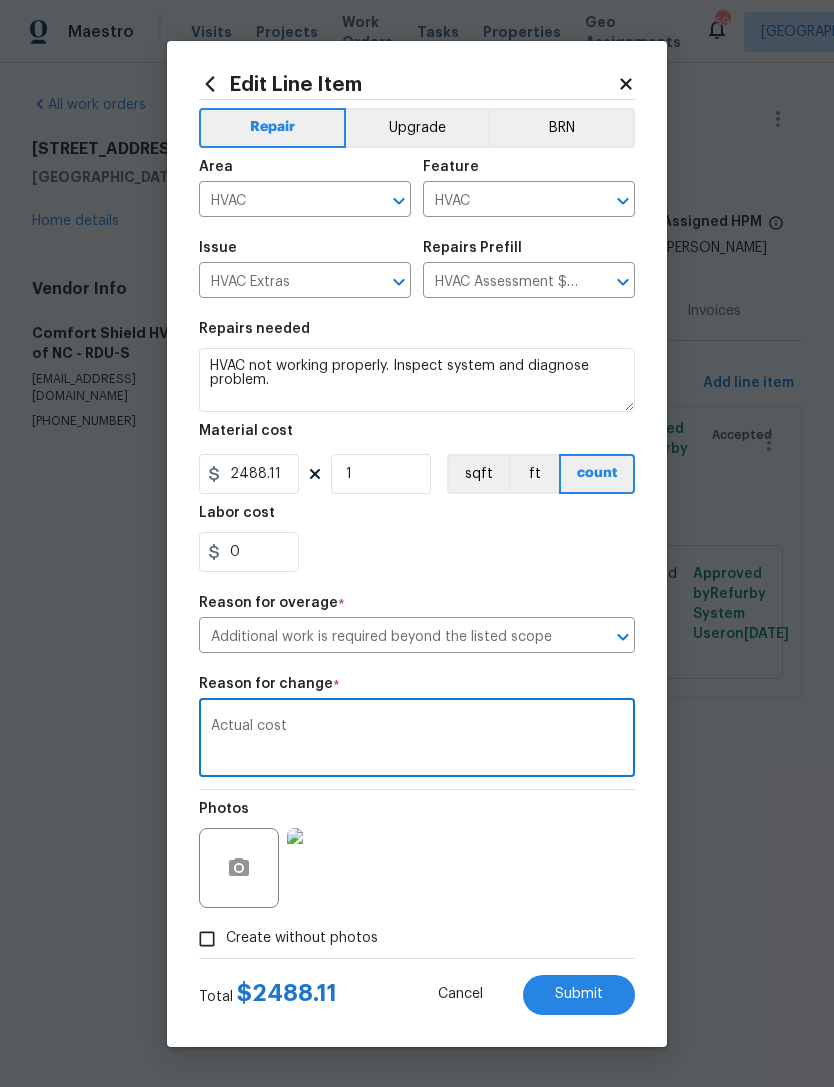 type on "Actual cost" 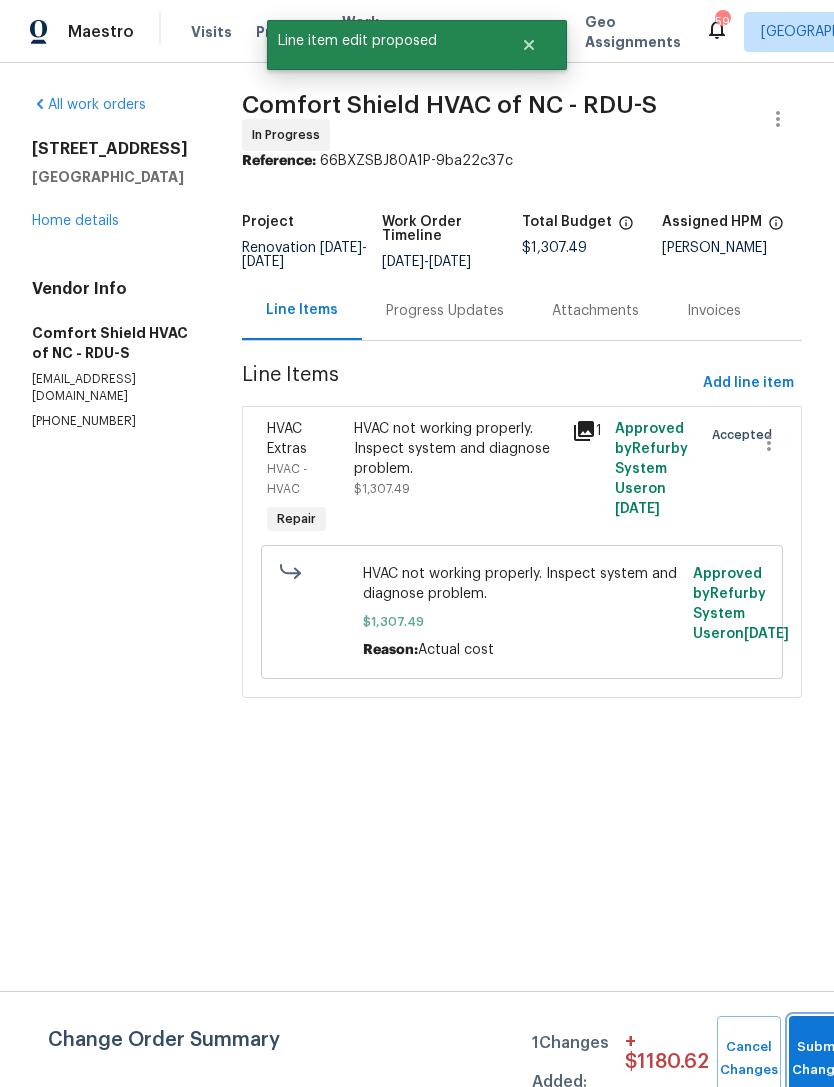 click on "Submit Changes" at bounding box center [821, 1059] 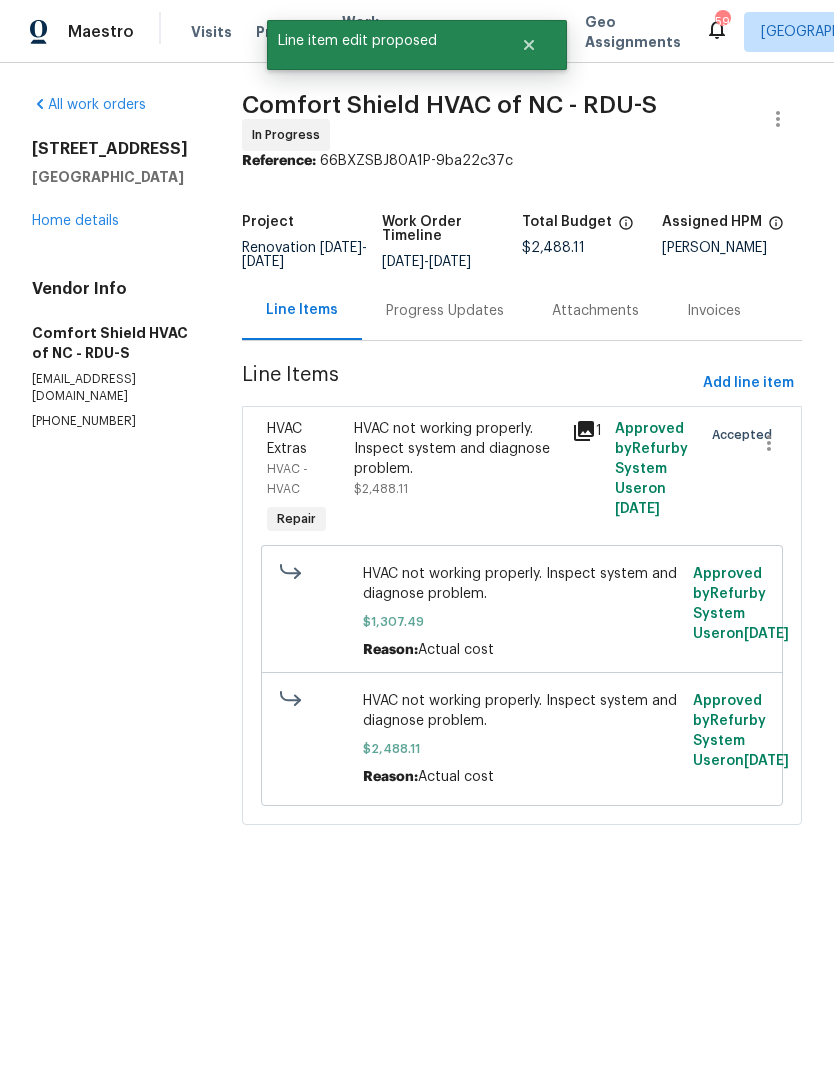 click on "Home details" at bounding box center (75, 221) 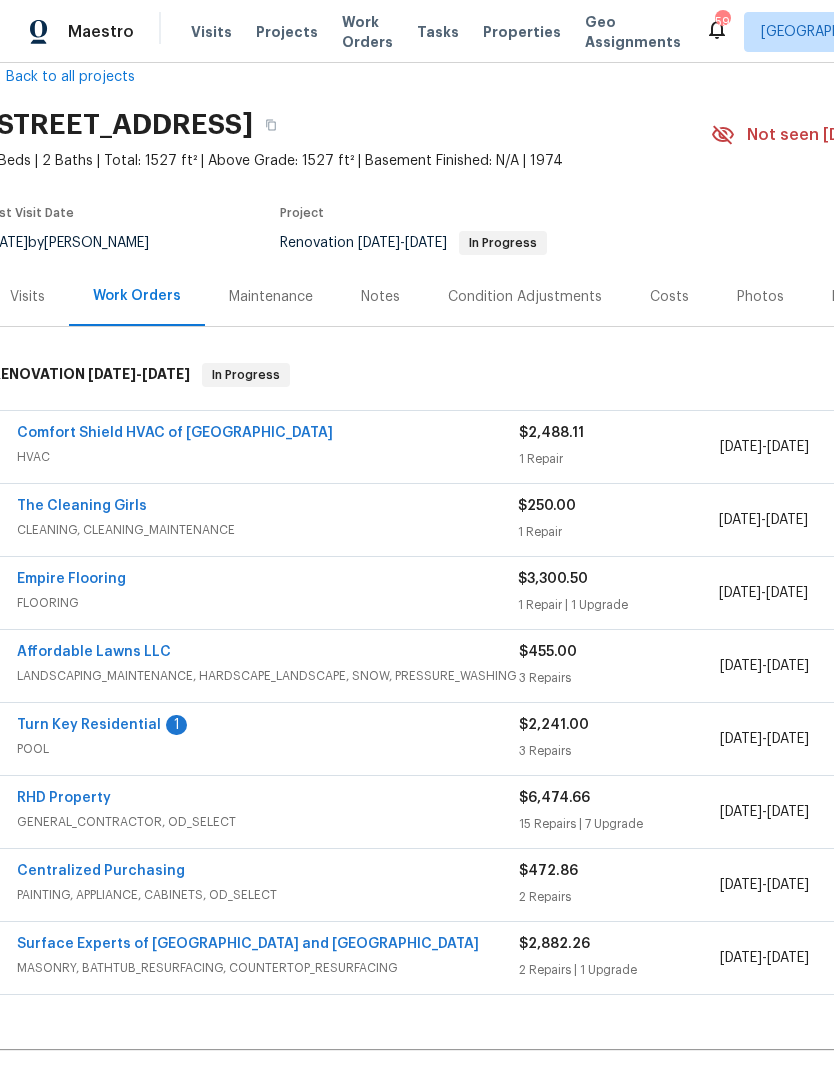scroll, scrollTop: 30, scrollLeft: 8, axis: both 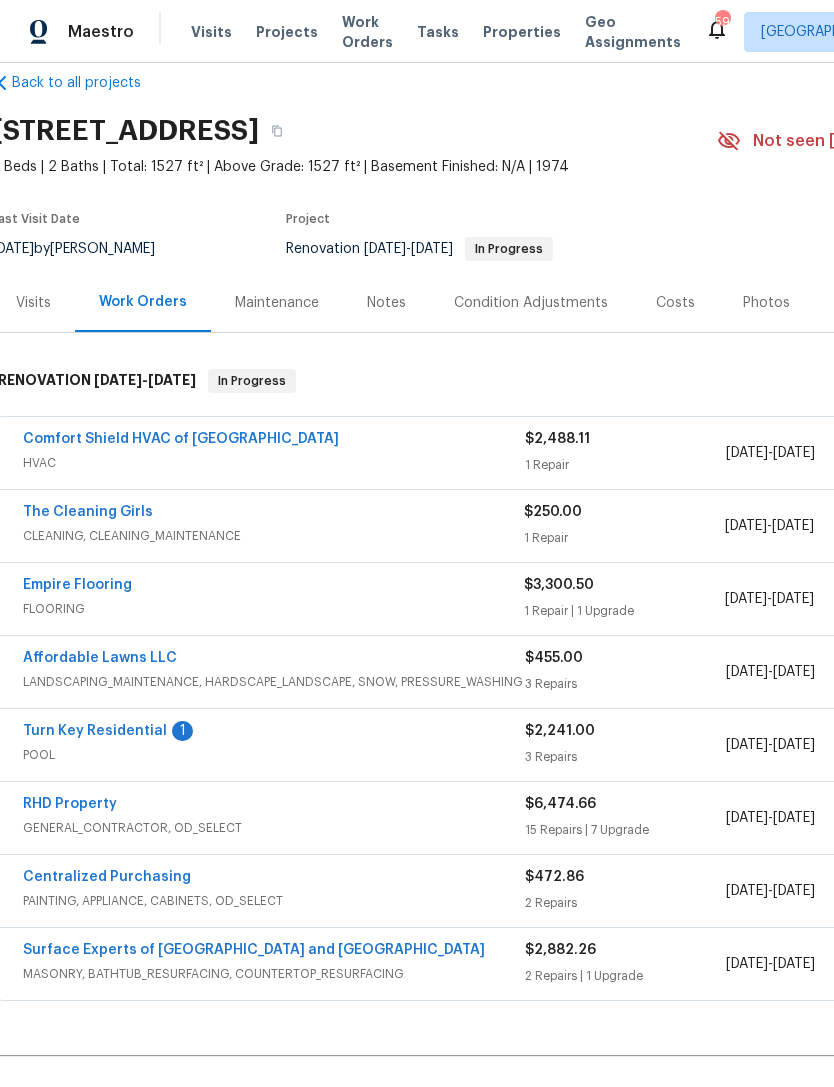 click on "Empire Flooring" at bounding box center (77, 585) 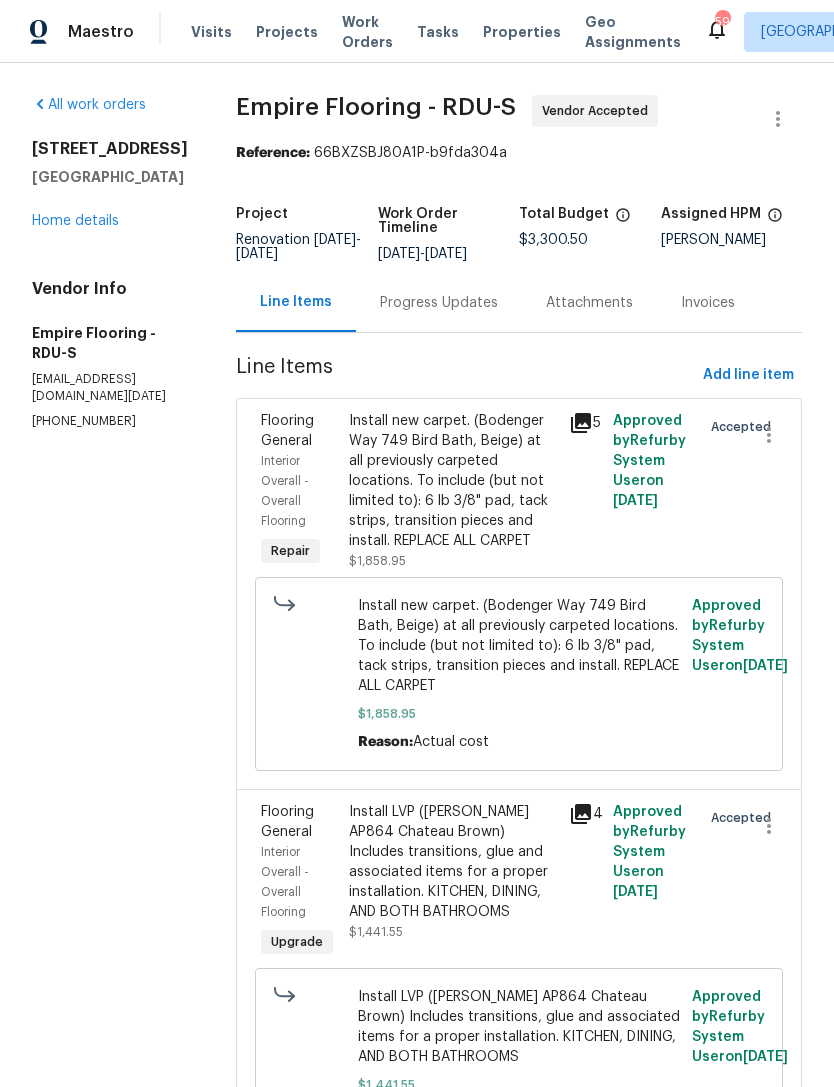 click on "Progress Updates" at bounding box center (439, 303) 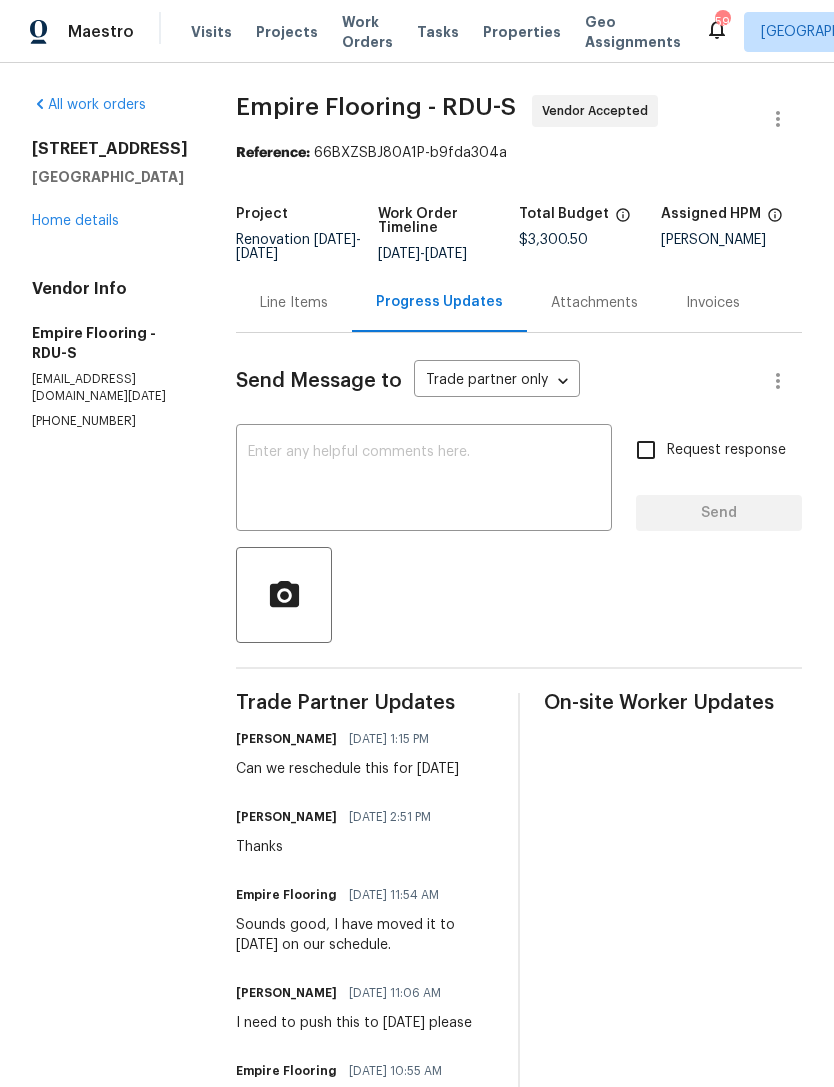 click on "Home details" at bounding box center (75, 221) 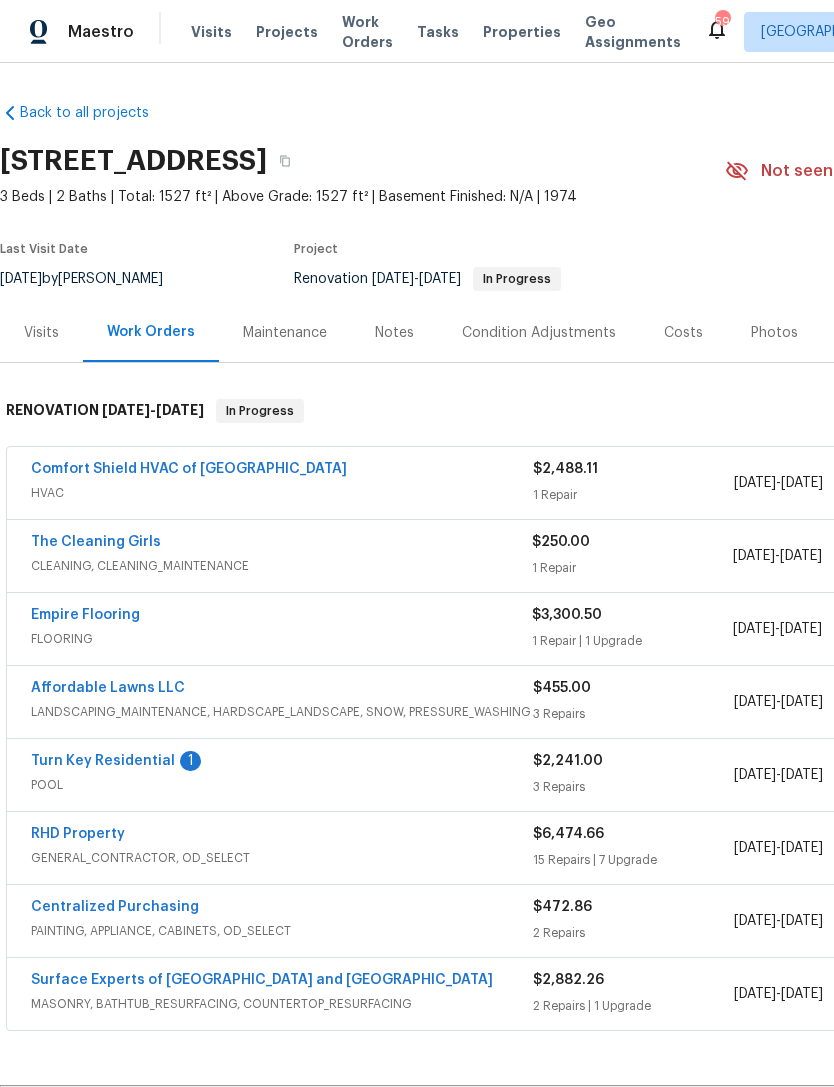 click on "The Cleaning Girls" at bounding box center [96, 542] 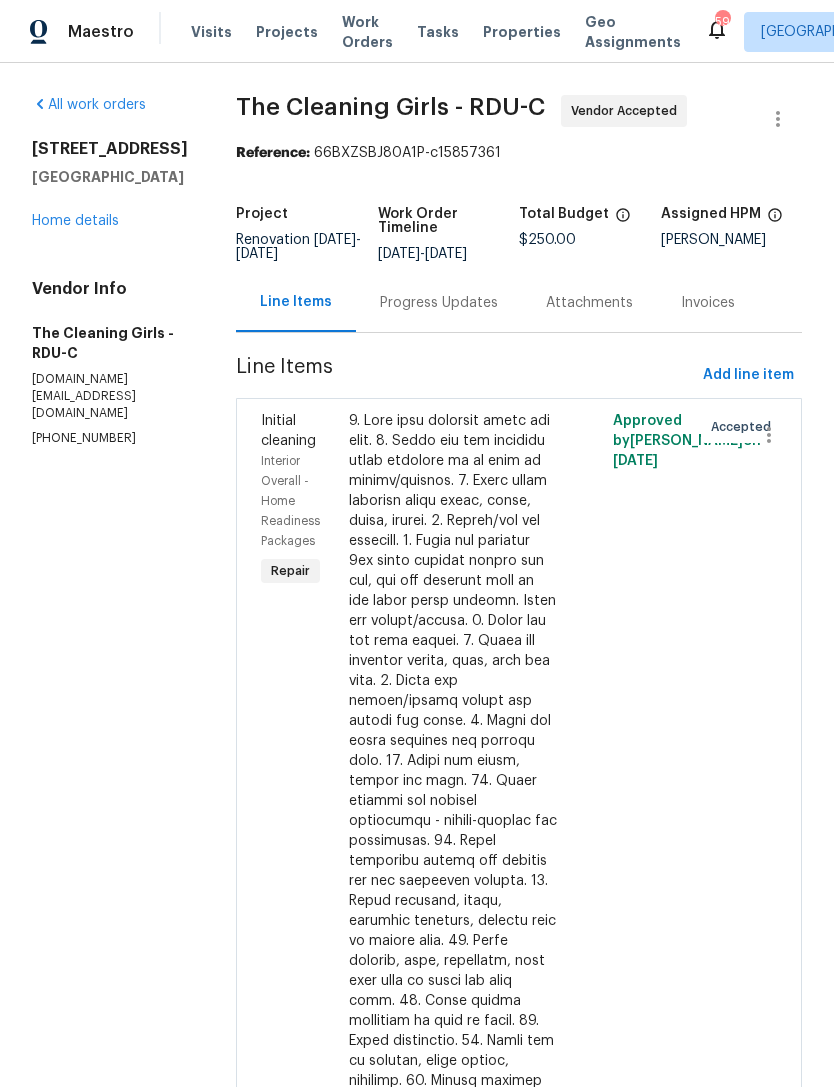 click on "Progress Updates" at bounding box center [439, 303] 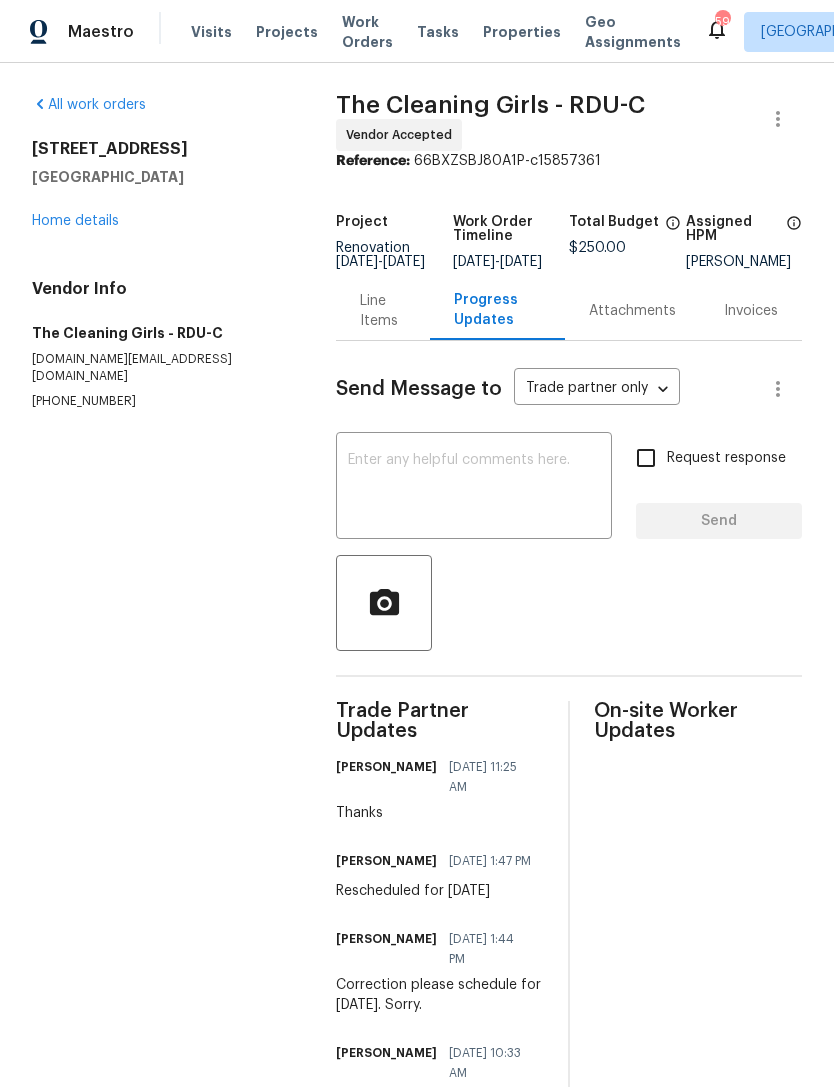 click at bounding box center [474, 488] 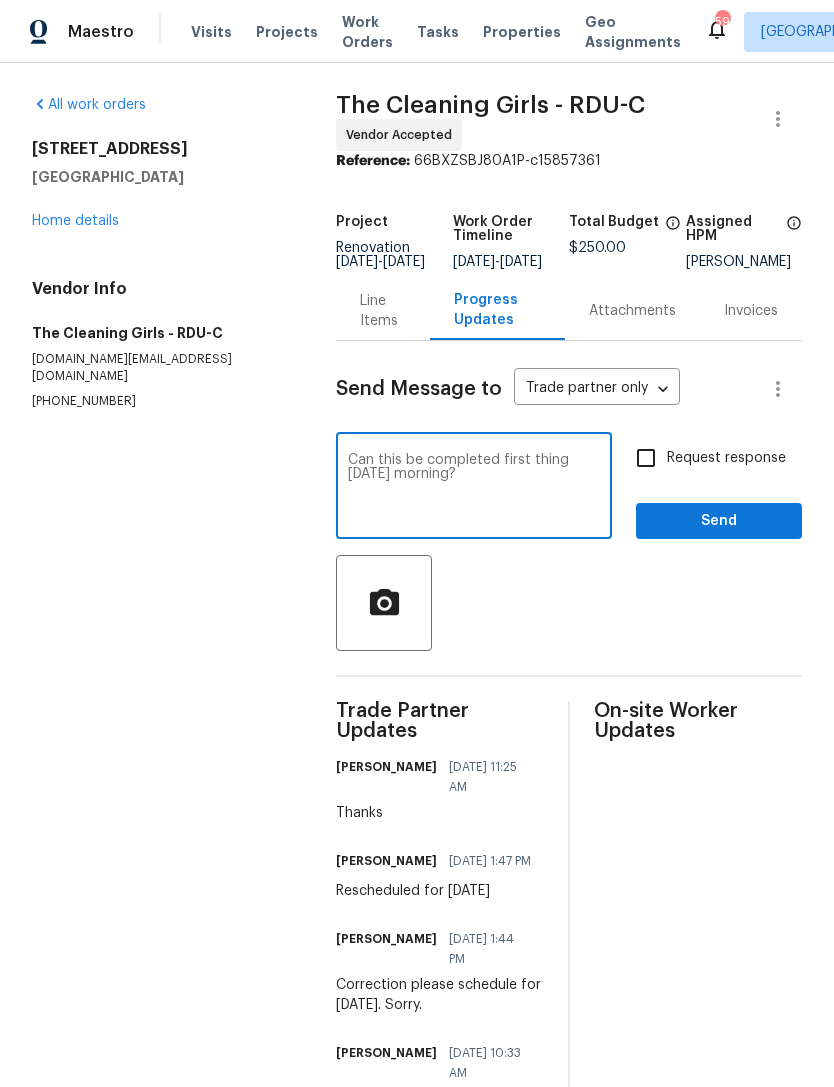 type on "Can this be completed first thing tomorrow morning?" 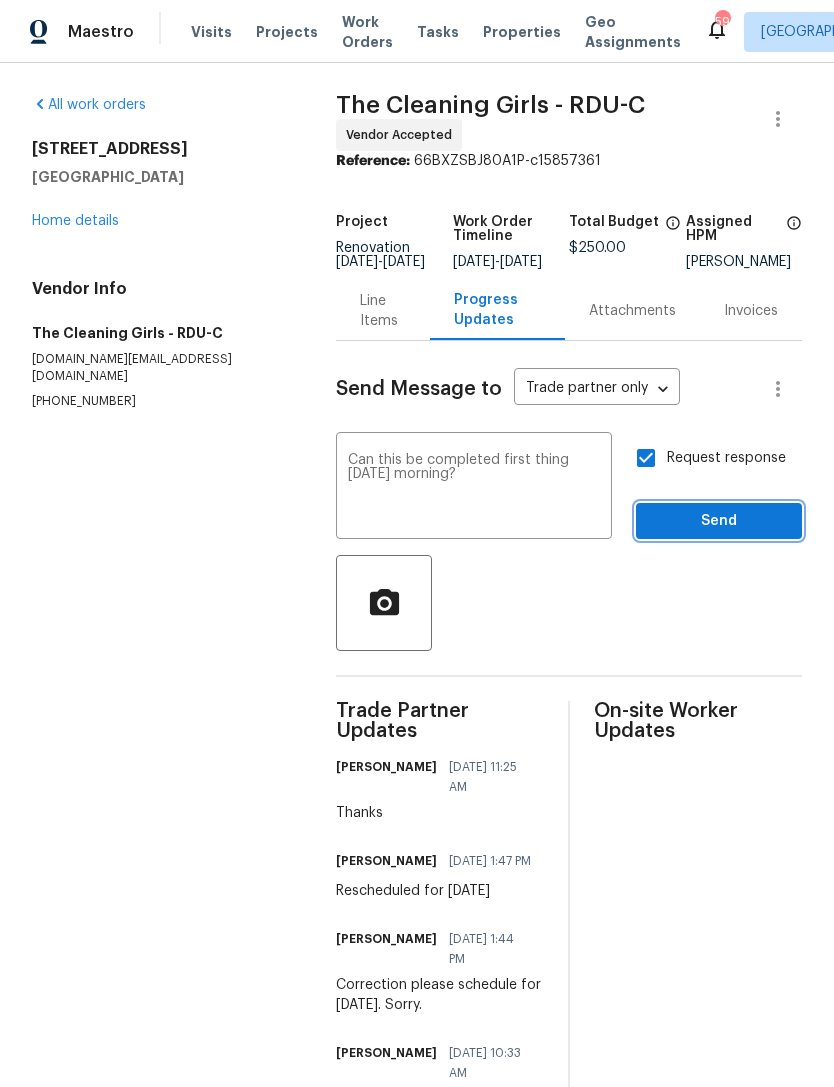 click on "Send" at bounding box center (719, 521) 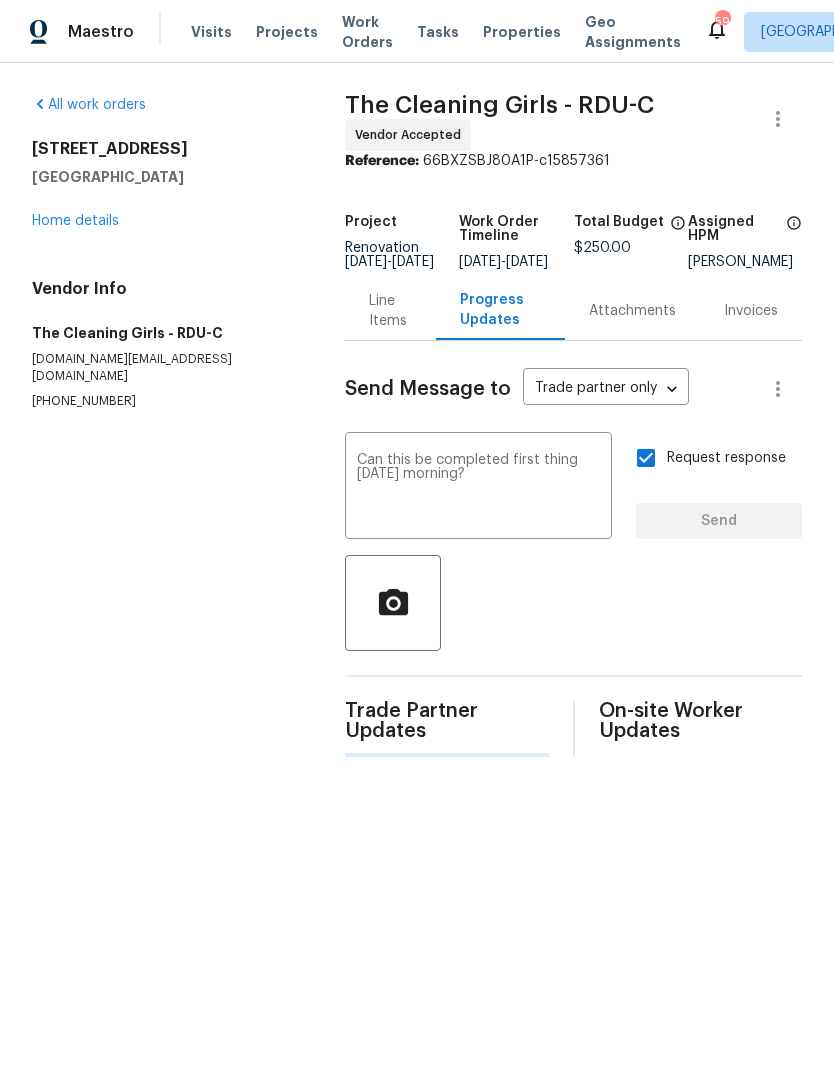 type 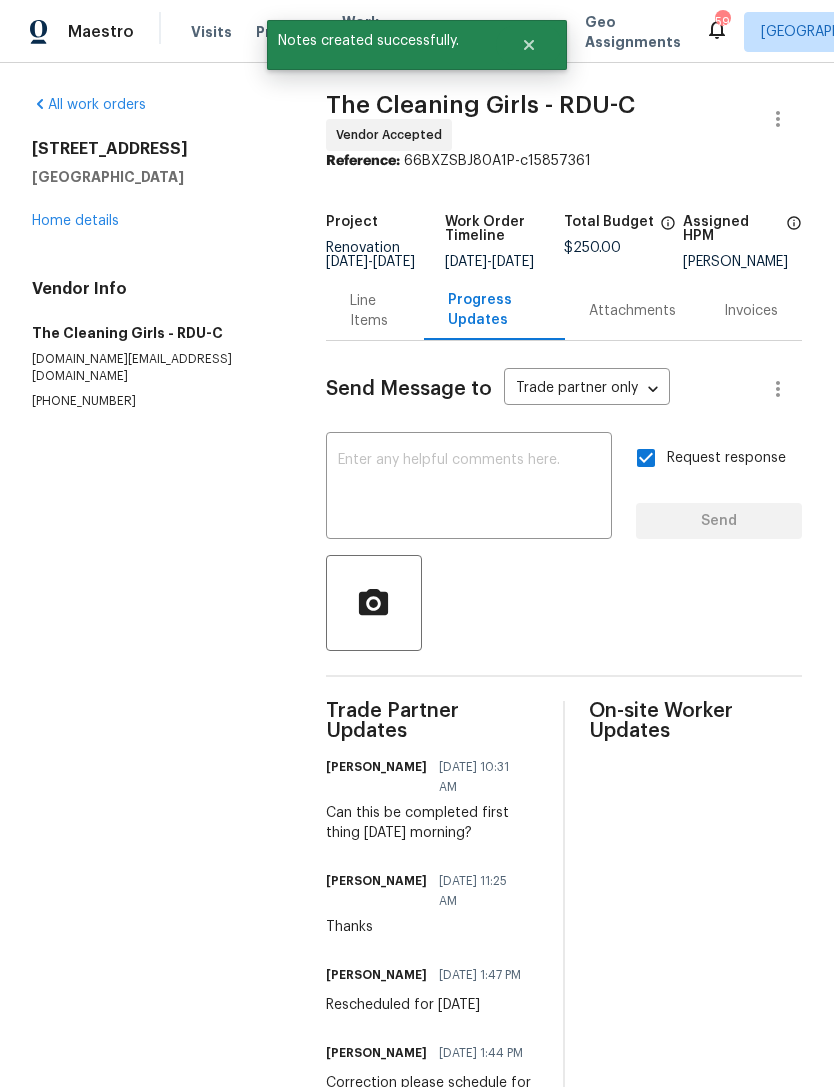 click on "Home details" at bounding box center [75, 221] 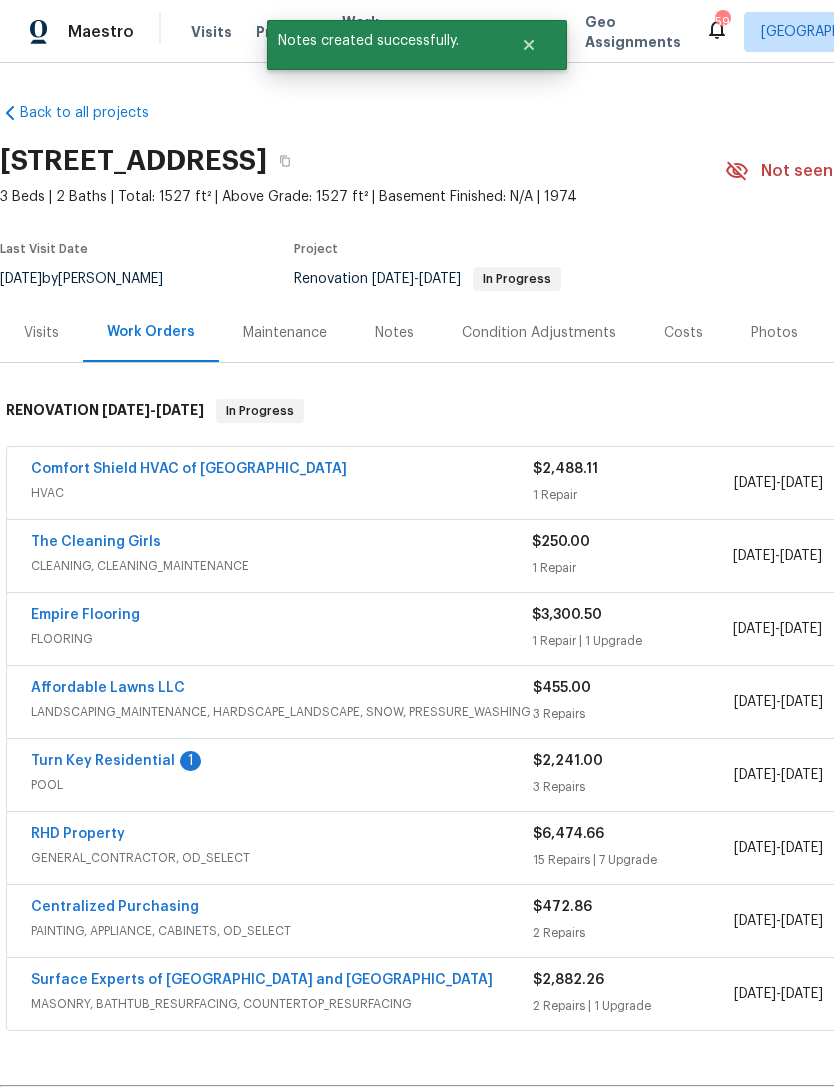 click on "Turn Key Residential" at bounding box center (103, 761) 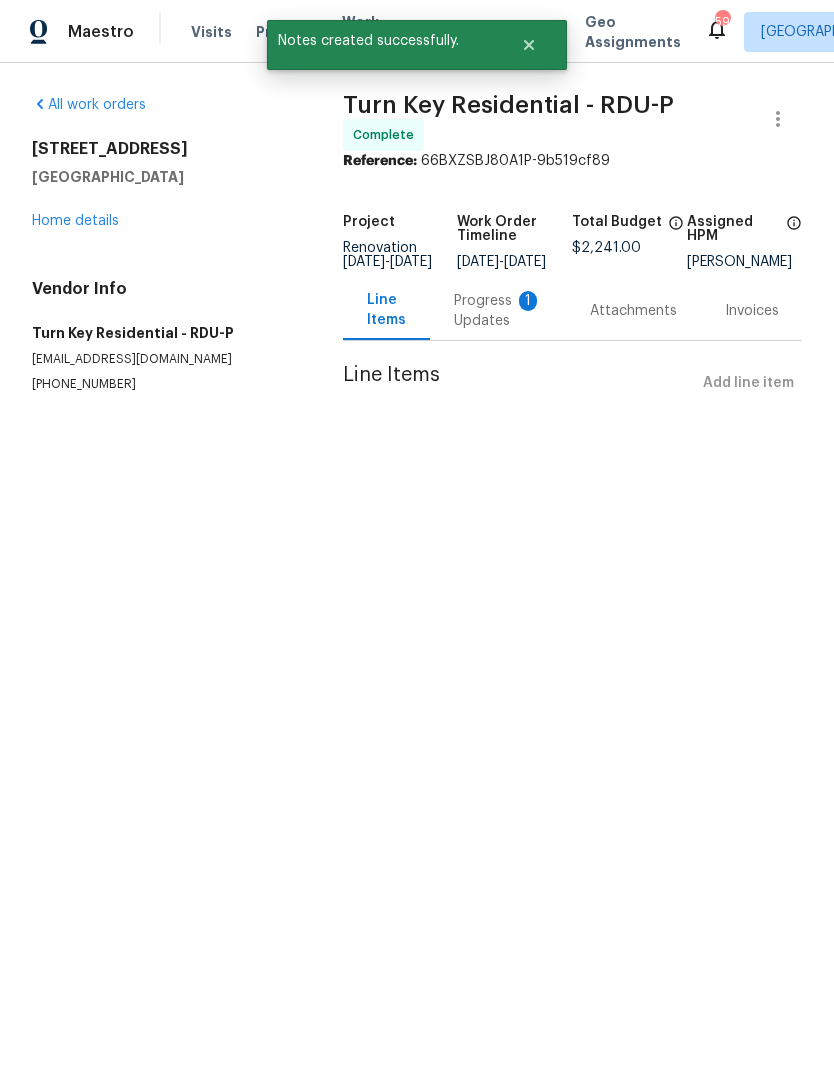 click on "Progress Updates 1" at bounding box center [498, 311] 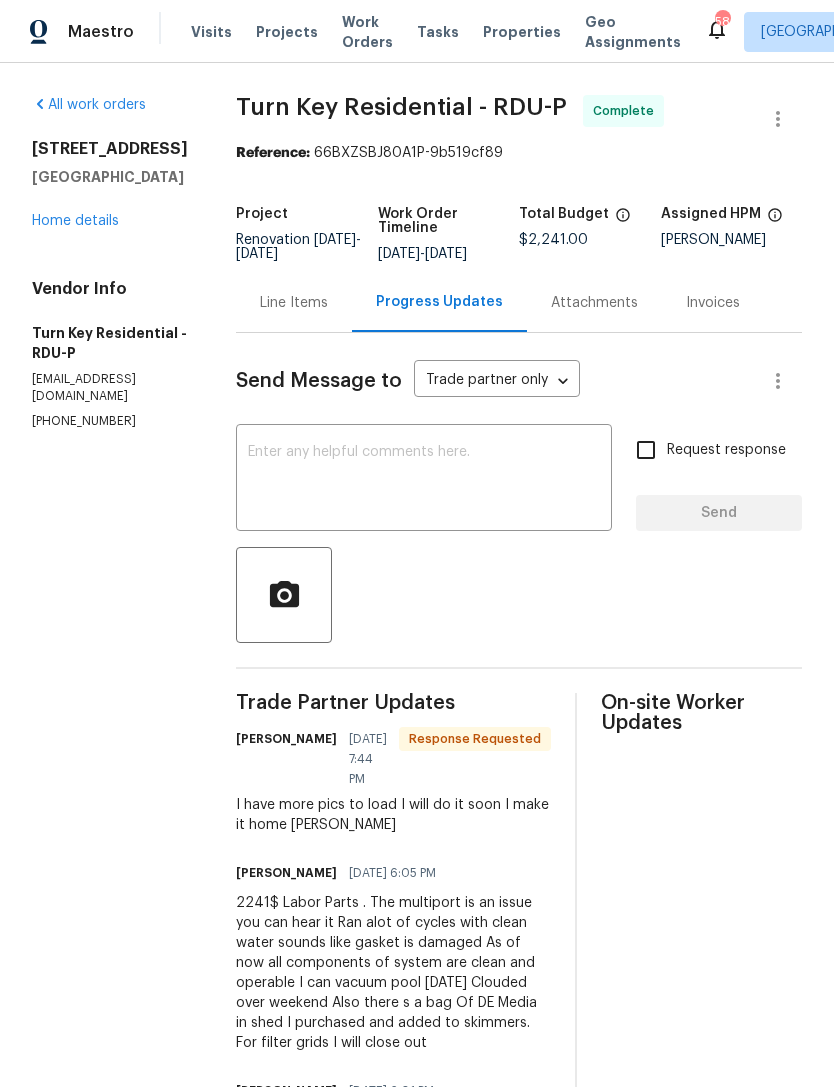 click on "Home details" at bounding box center (75, 221) 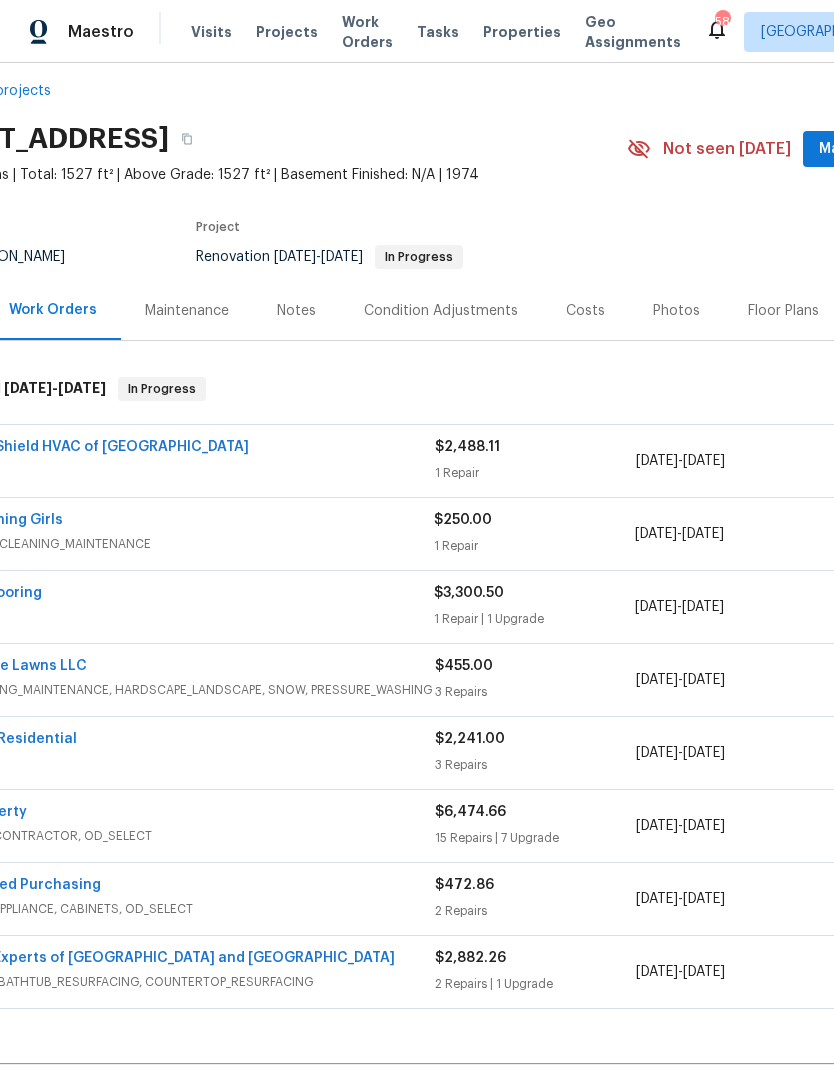scroll, scrollTop: 22, scrollLeft: 98, axis: both 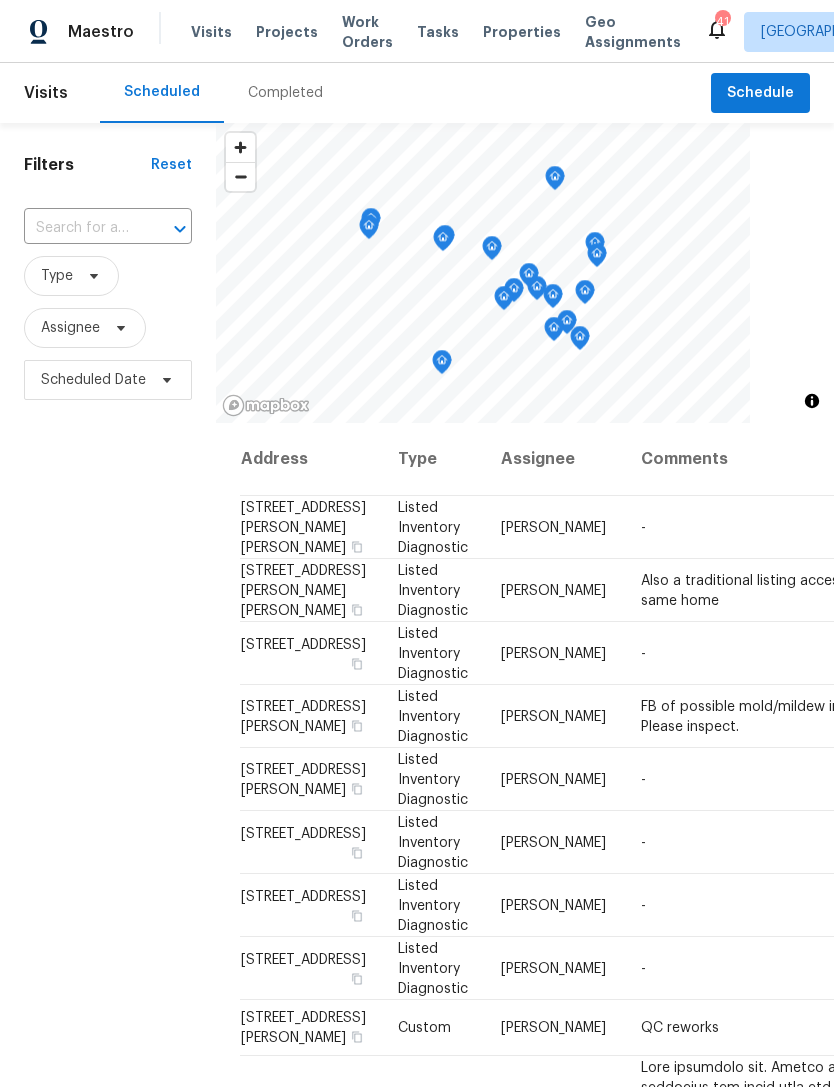 click at bounding box center (80, 228) 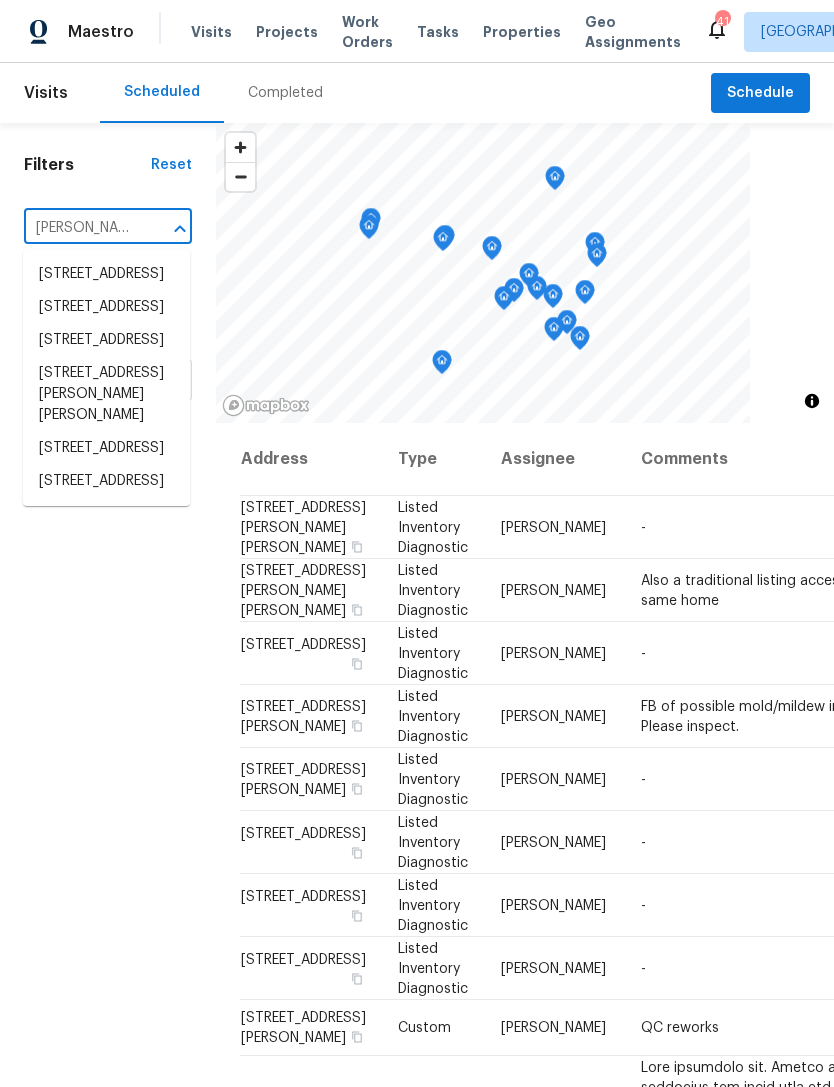 type on "[PERSON_NAME]" 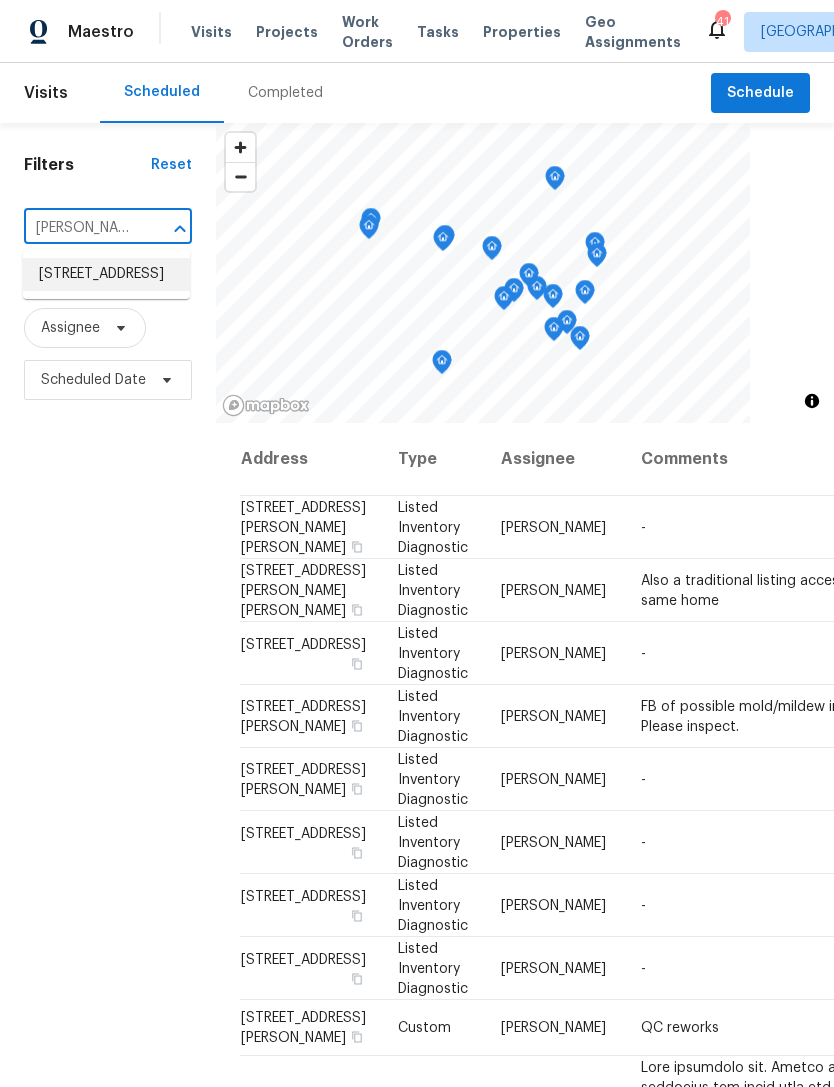 click on "[STREET_ADDRESS]" at bounding box center [106, 274] 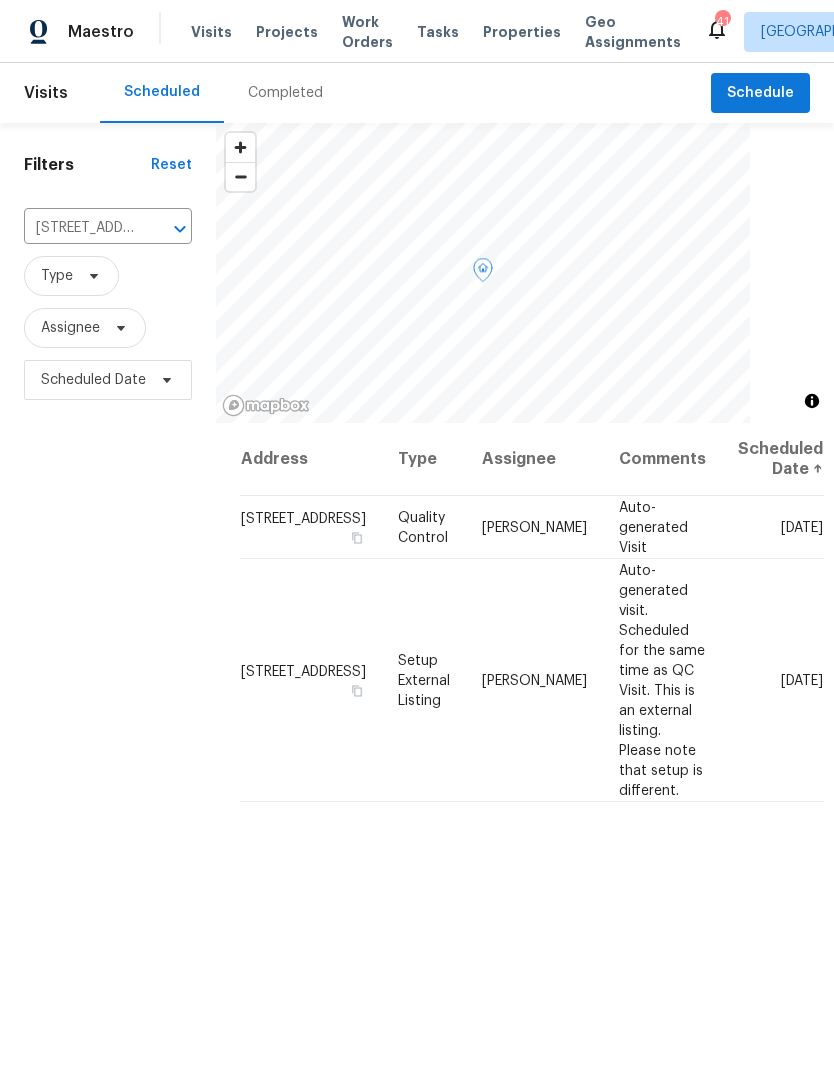 click 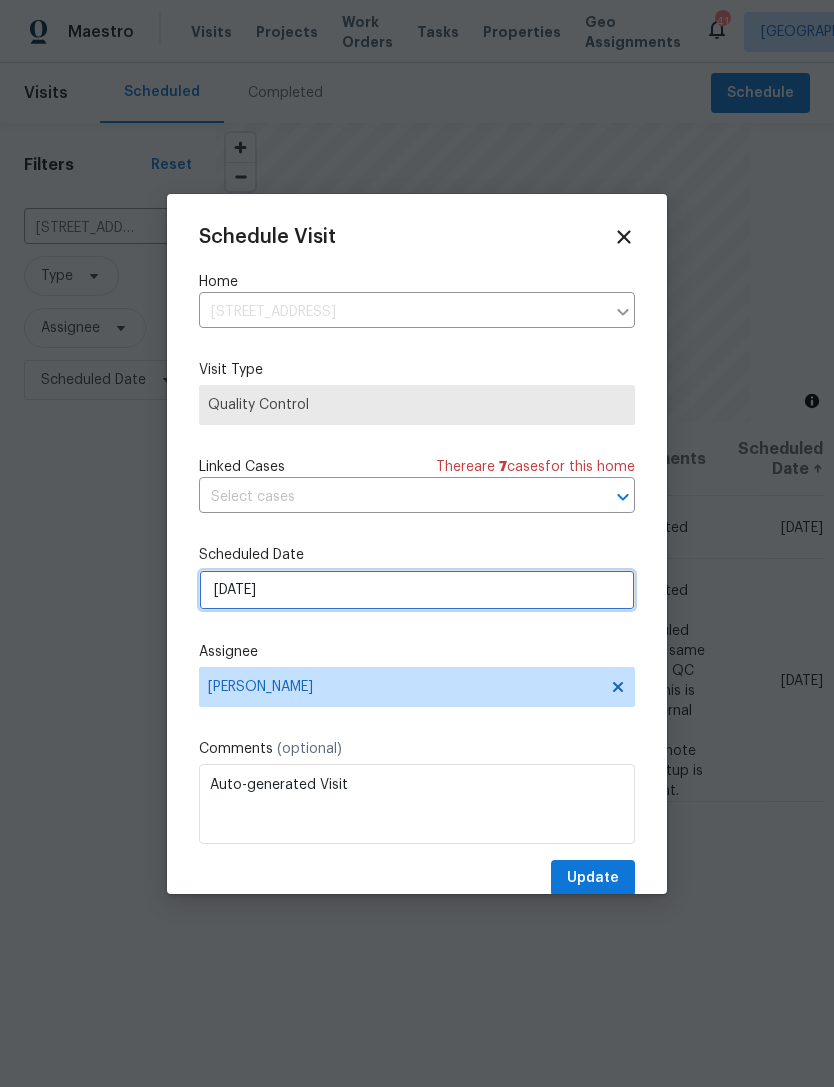 click on "[DATE]" at bounding box center [417, 590] 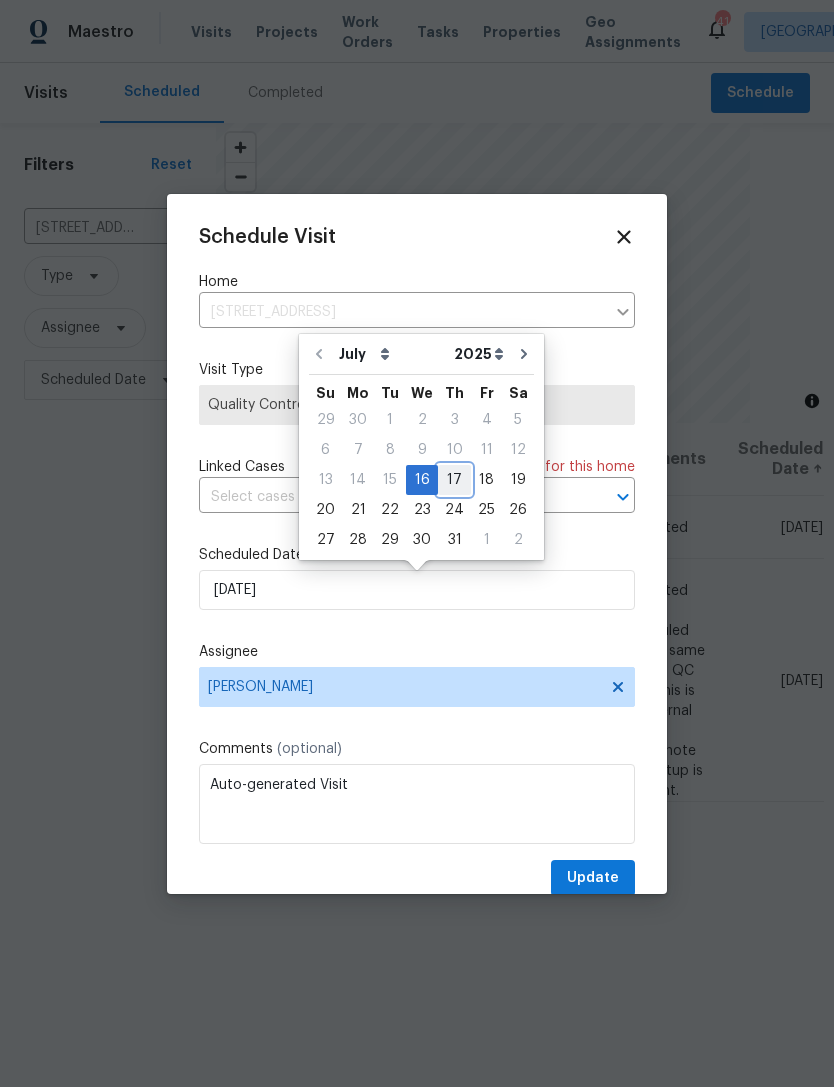 click on "17" at bounding box center [454, 480] 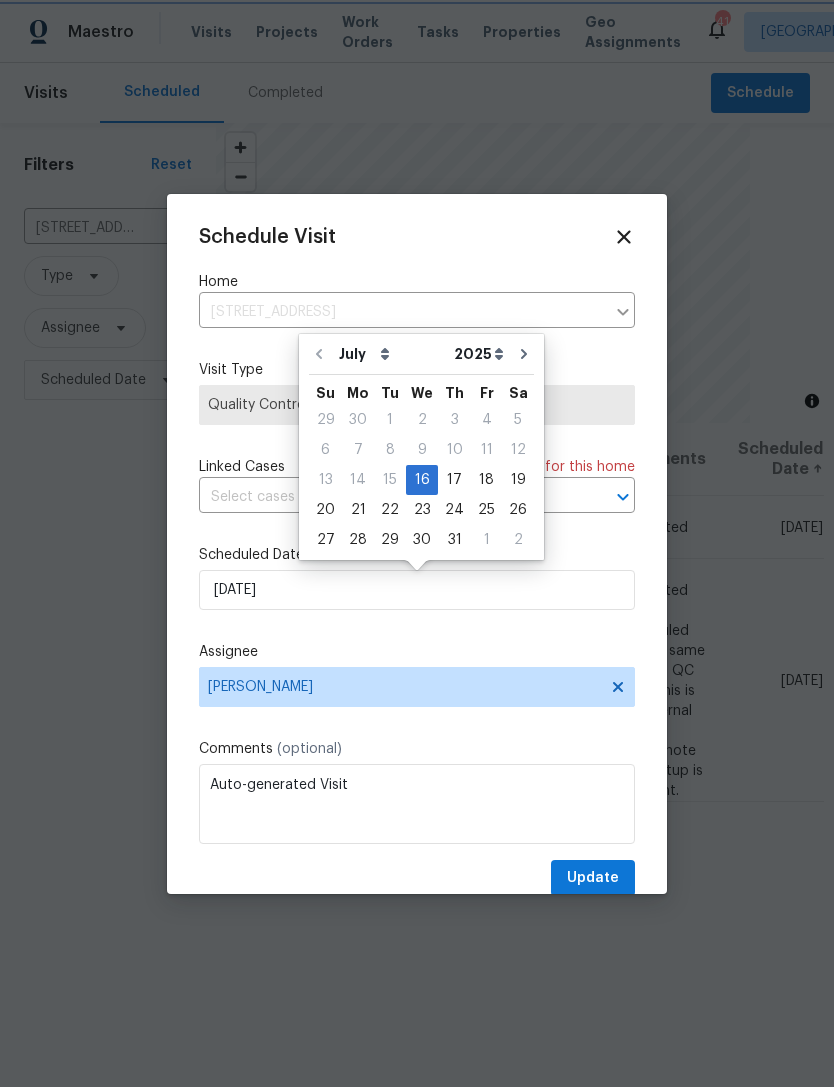type on "[DATE]" 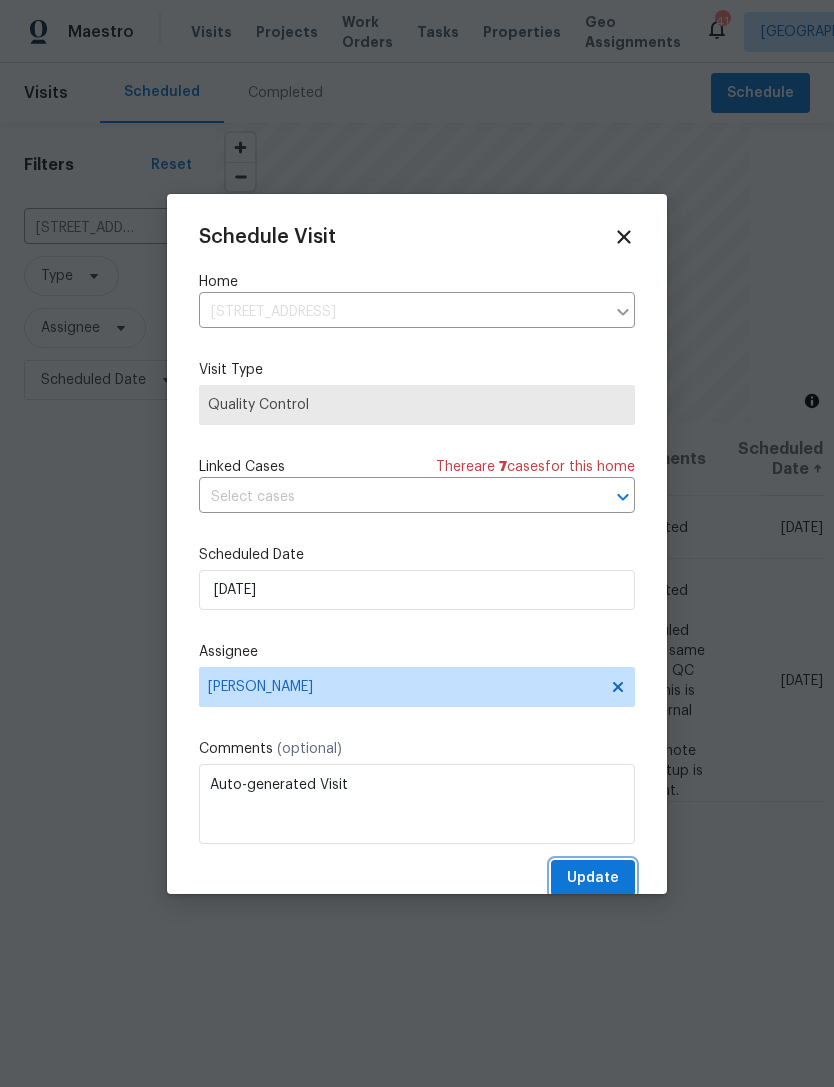 click on "Update" at bounding box center (593, 878) 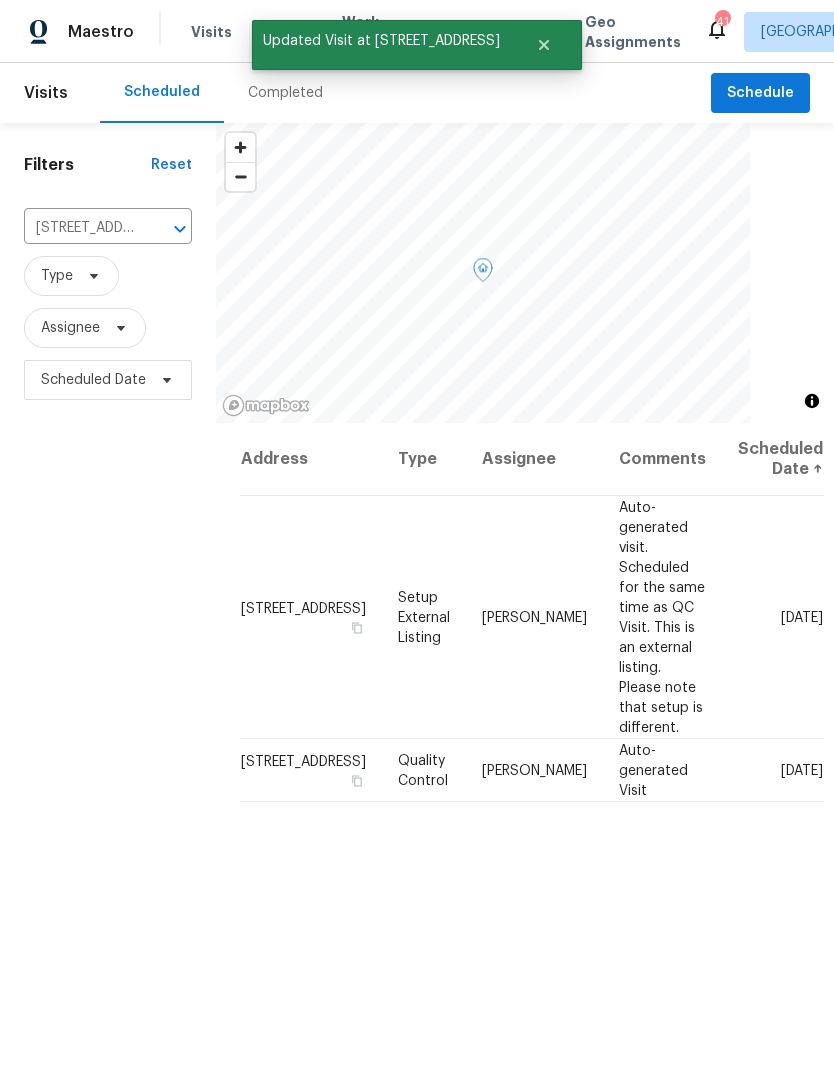 click 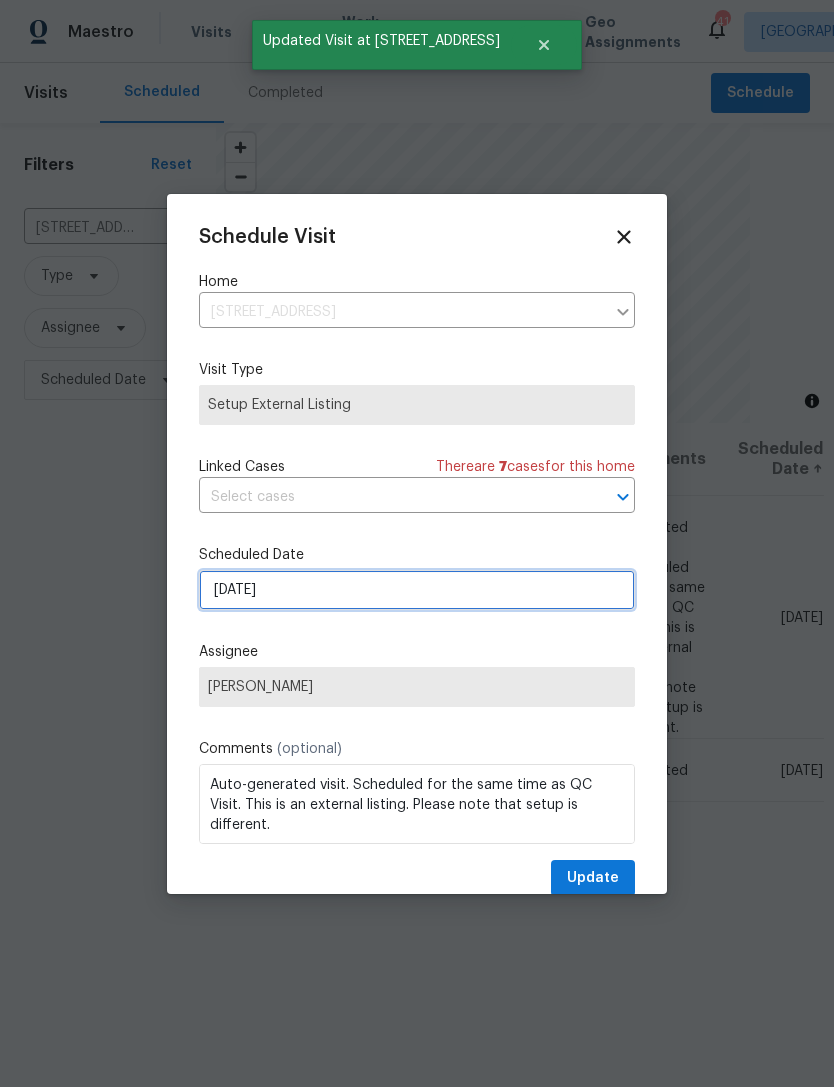 click on "[DATE]" at bounding box center (417, 590) 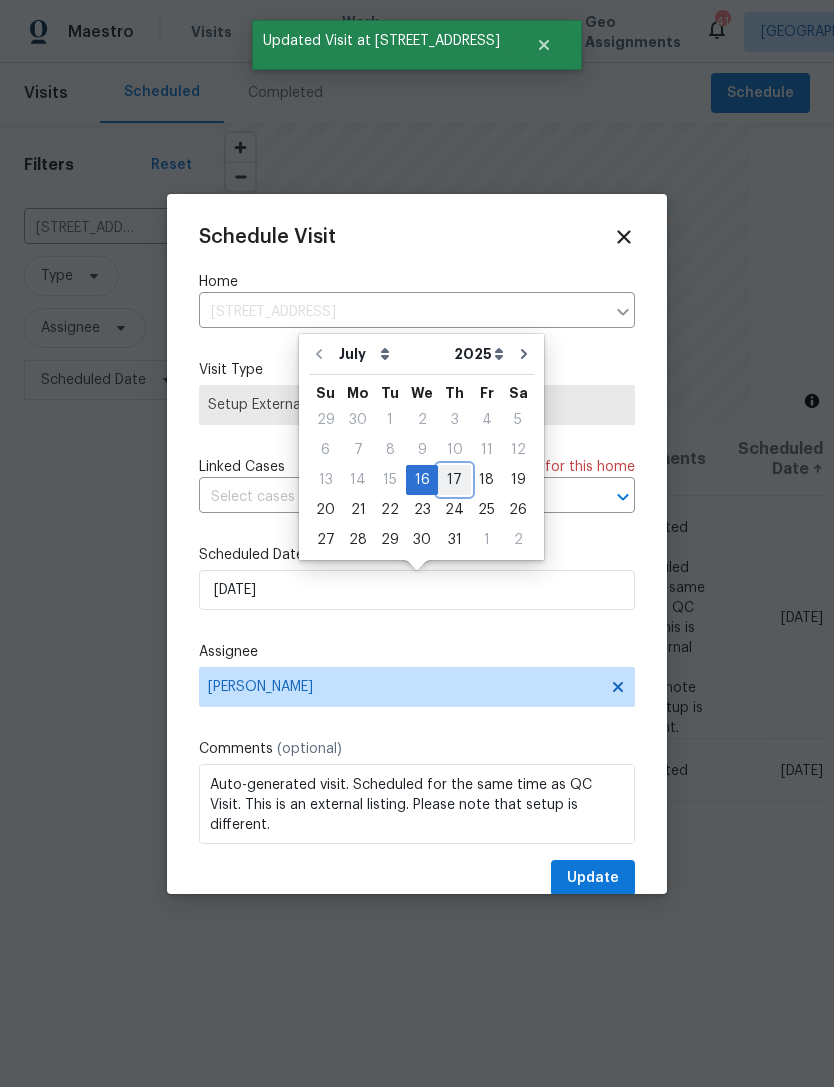 click on "17" at bounding box center [454, 480] 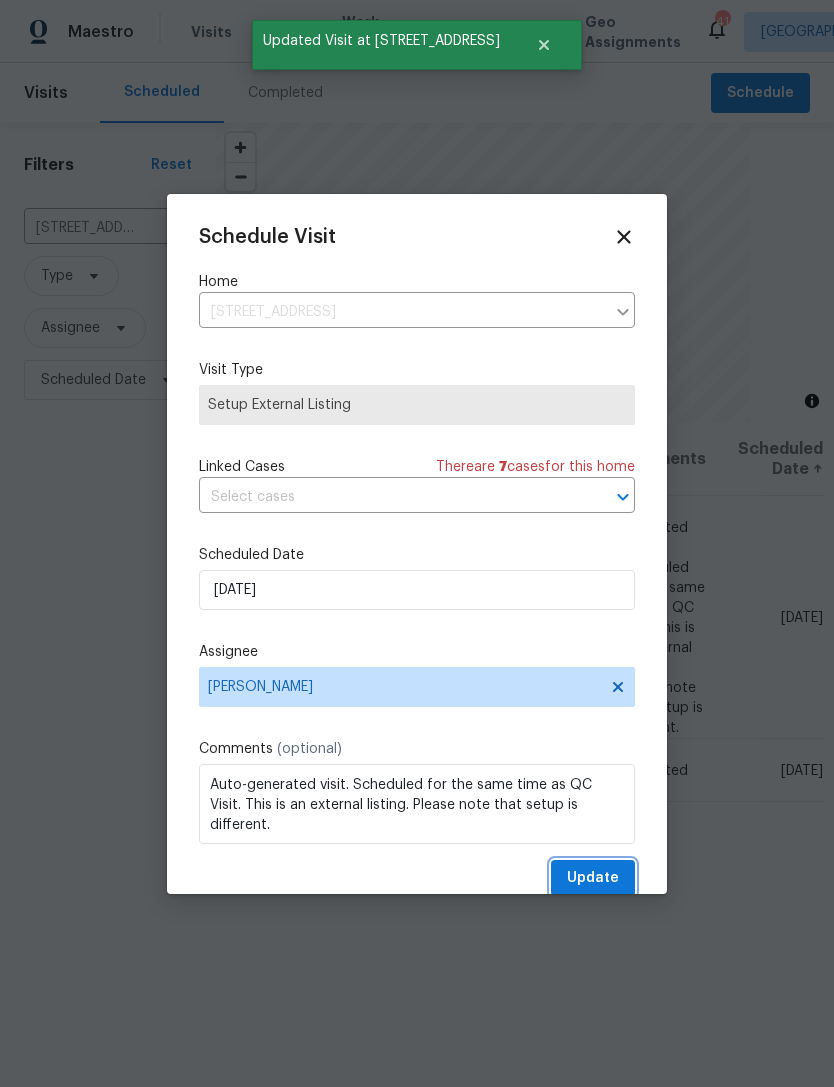 click on "Update" at bounding box center (593, 878) 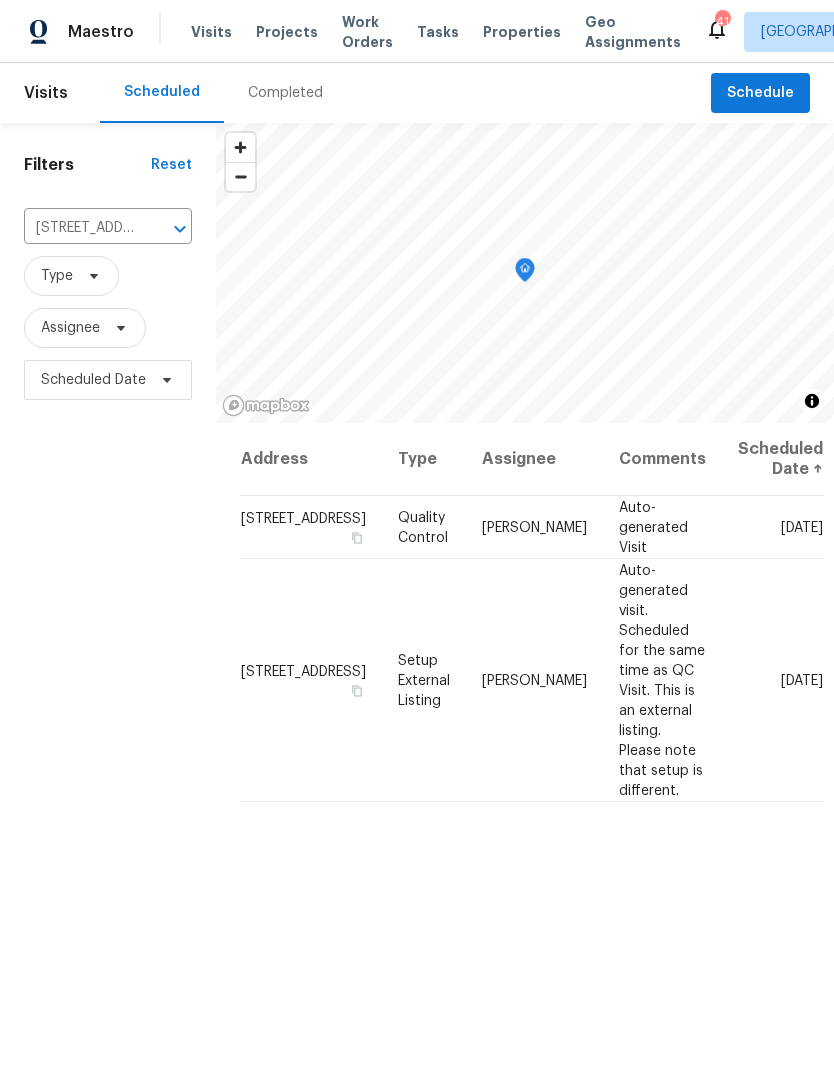 click on "Projects" at bounding box center (287, 32) 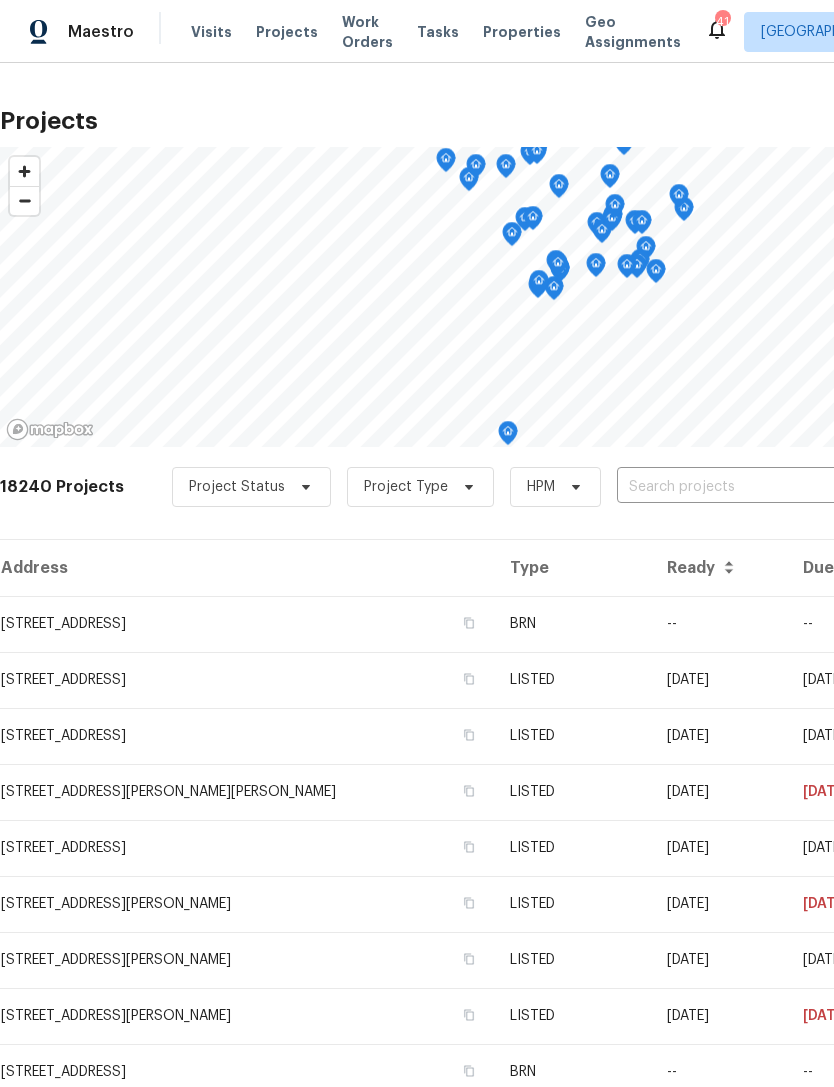 click at bounding box center (731, 487) 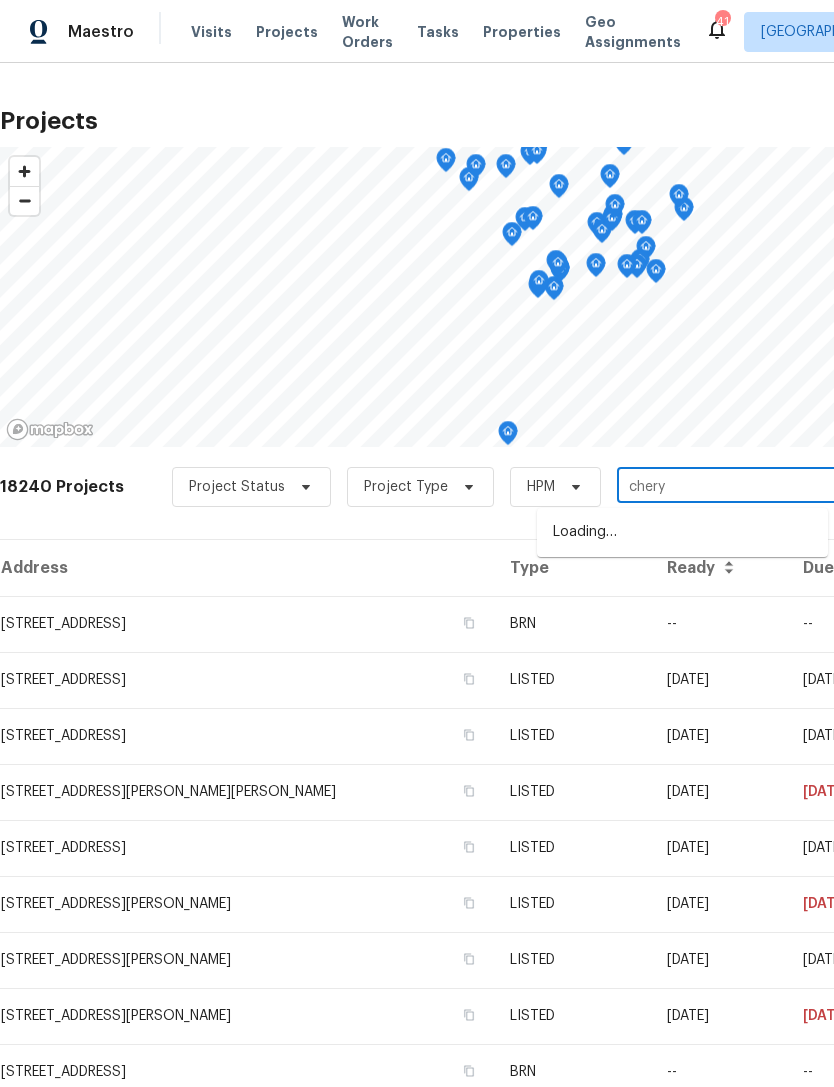 type on "[PERSON_NAME]" 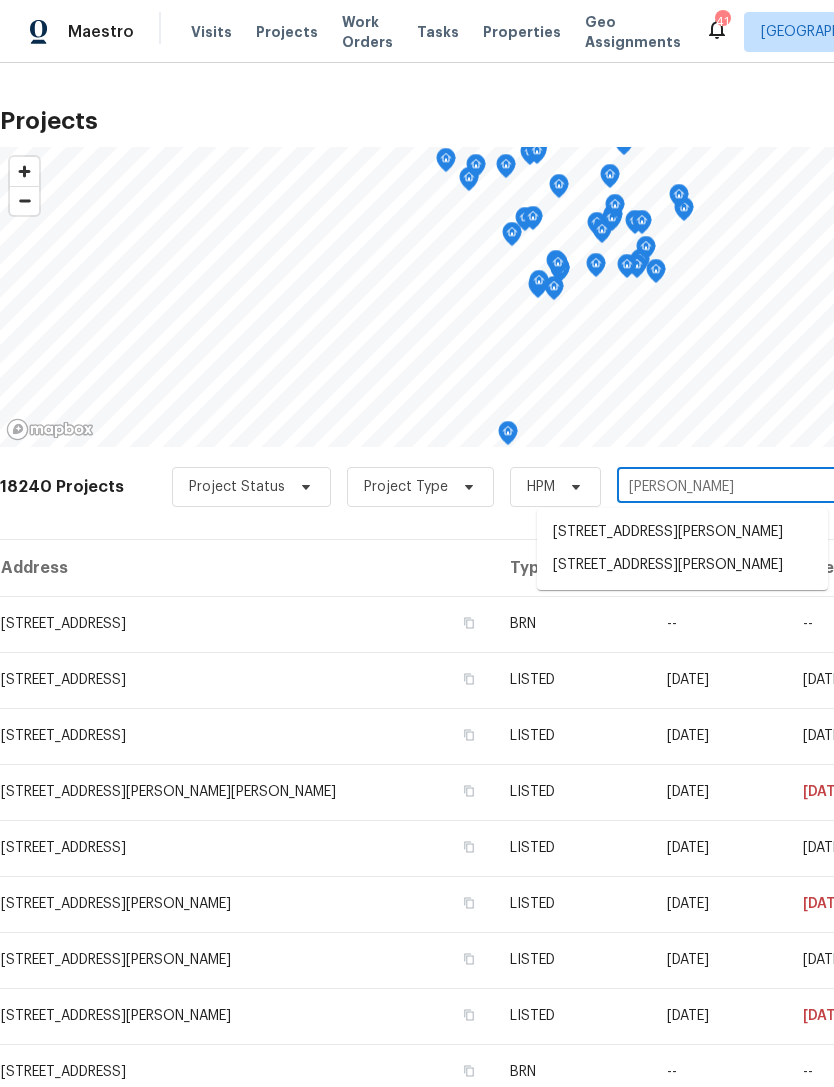 click on "[STREET_ADDRESS][PERSON_NAME]" at bounding box center (682, 565) 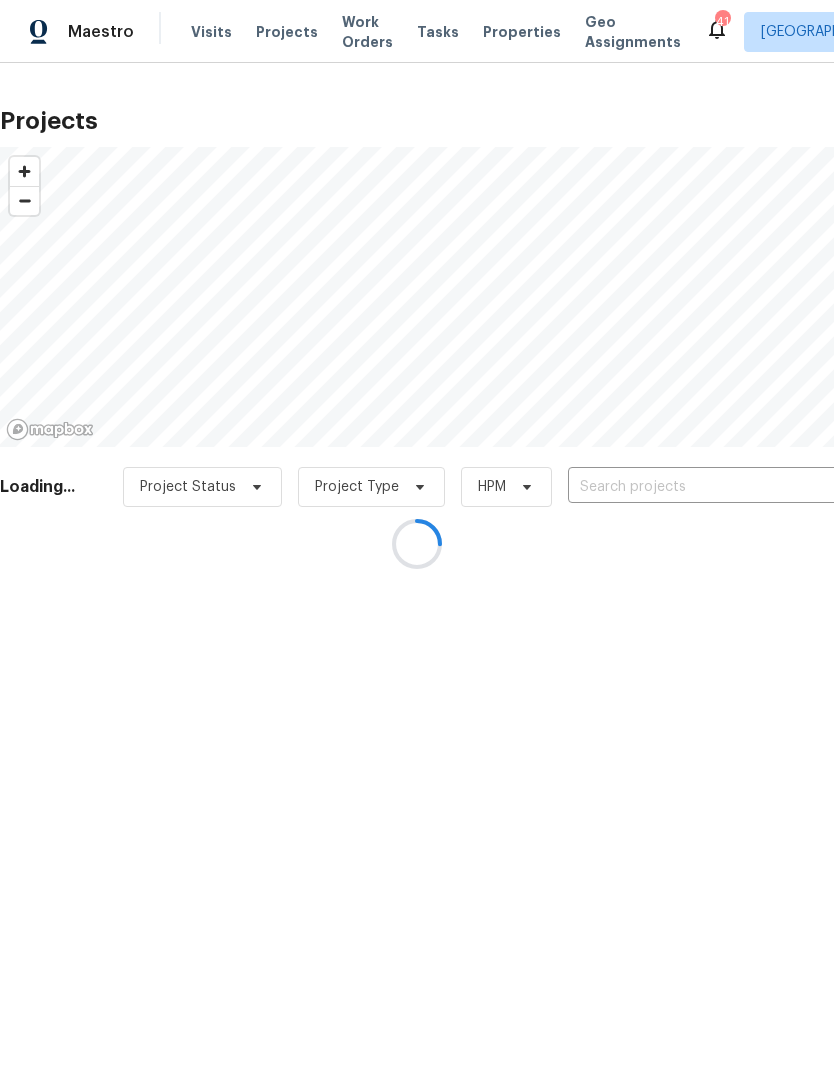 type on "[STREET_ADDRESS][PERSON_NAME]" 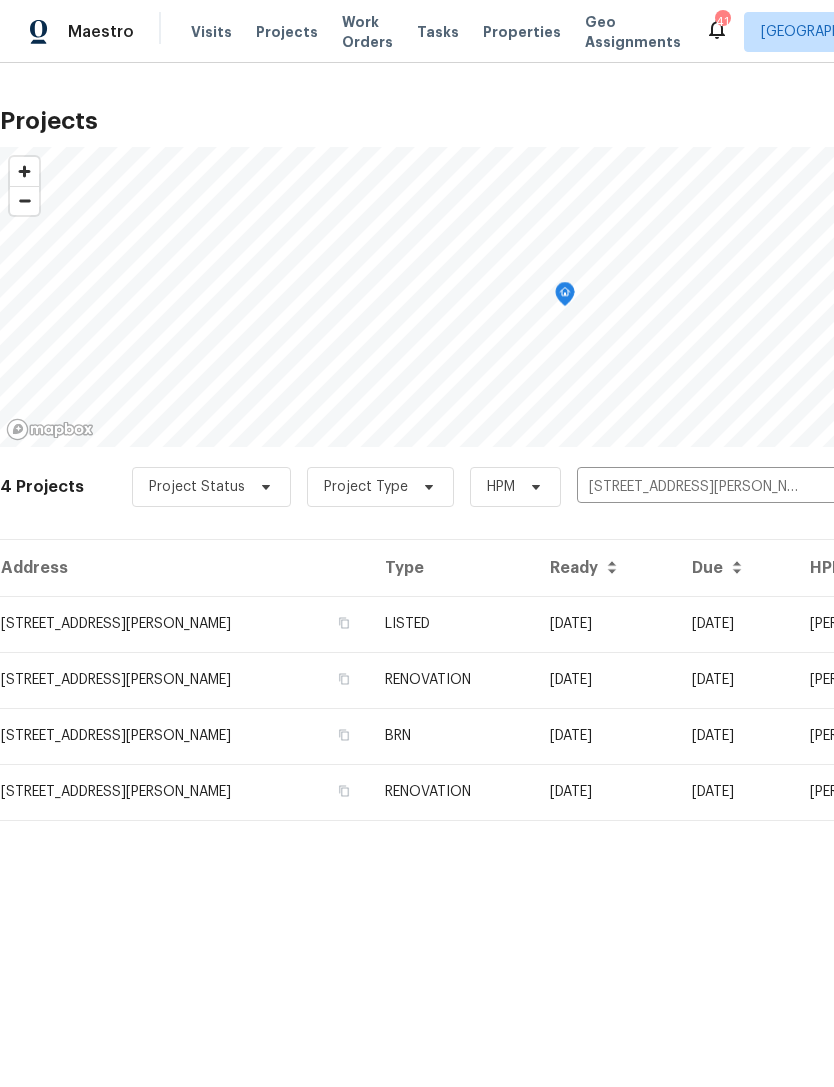 scroll, scrollTop: 0, scrollLeft: 0, axis: both 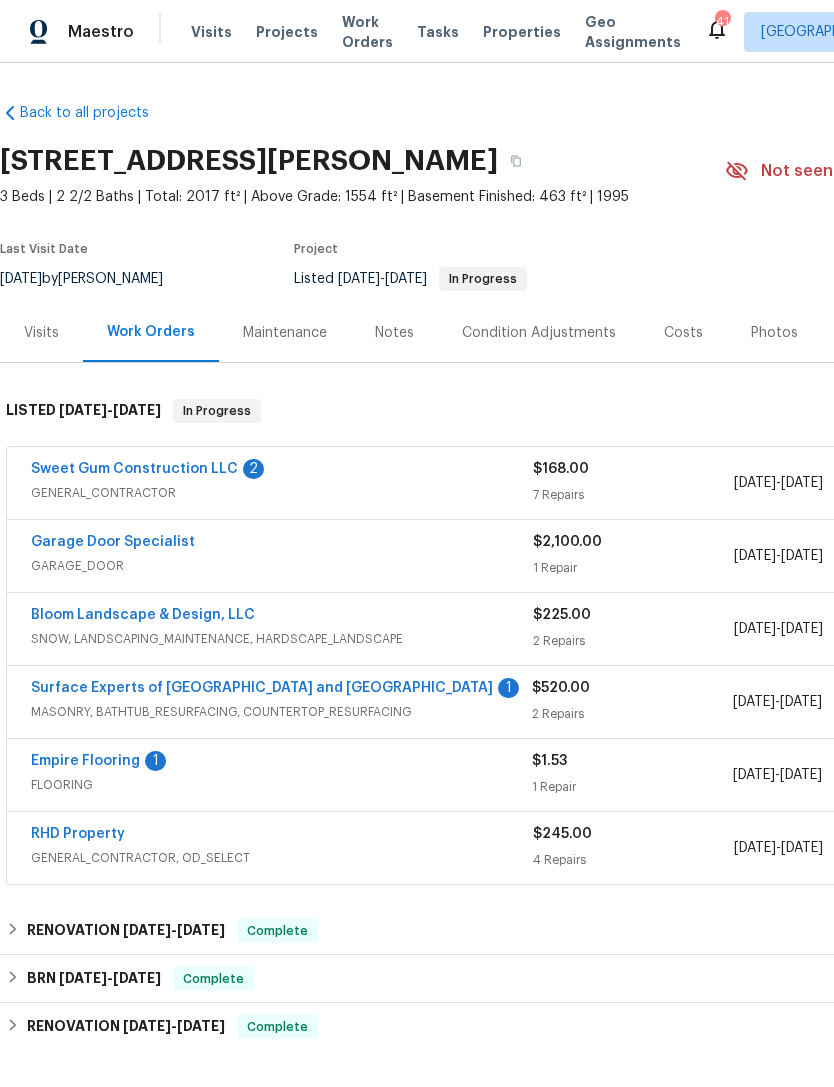 click on "Sweet Gum Construction LLC" at bounding box center [134, 469] 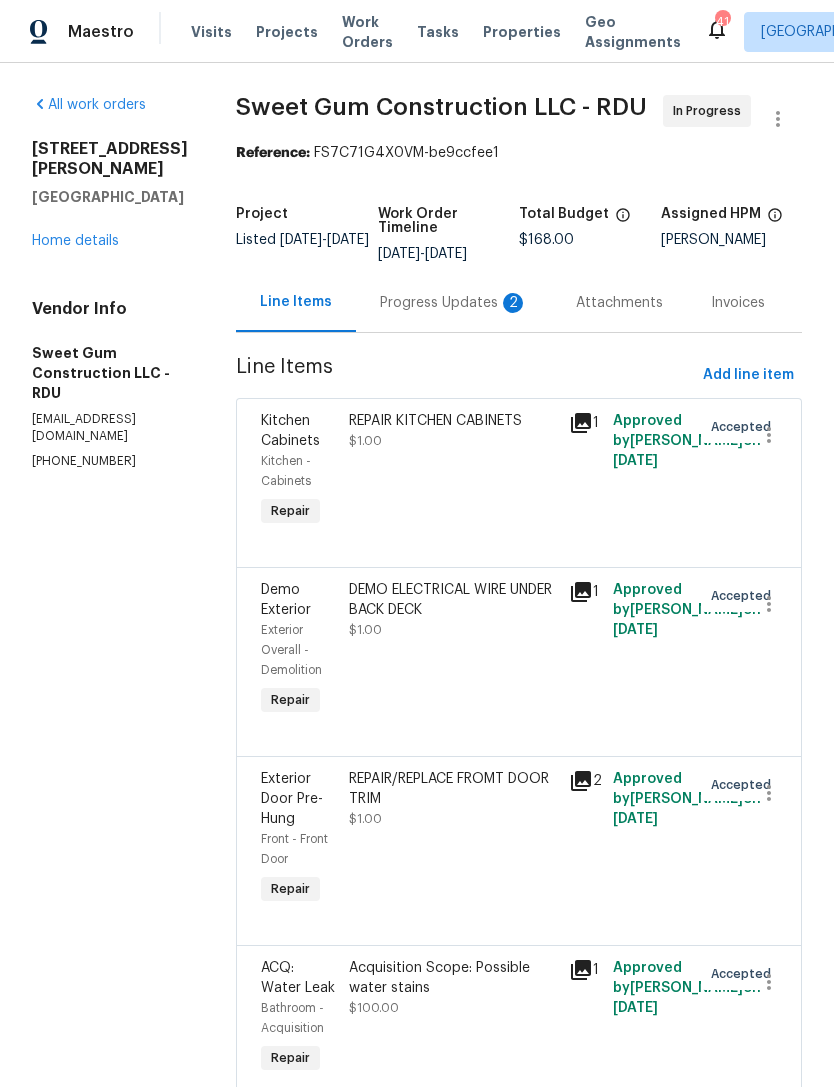 click on "Progress Updates 2" at bounding box center (454, 303) 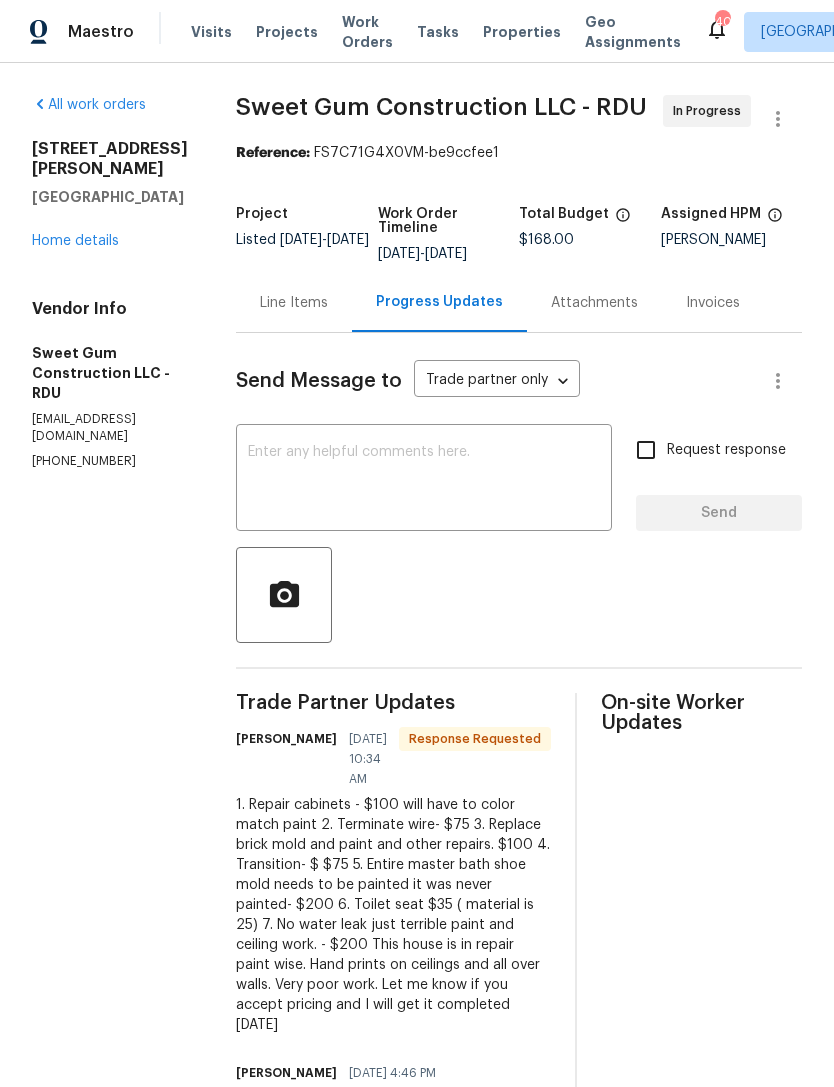 click on "Line Items" at bounding box center [294, 303] 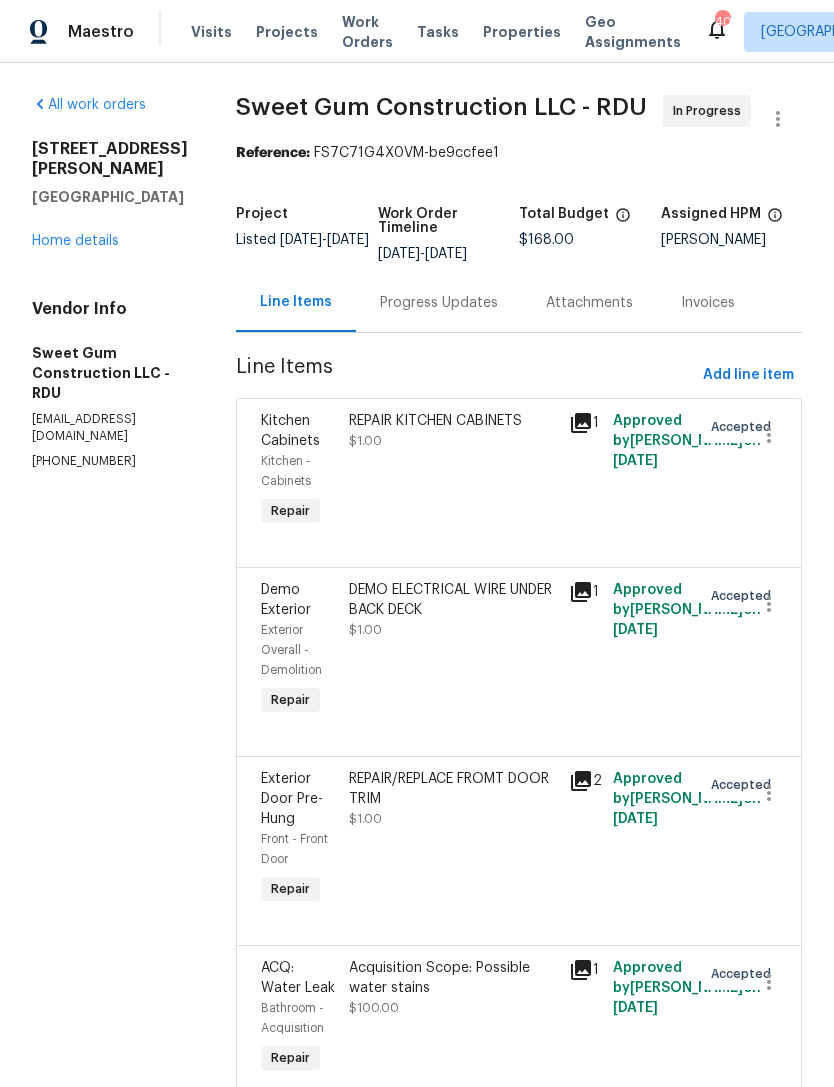 click on "REPAIR KITCHEN CABINETS $1.00" at bounding box center (453, 471) 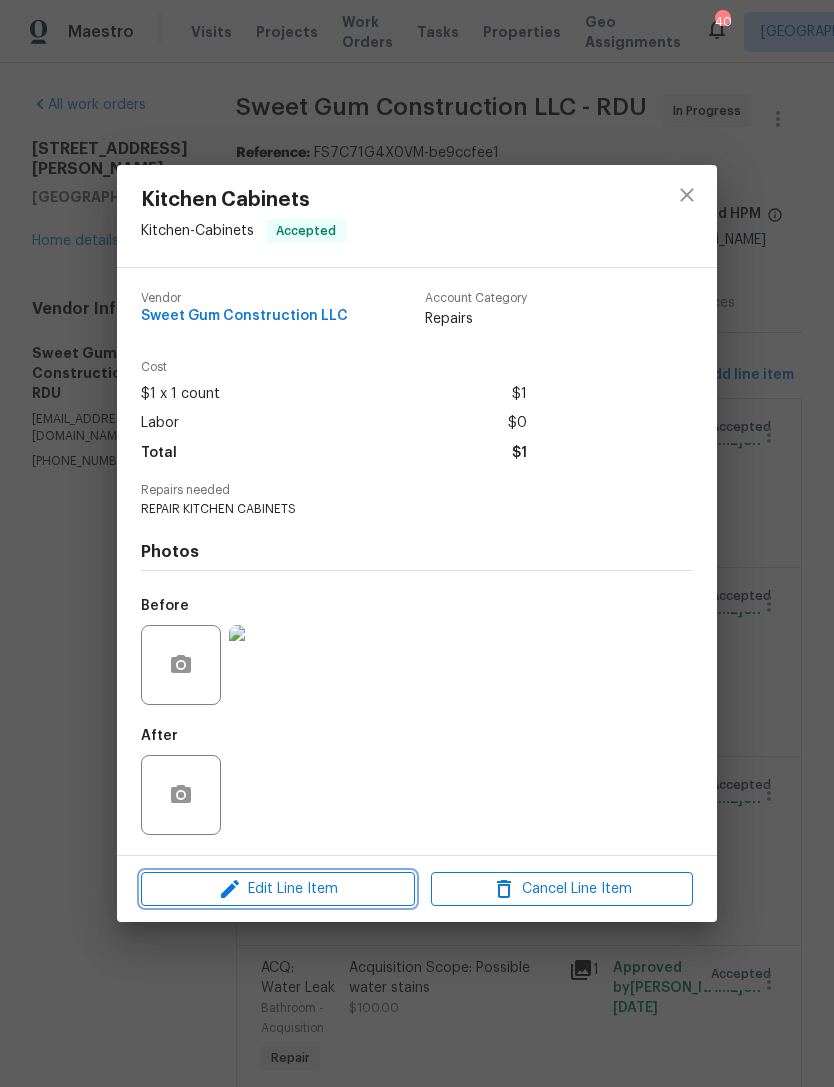 click on "Edit Line Item" at bounding box center [278, 889] 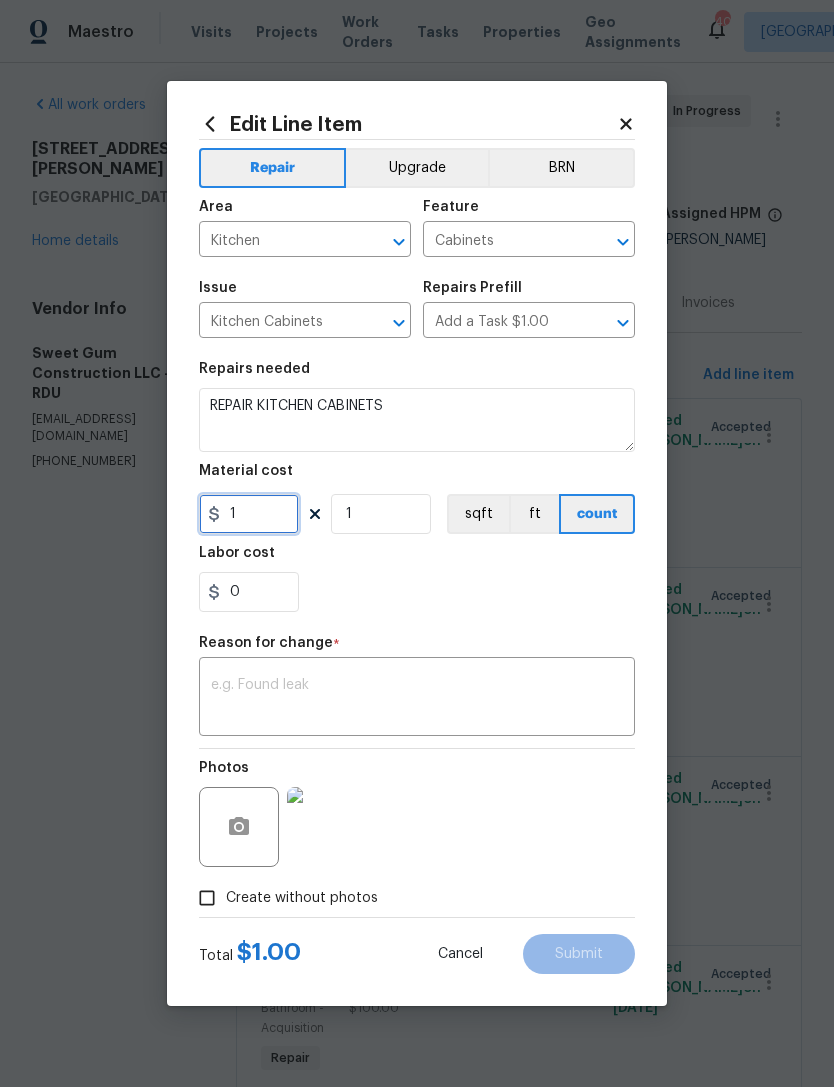 click on "1" at bounding box center [249, 514] 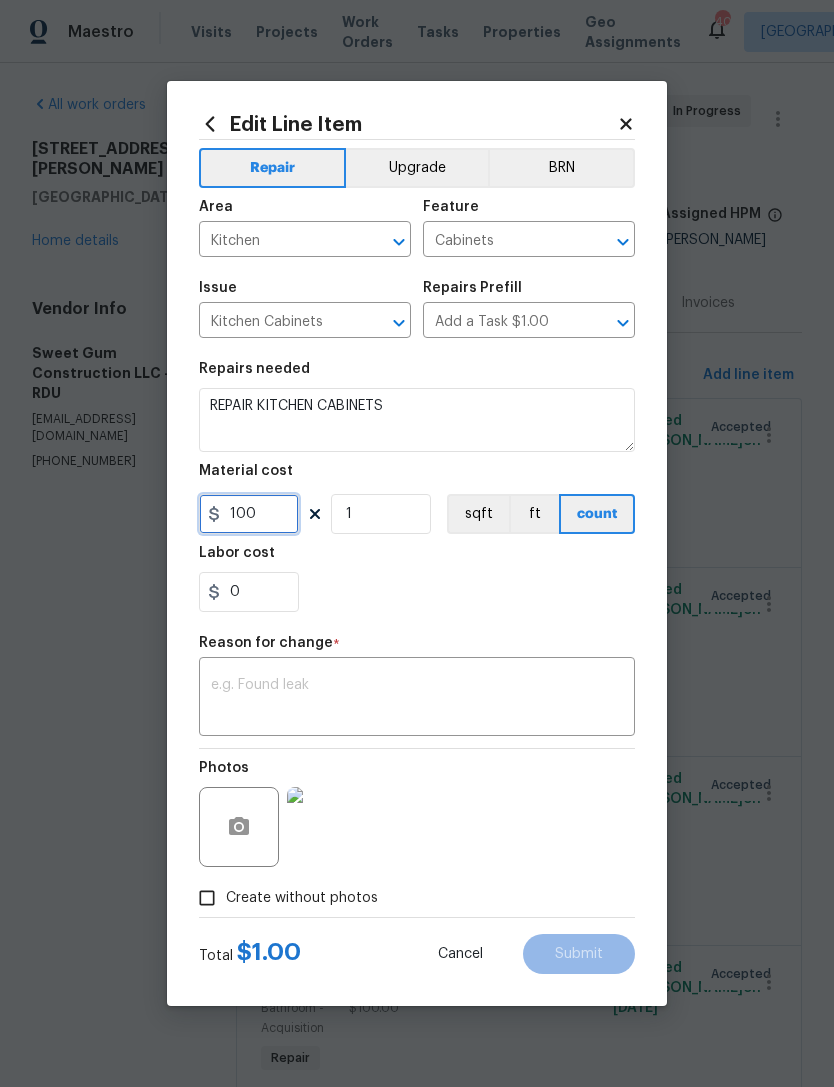 type on "100" 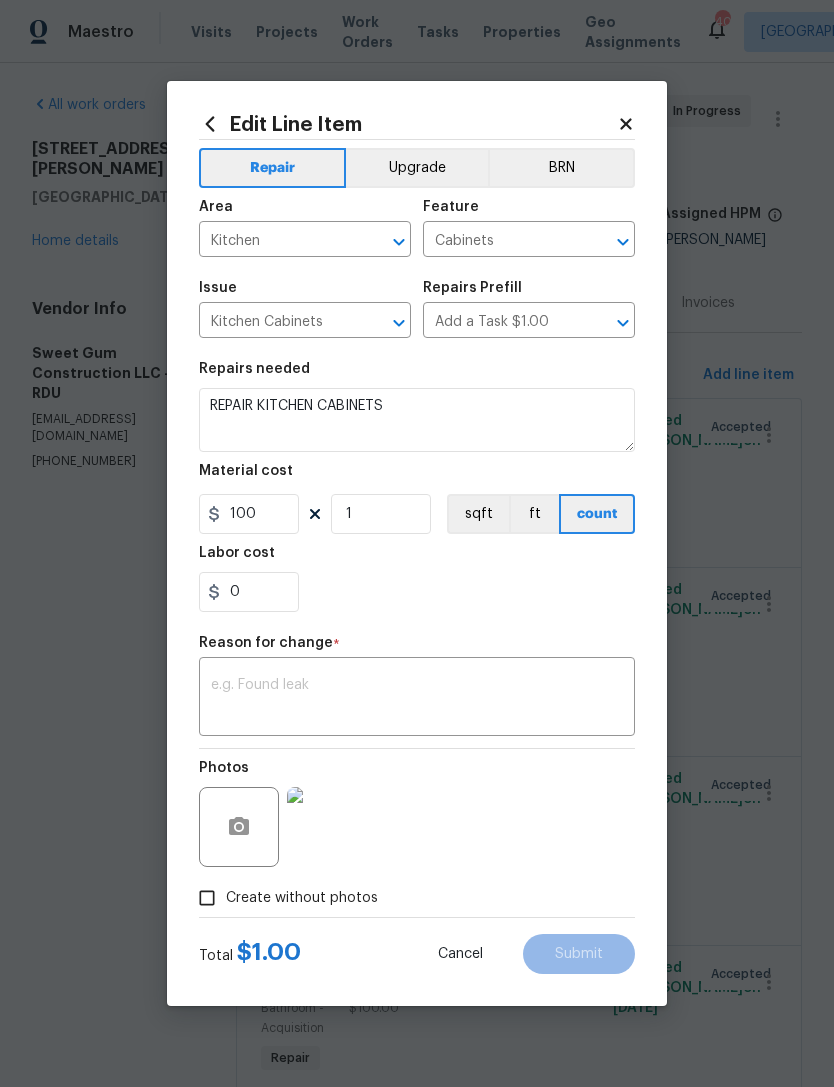 click at bounding box center [417, 699] 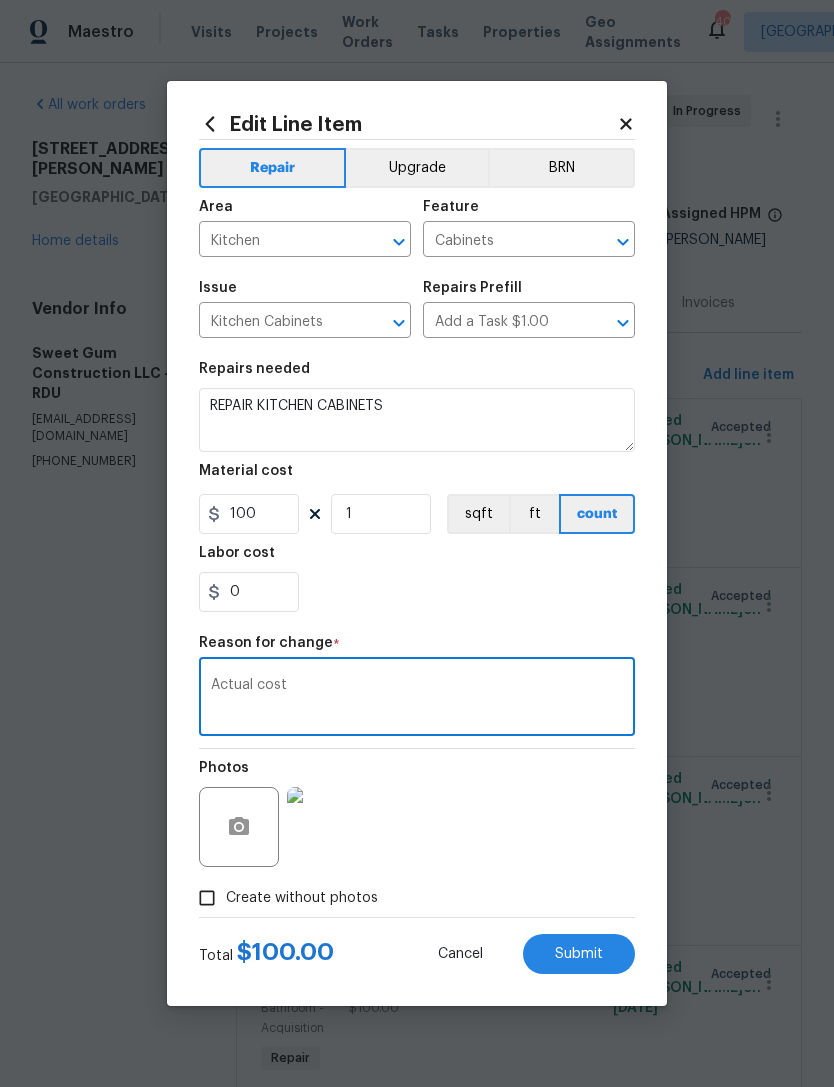 type on "Actual cost" 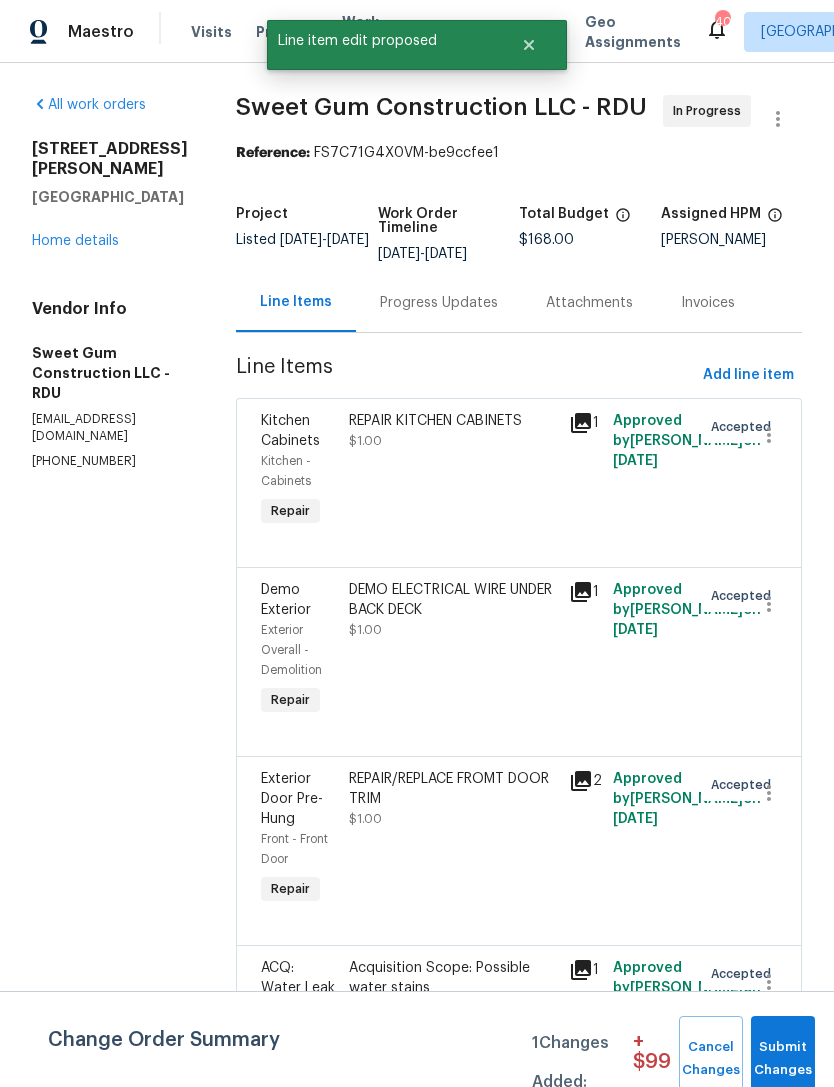 click on "DEMO ELECTRICAL WIRE UNDER BACK DECK $1.00" at bounding box center (453, 650) 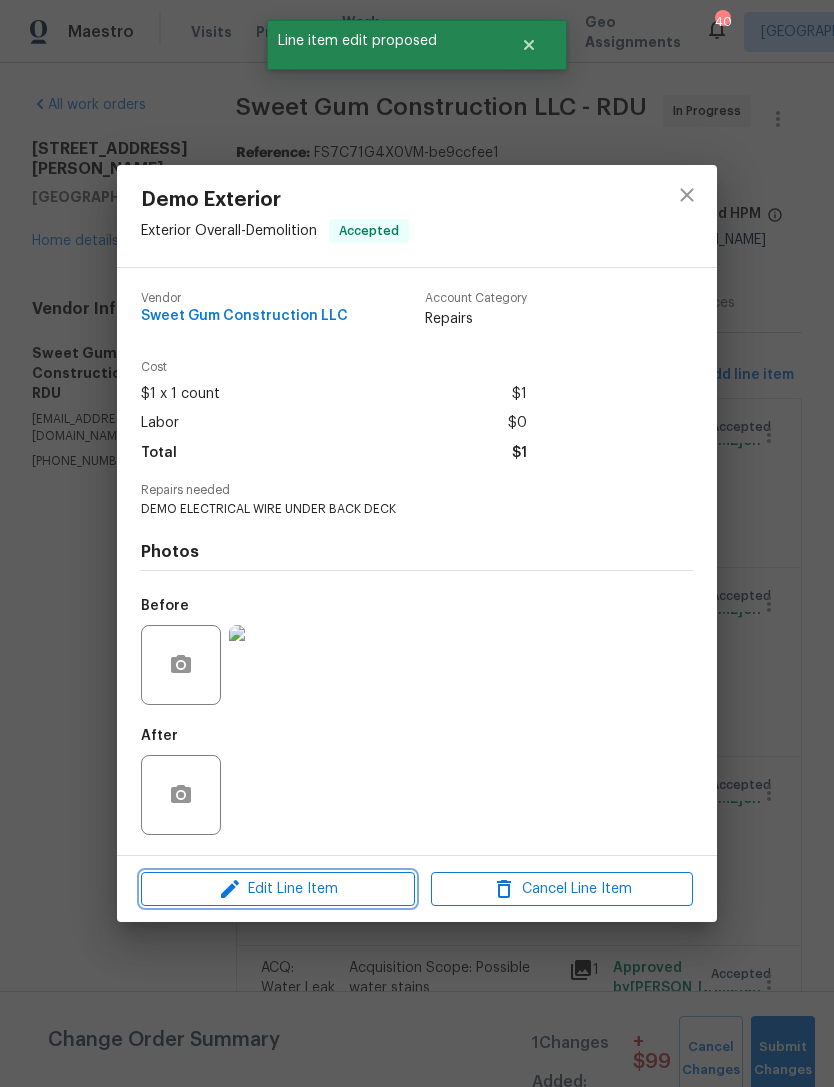 click on "Edit Line Item" at bounding box center [278, 889] 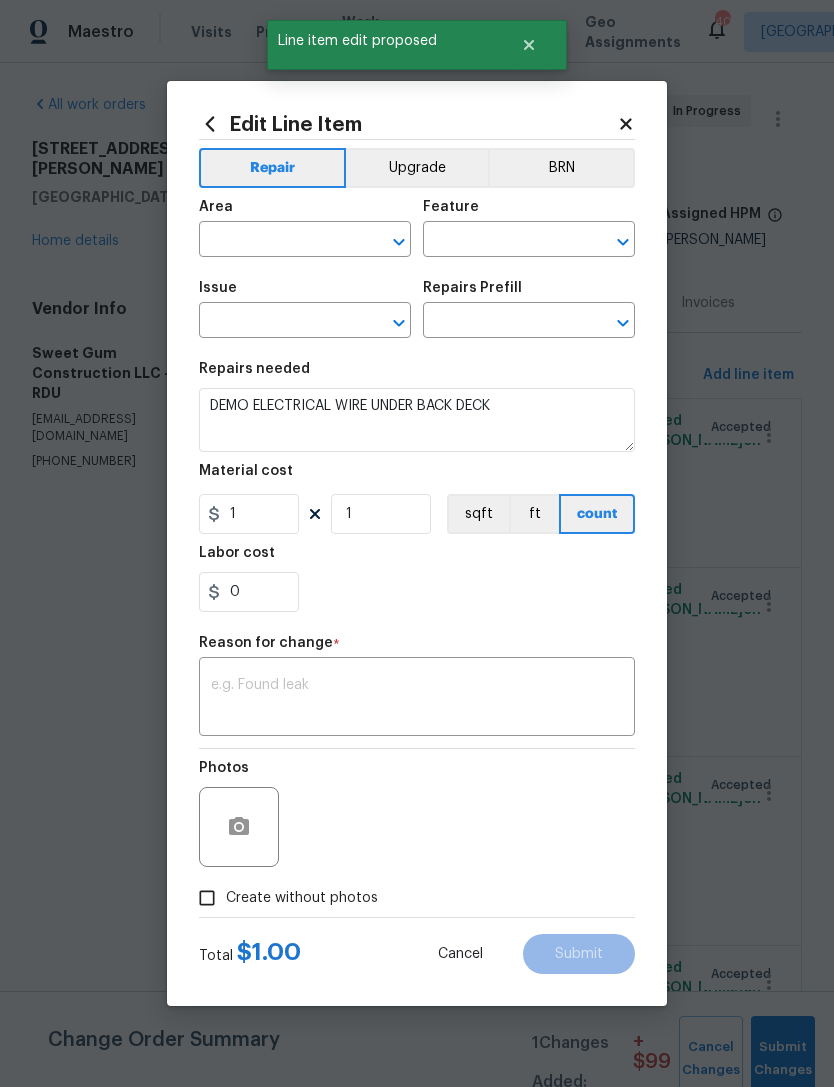 type on "Exterior Overall" 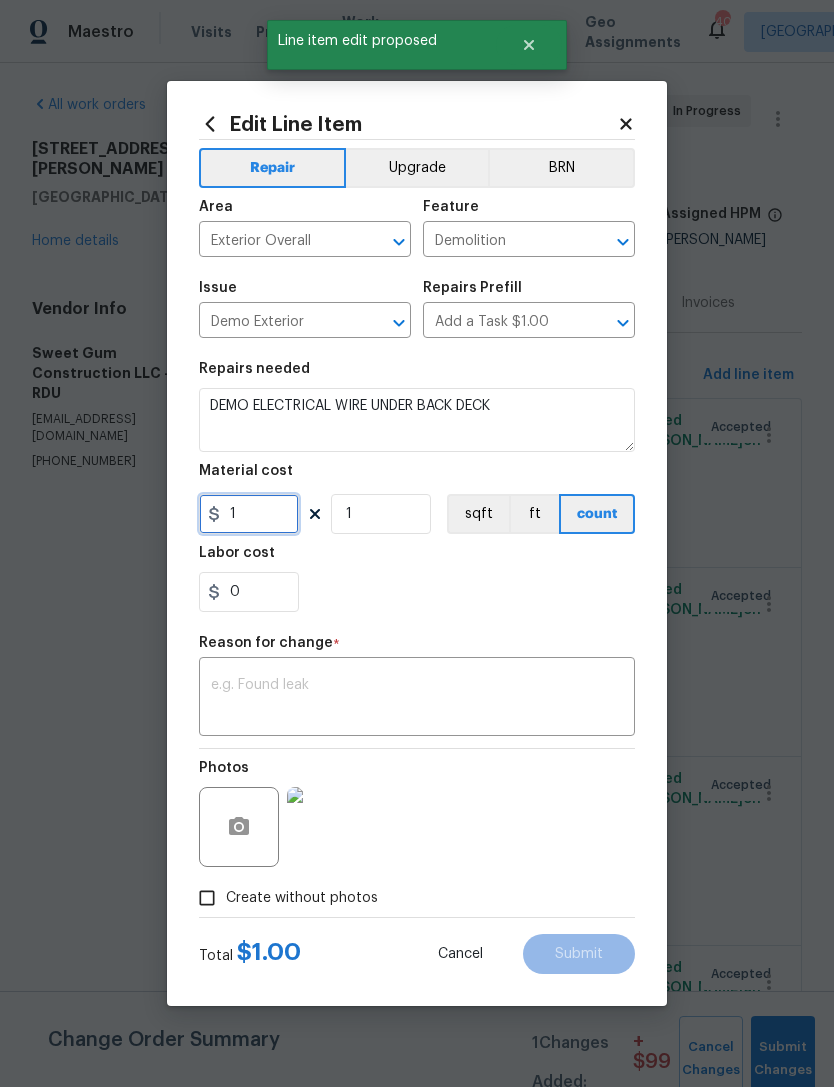 click on "1" at bounding box center (249, 514) 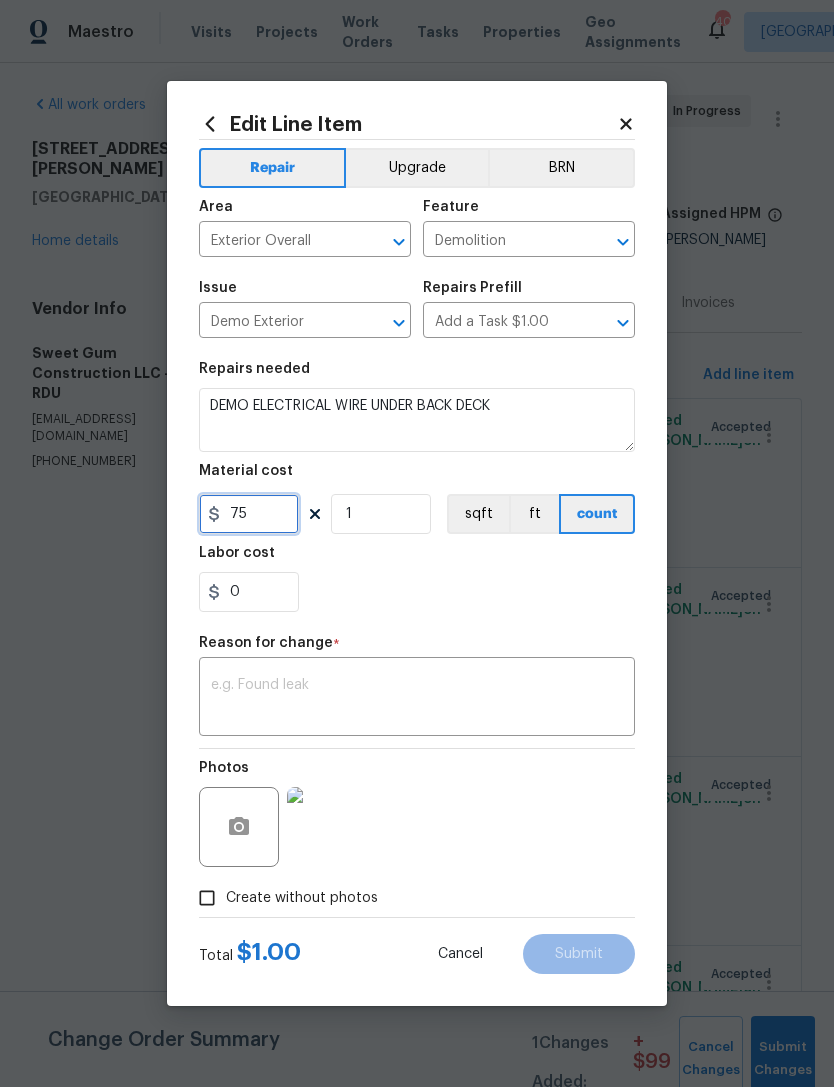 type on "75" 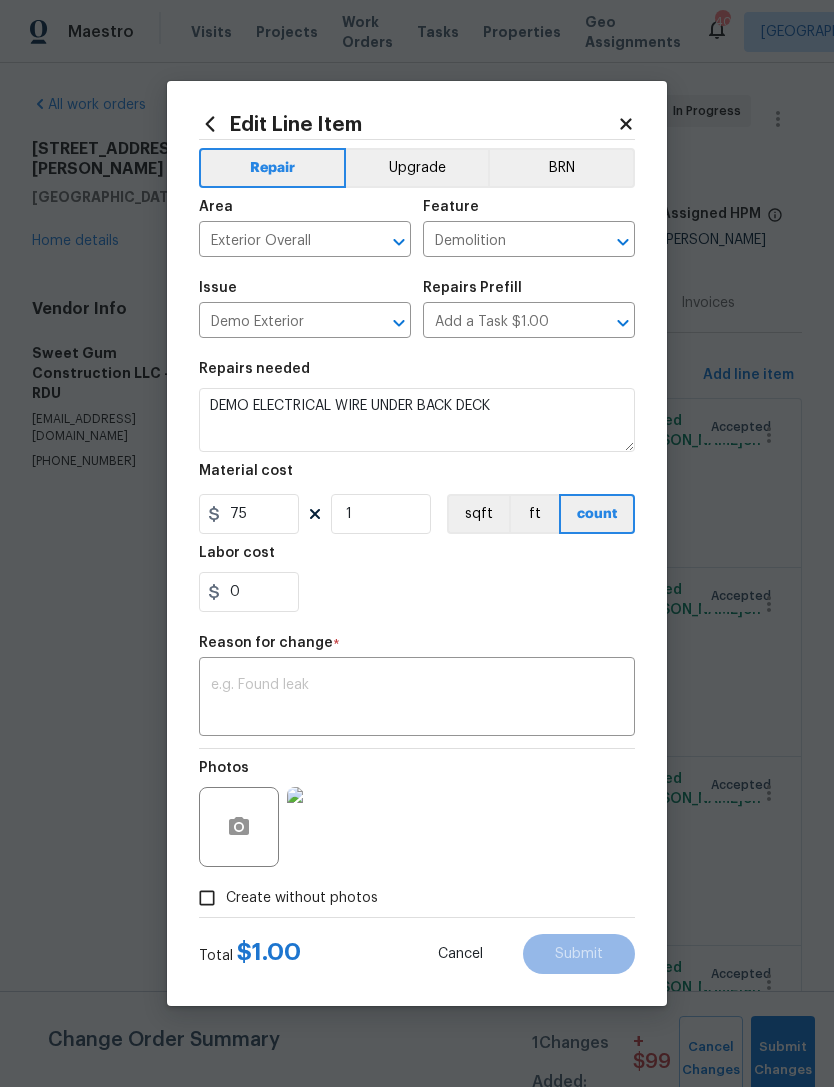 click at bounding box center (417, 699) 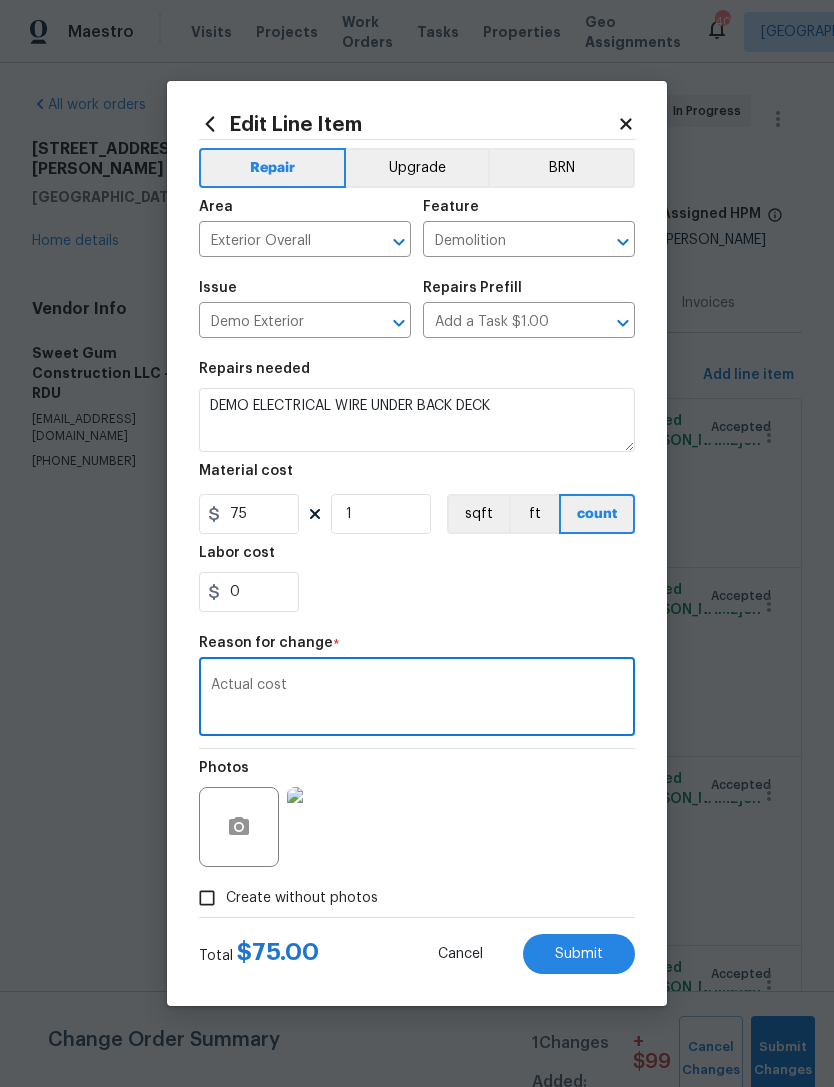 type on "Actual cost" 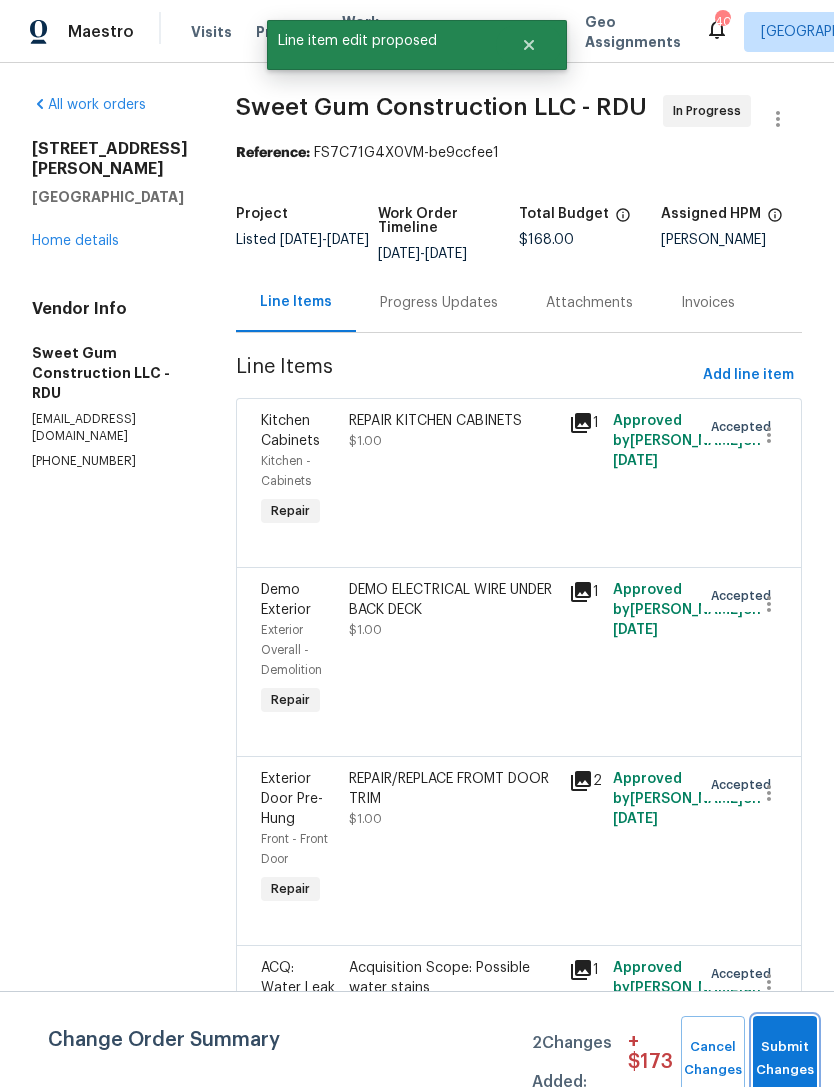 click on "Submit Changes" at bounding box center [785, 1059] 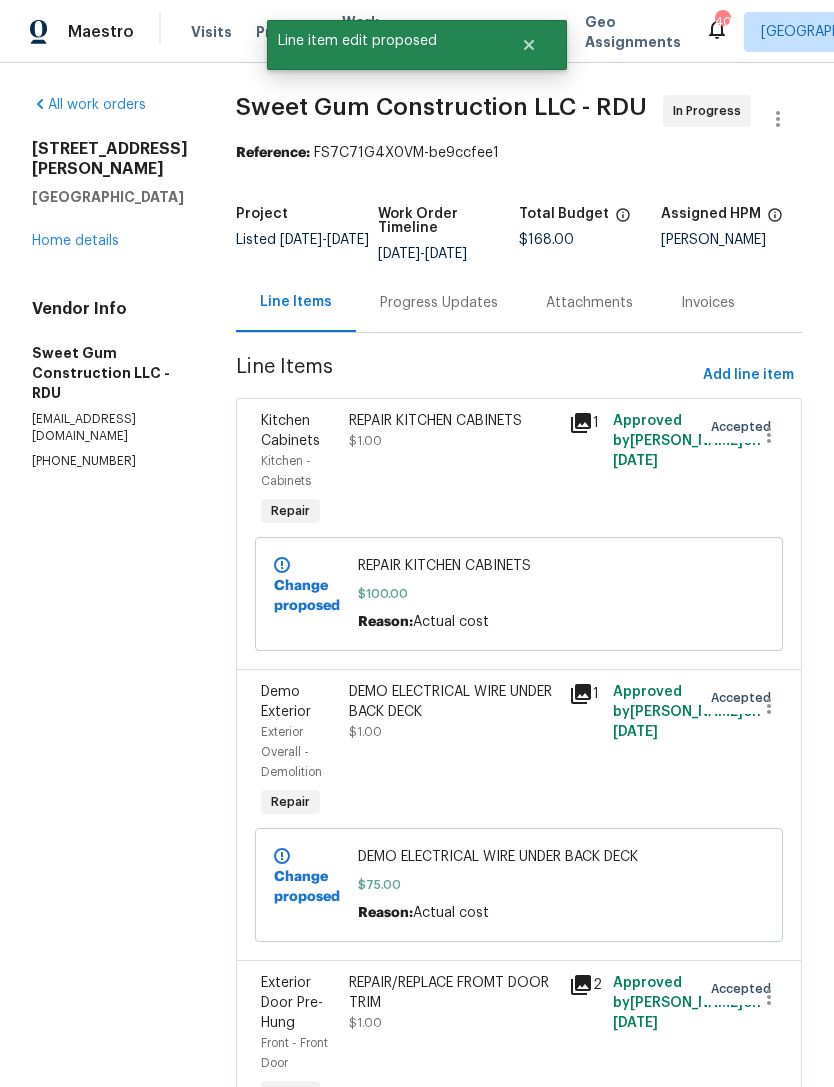 click on "Progress Updates" at bounding box center (439, 303) 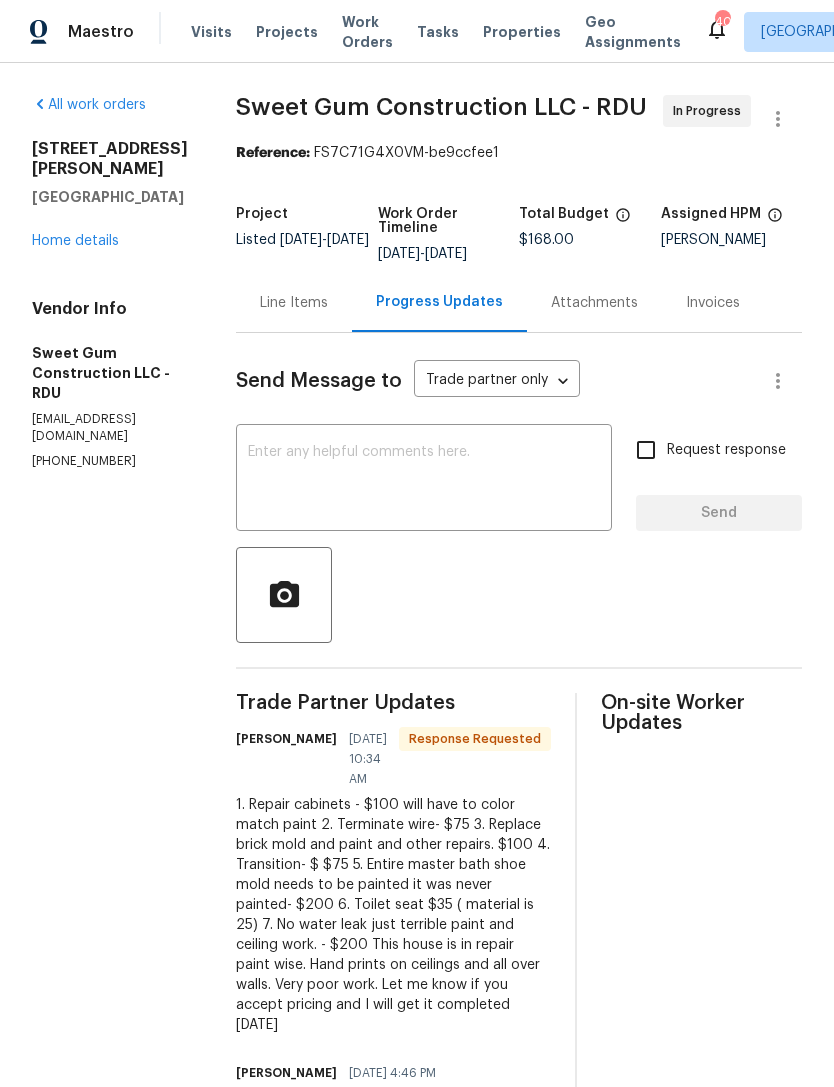 click on "Line Items" at bounding box center (294, 302) 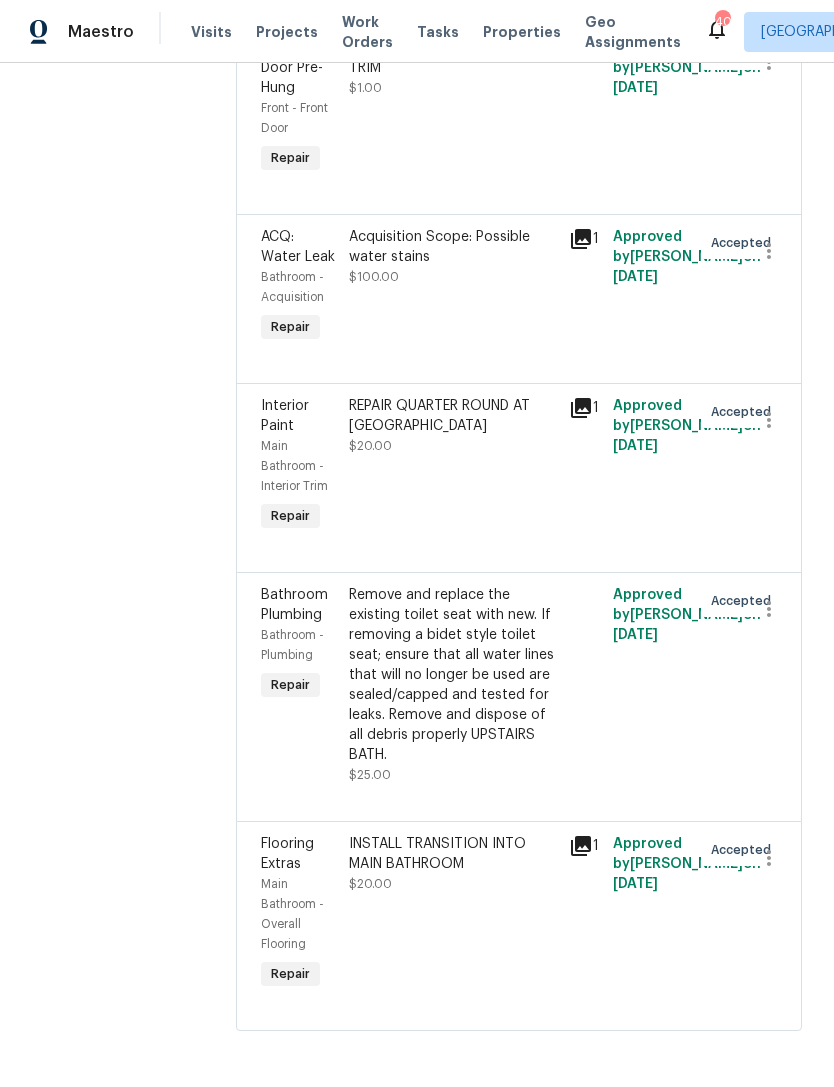 scroll, scrollTop: 1058, scrollLeft: 0, axis: vertical 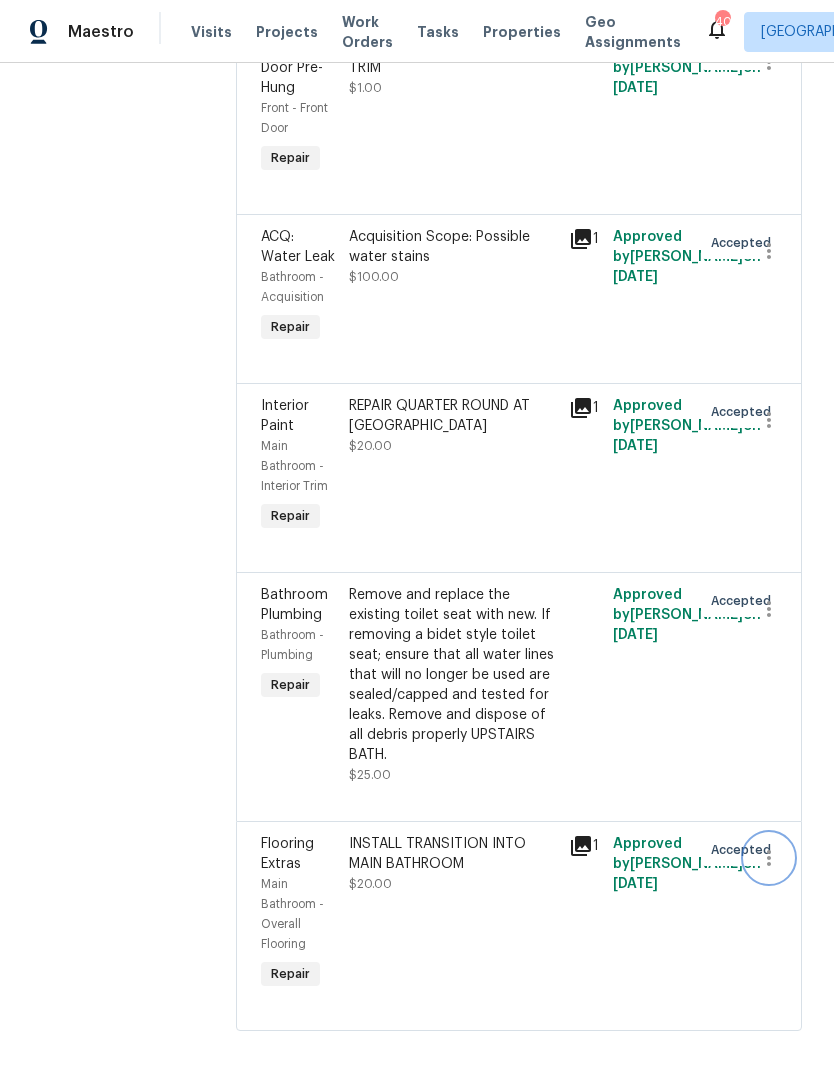 click 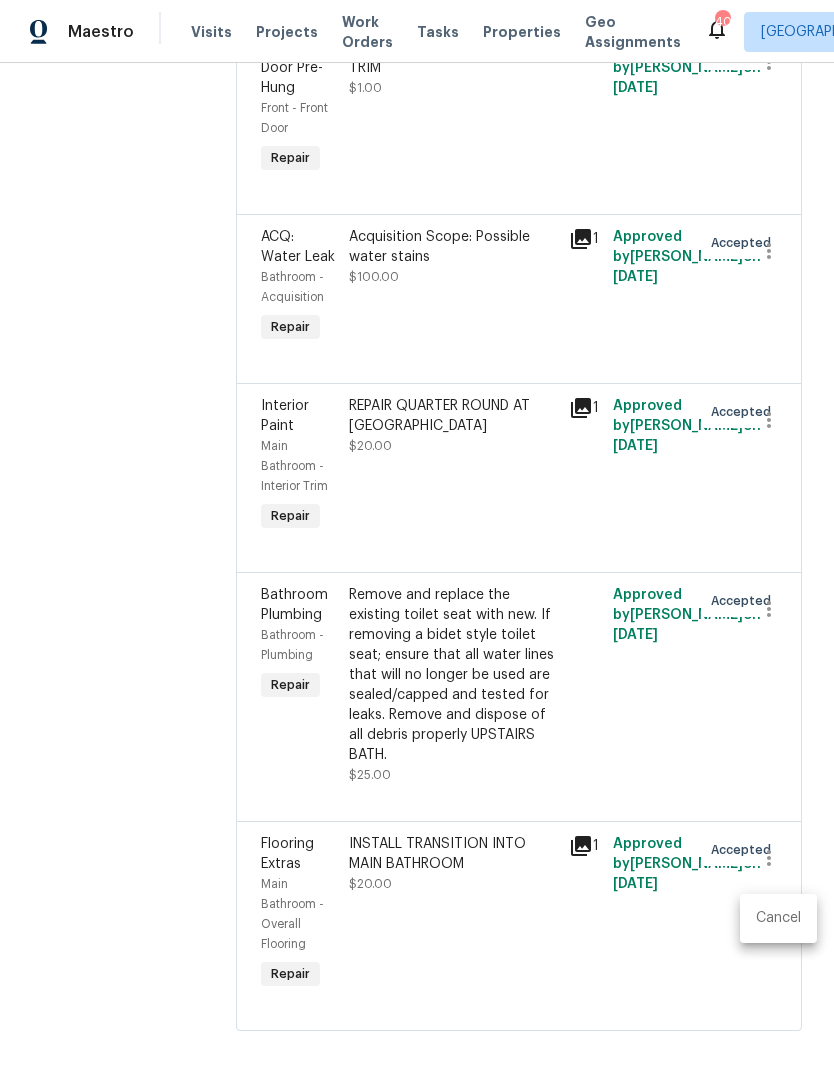 click on "Cancel" at bounding box center [778, 918] 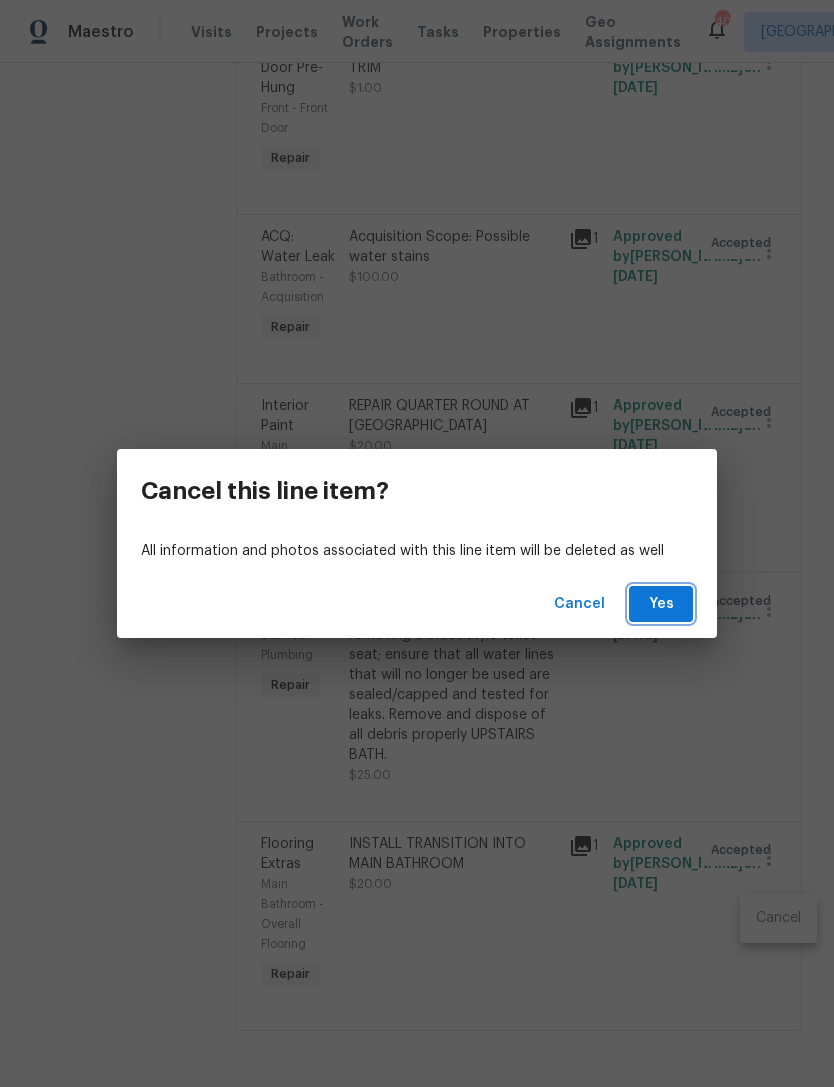 click on "Yes" at bounding box center (661, 604) 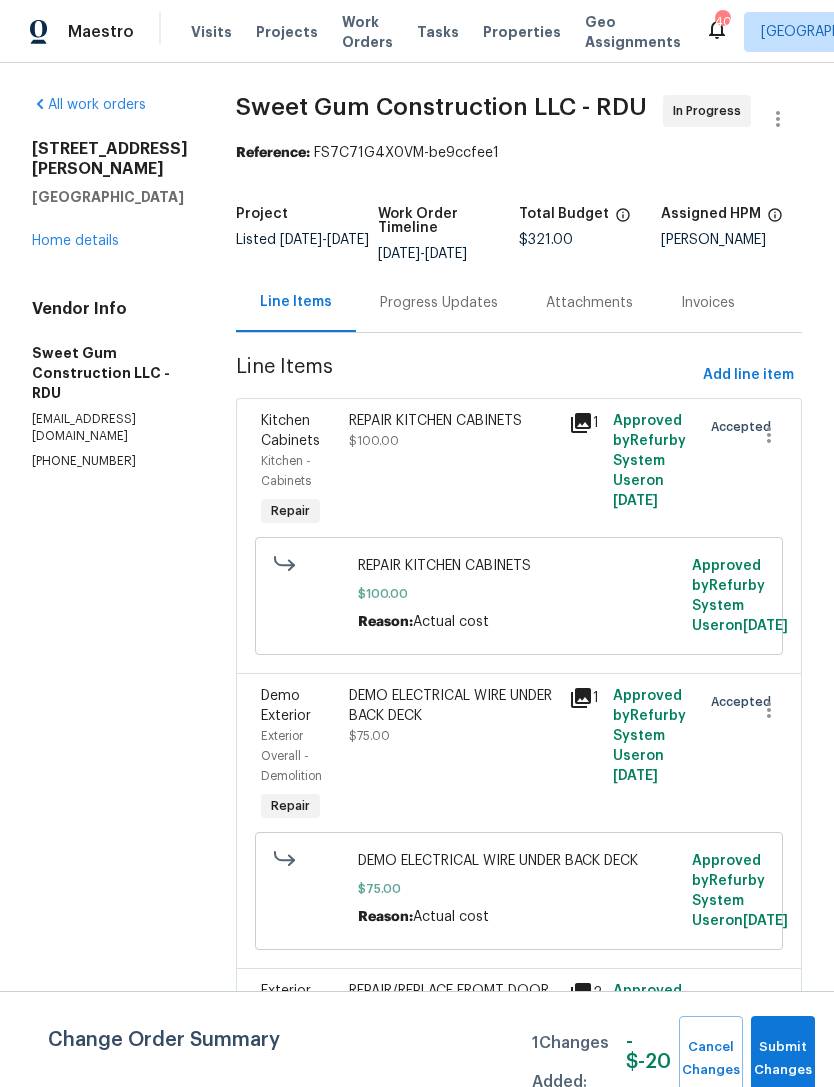 scroll, scrollTop: 0, scrollLeft: 0, axis: both 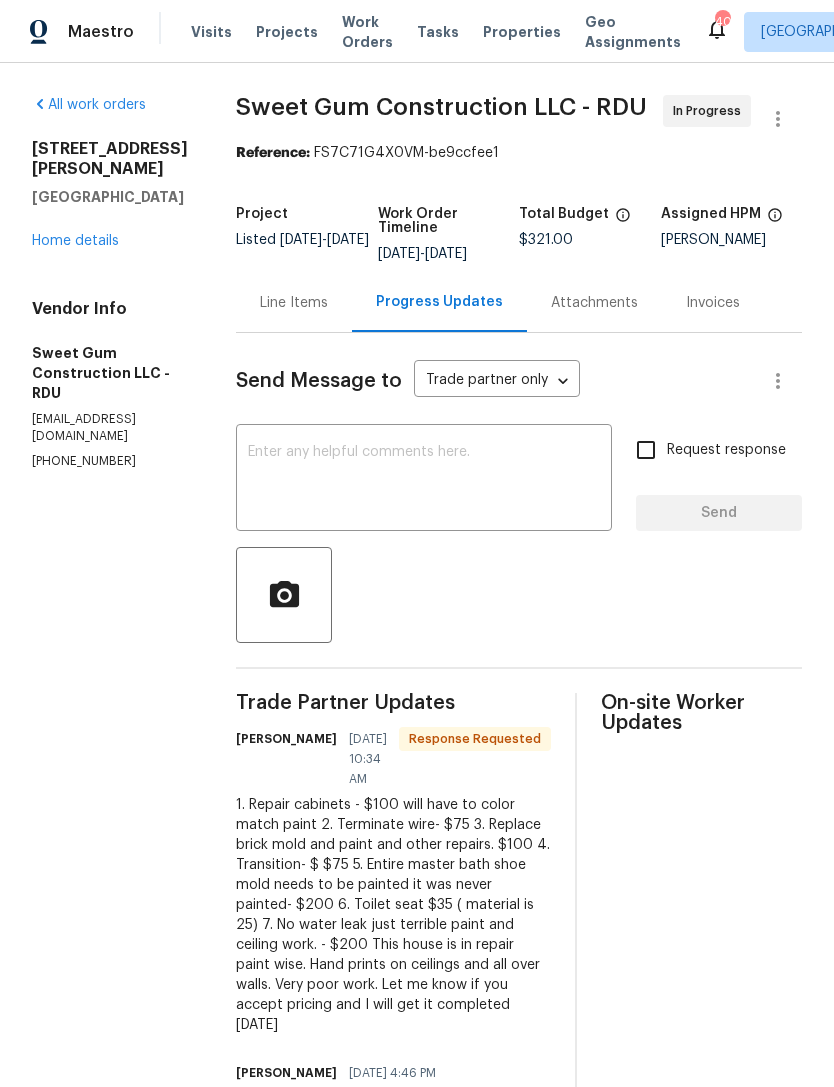 click on "Line Items" at bounding box center [294, 303] 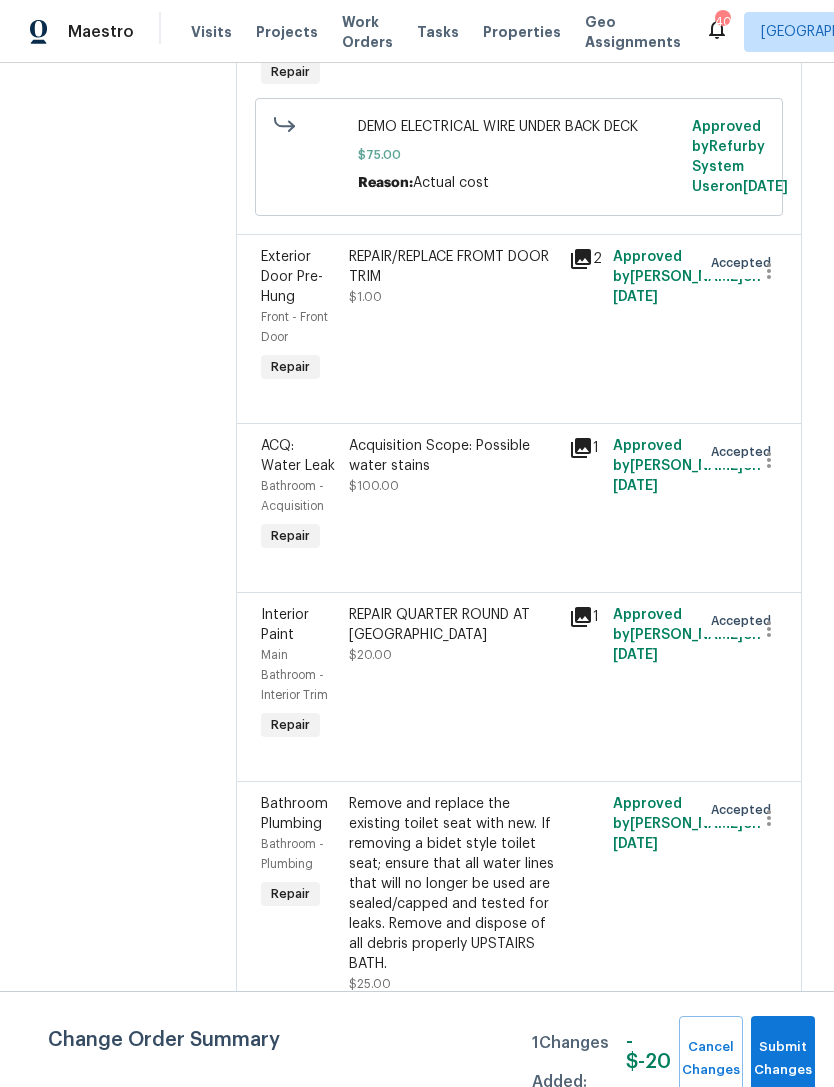 scroll, scrollTop: 797, scrollLeft: 0, axis: vertical 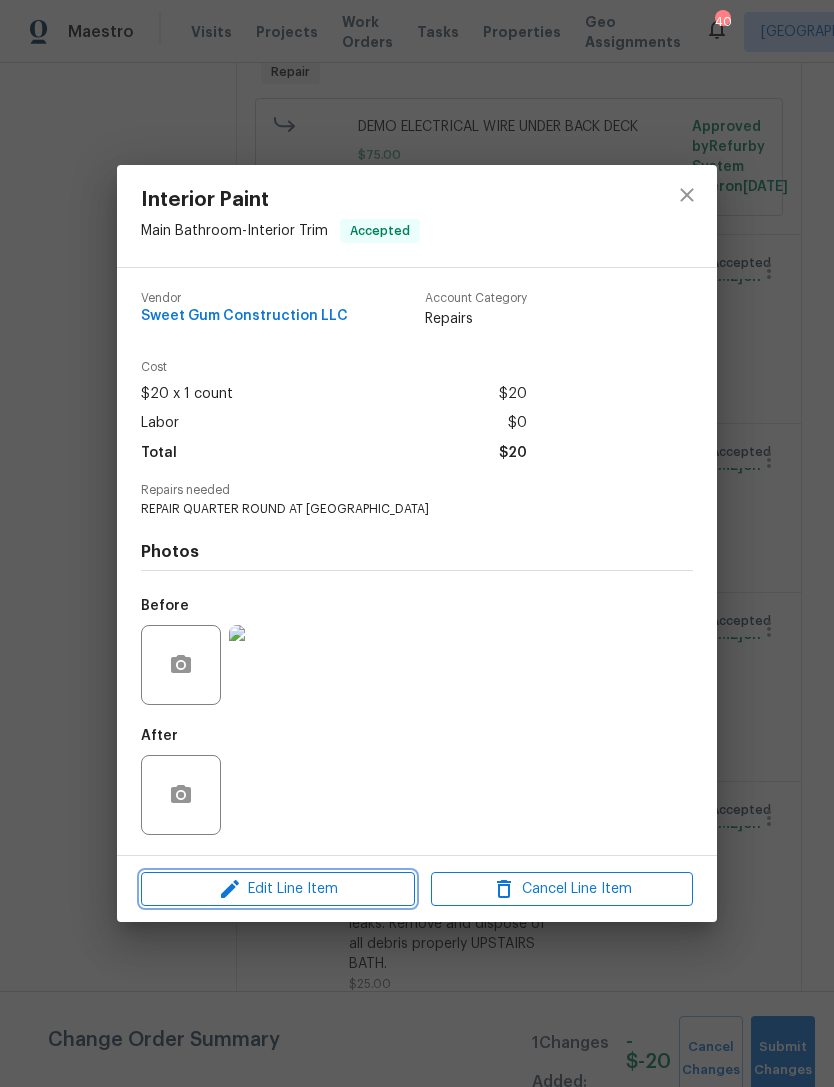 click on "Edit Line Item" at bounding box center [278, 889] 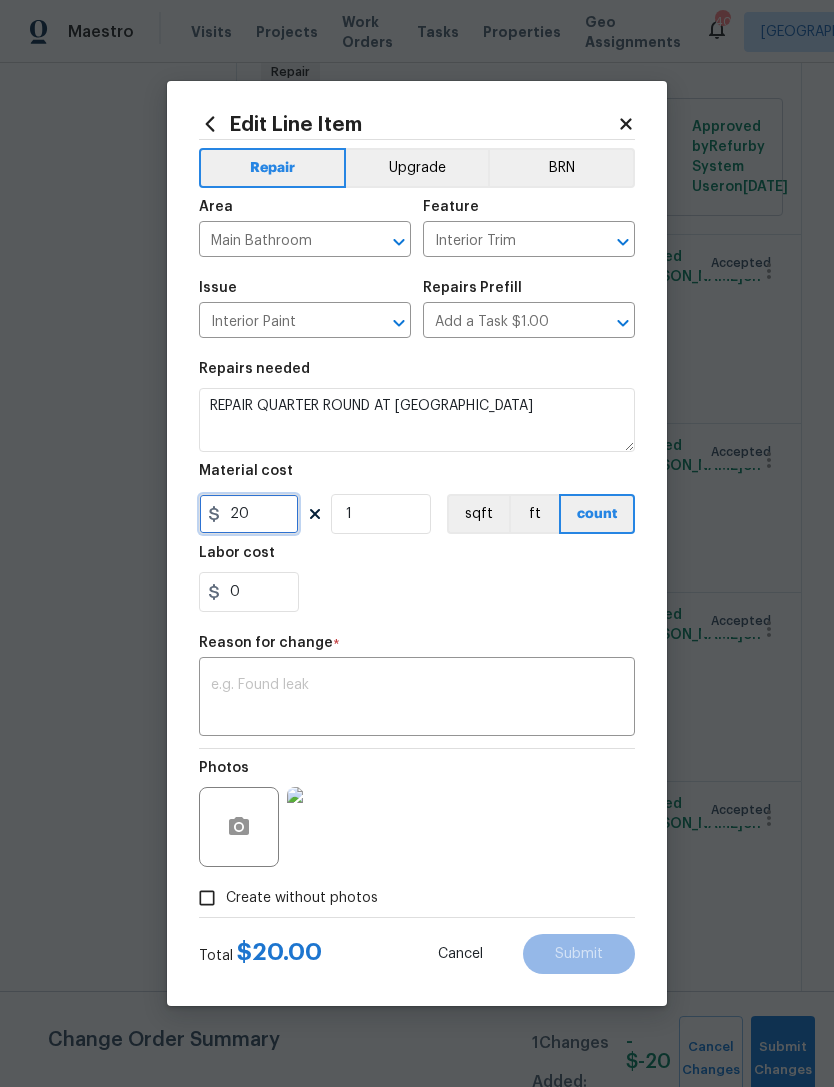 click on "20" at bounding box center [249, 514] 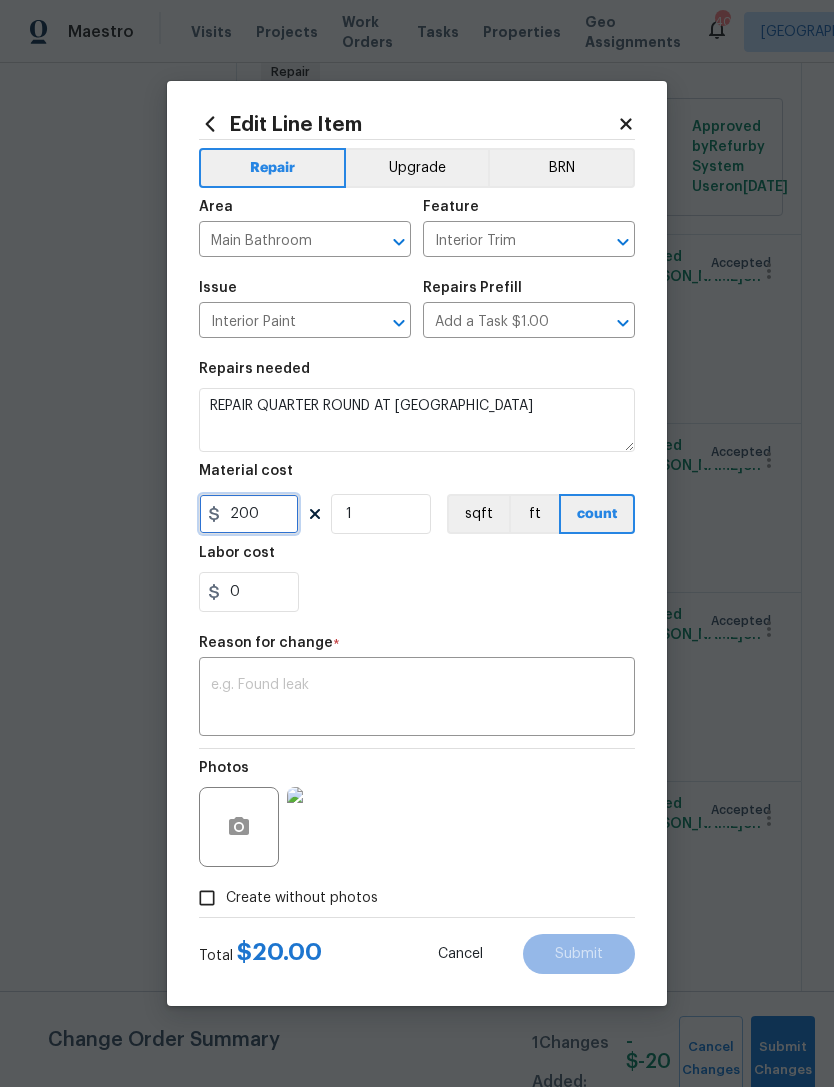 type on "200" 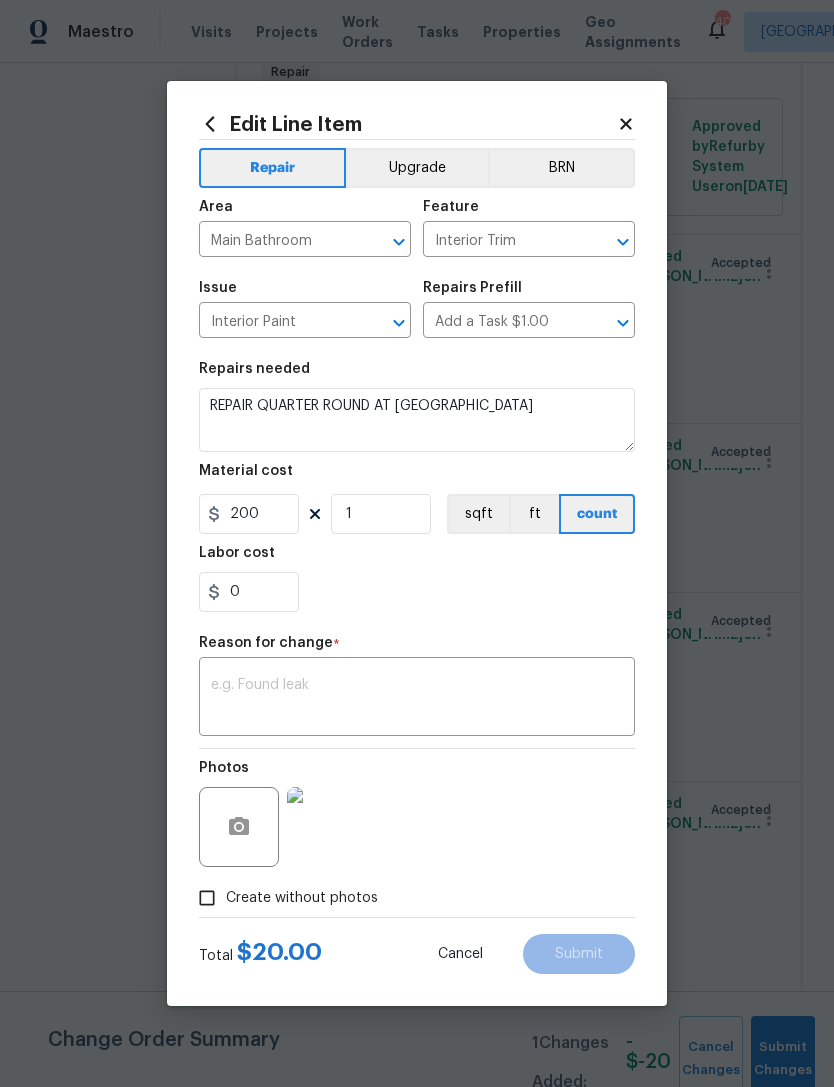 click at bounding box center (417, 699) 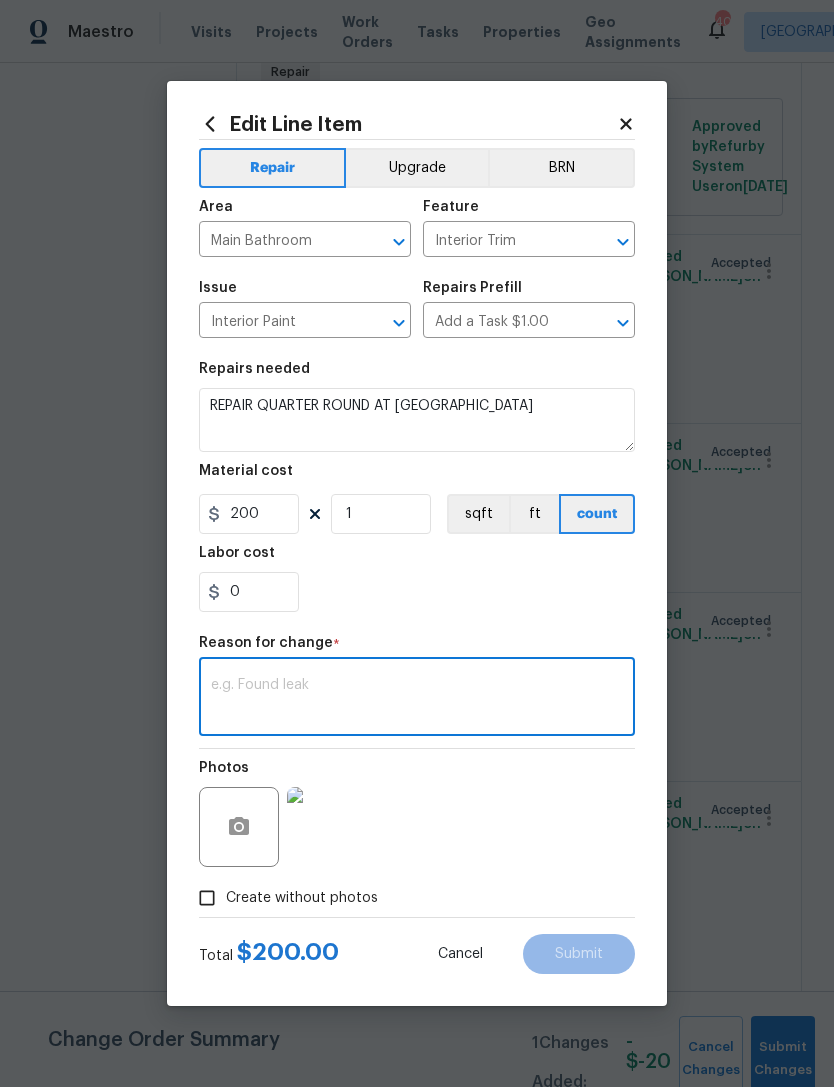 click at bounding box center (417, 699) 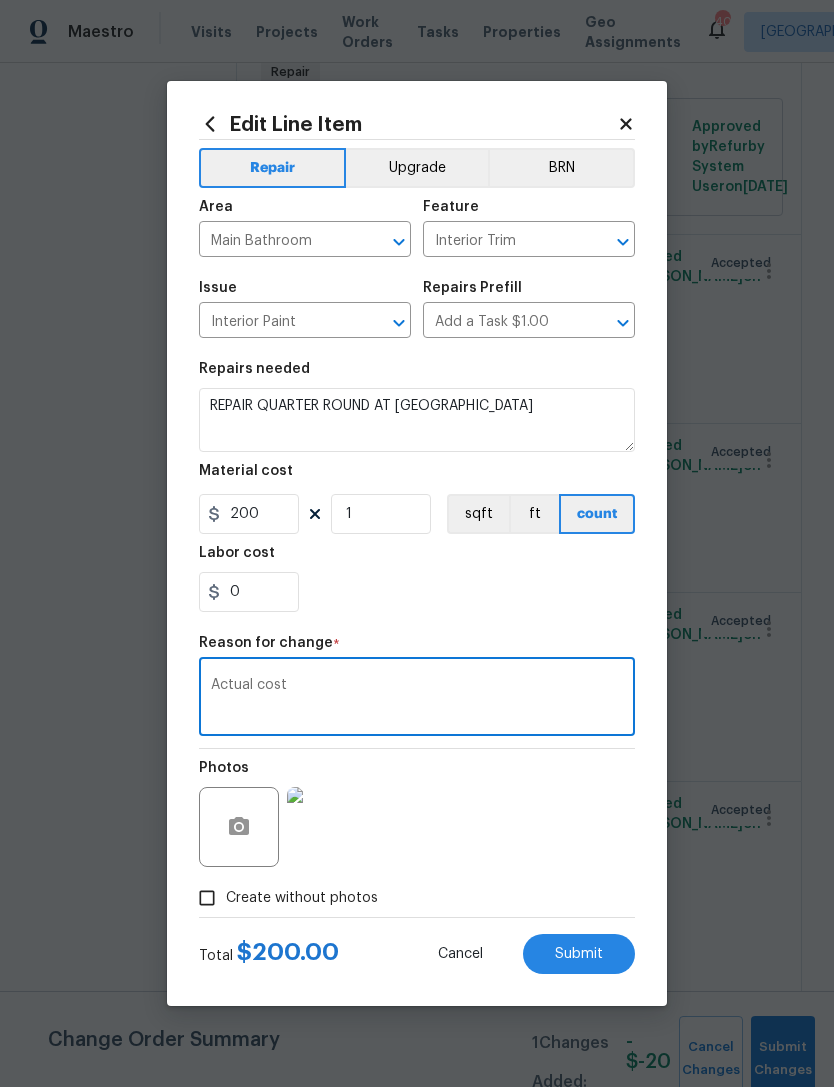 type on "Actual cost" 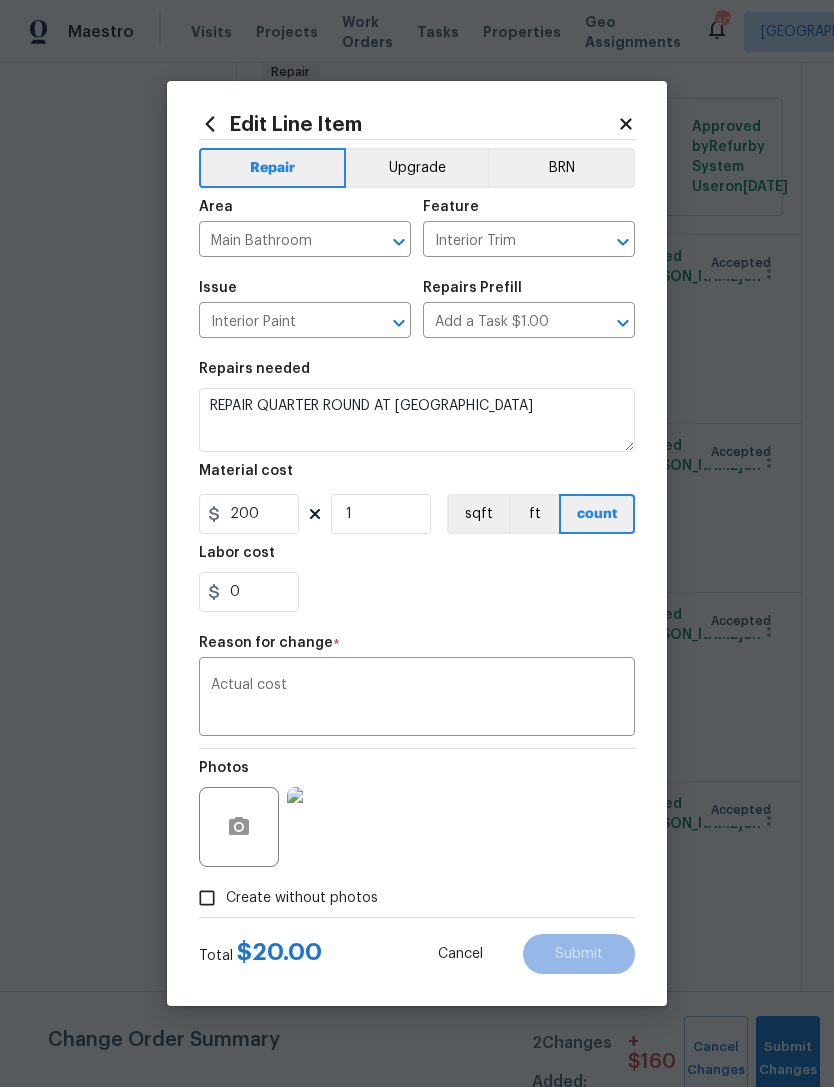 type on "20" 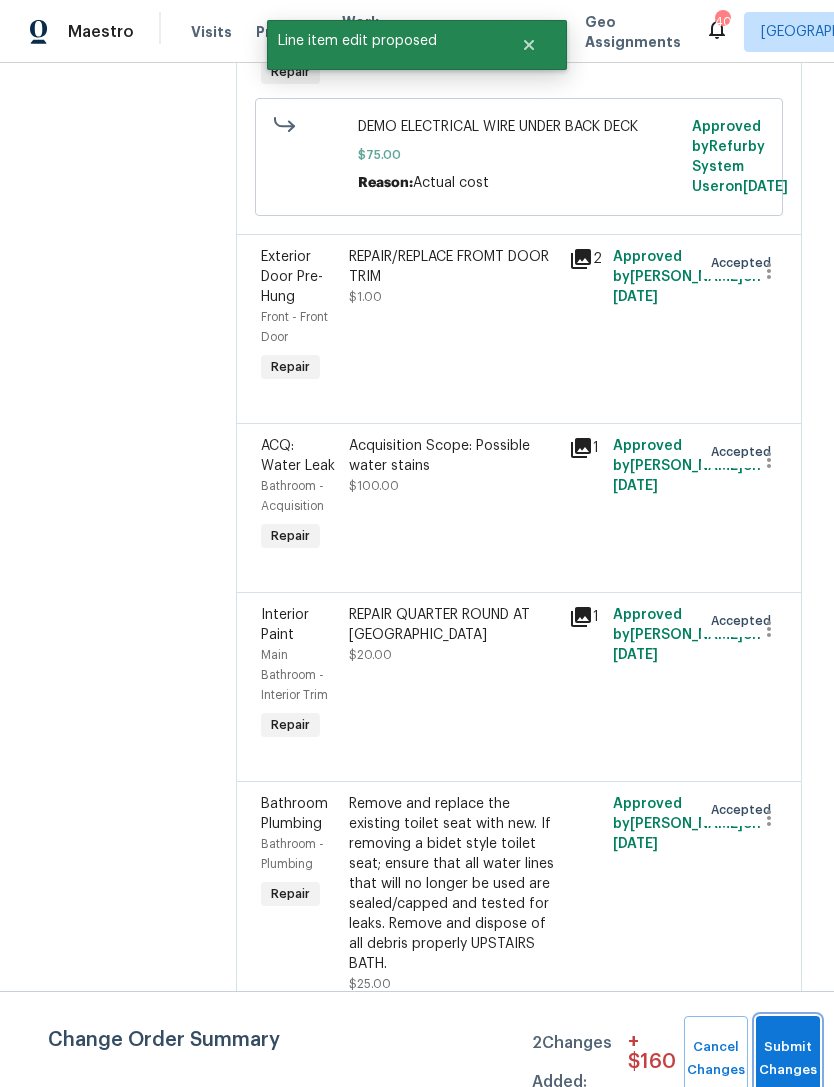 click on "Submit Changes" at bounding box center (788, 1059) 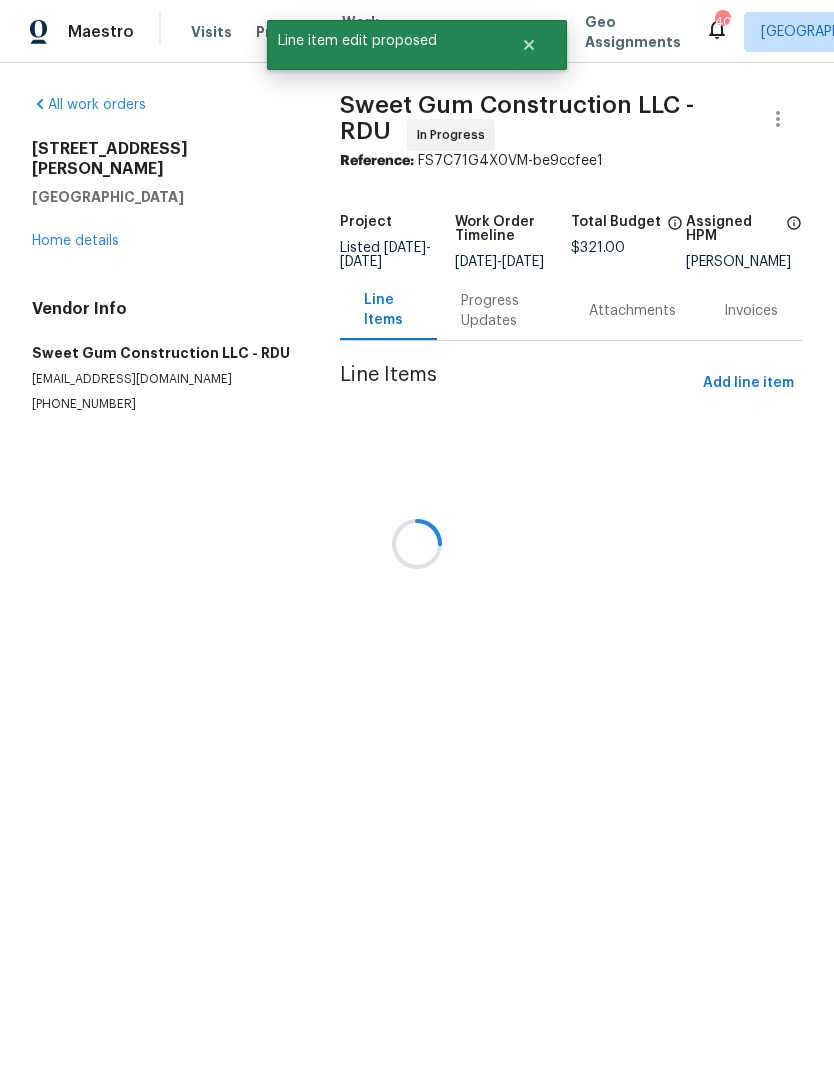 scroll, scrollTop: 0, scrollLeft: 0, axis: both 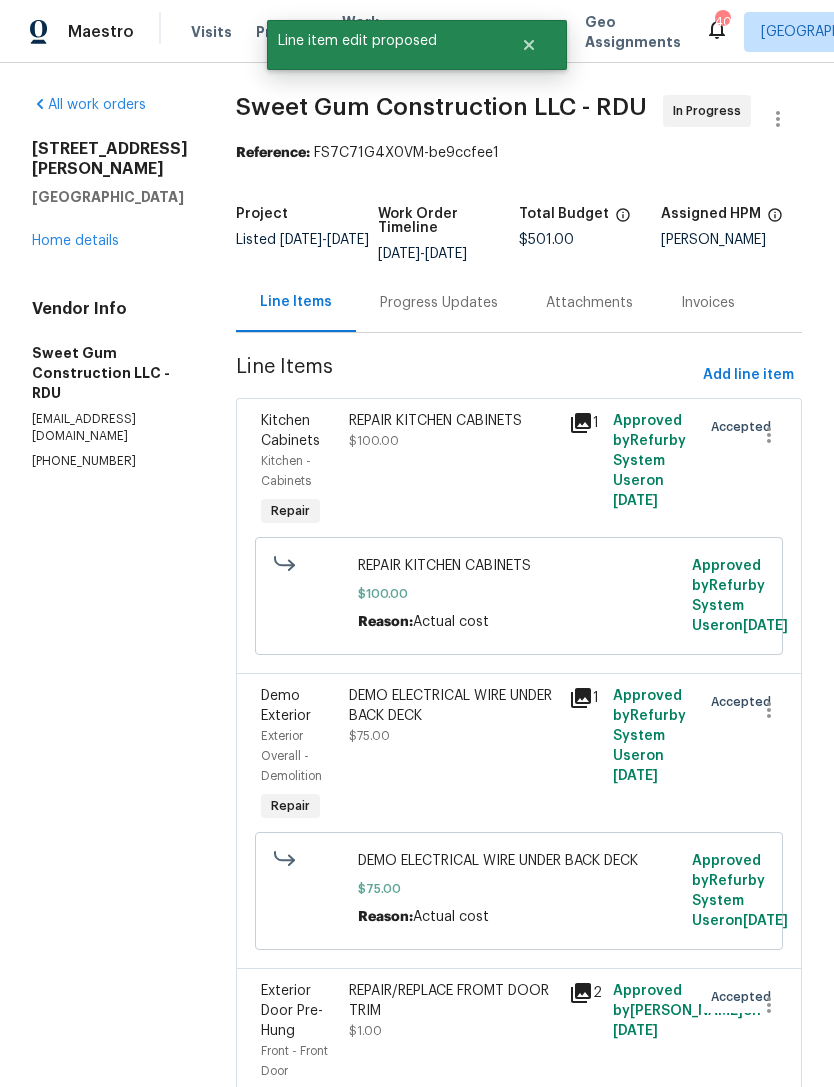 click on "Progress Updates" at bounding box center [439, 302] 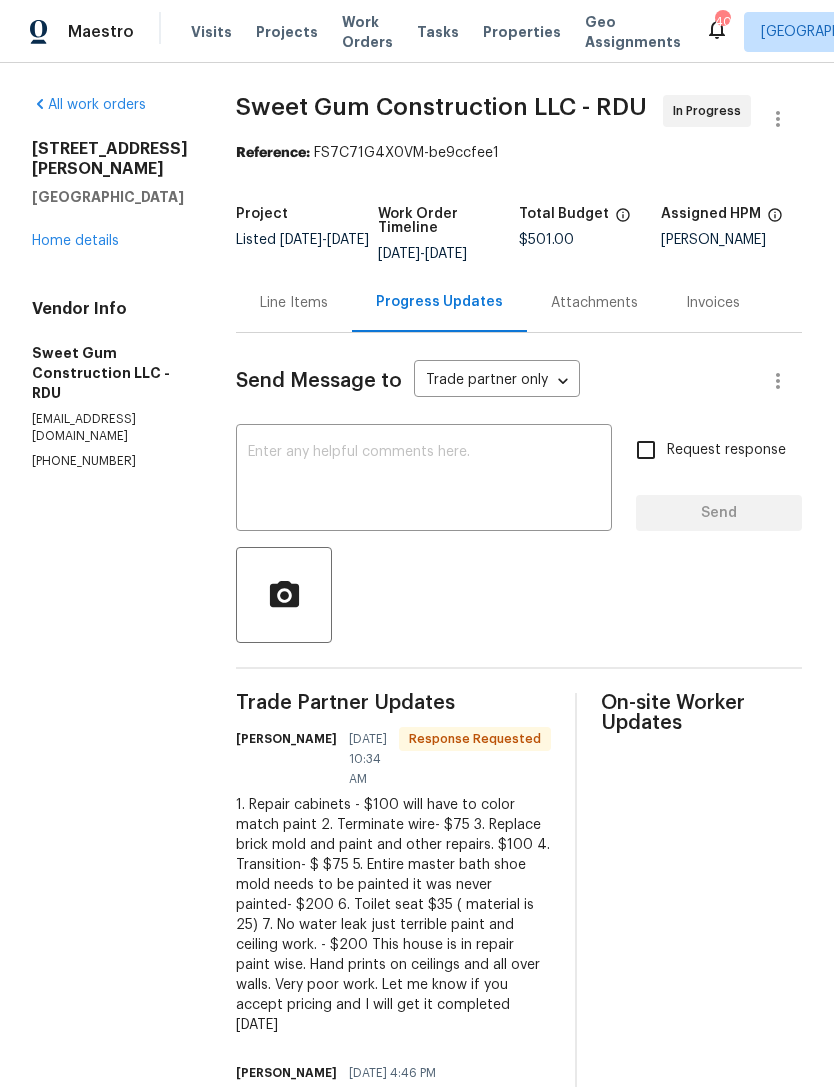 click on "Line Items" at bounding box center (294, 303) 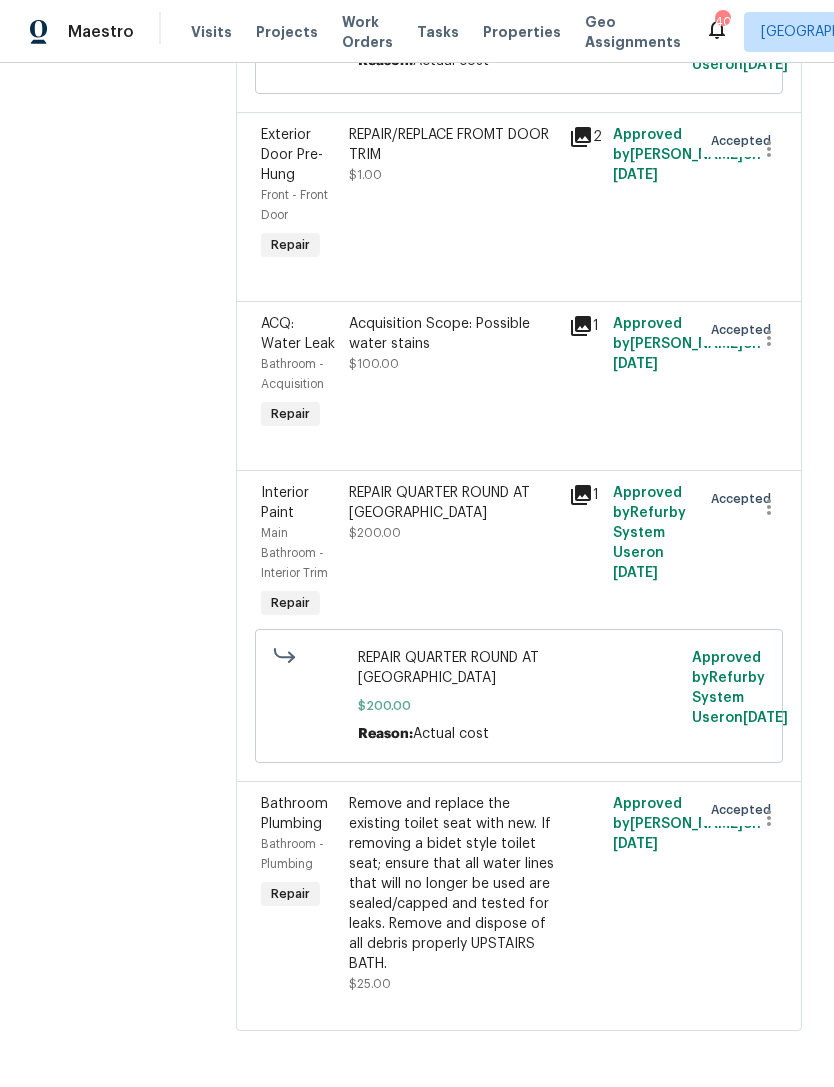 scroll, scrollTop: 991, scrollLeft: 0, axis: vertical 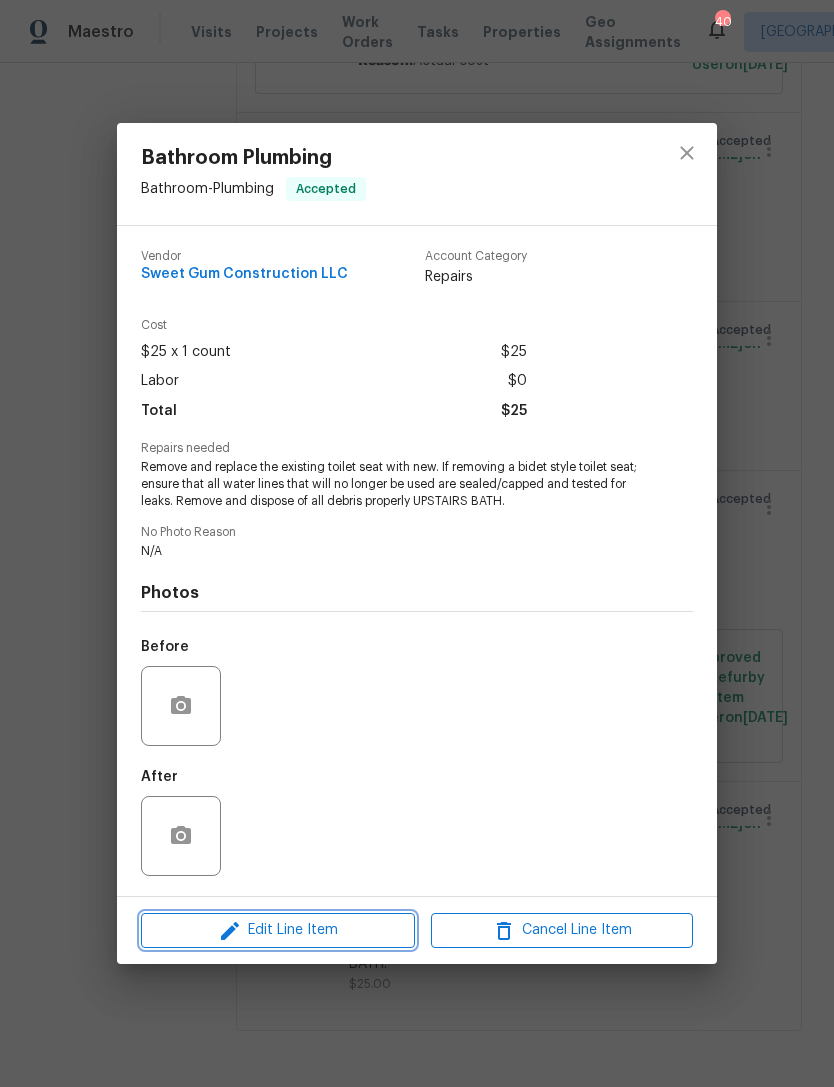 click on "Edit Line Item" at bounding box center (278, 930) 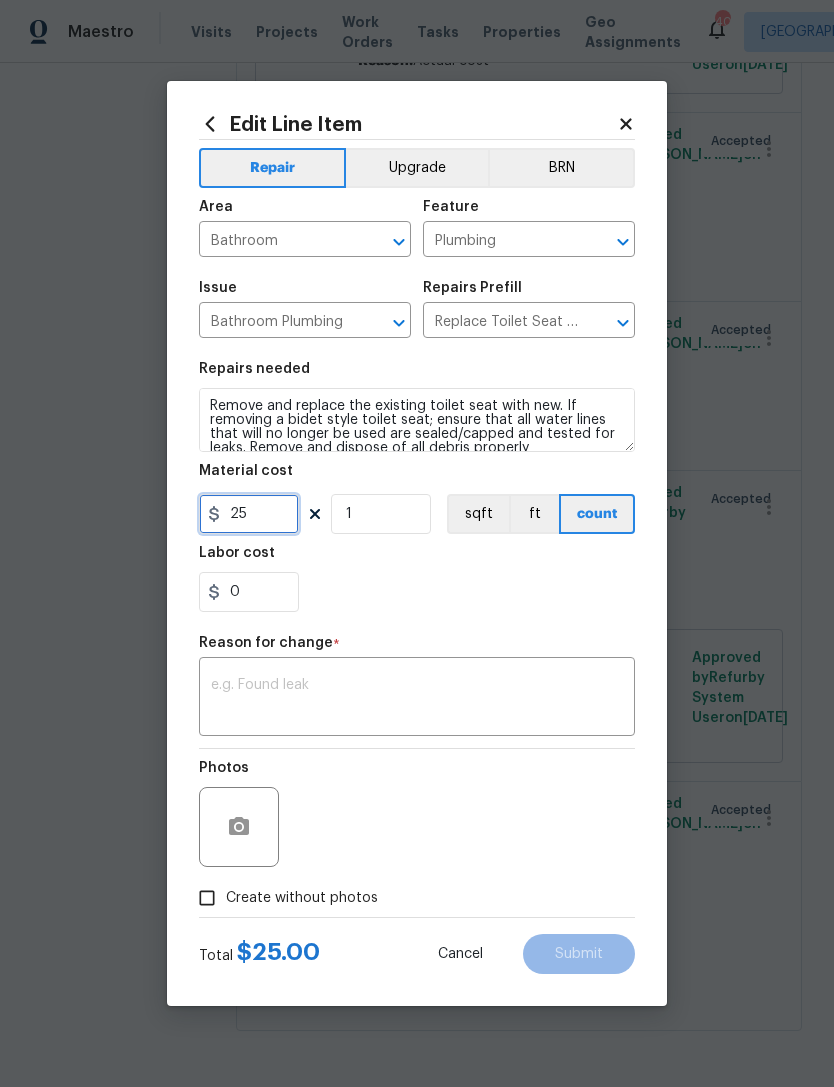click on "25" at bounding box center (249, 514) 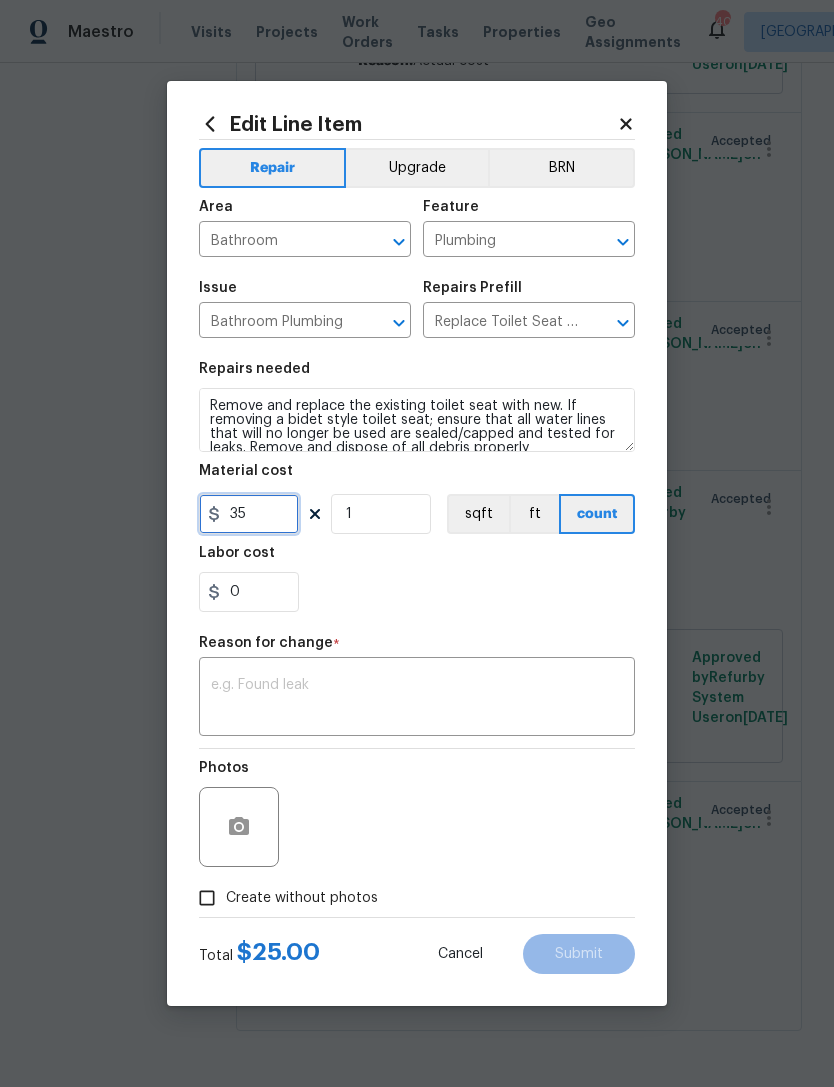 type on "35" 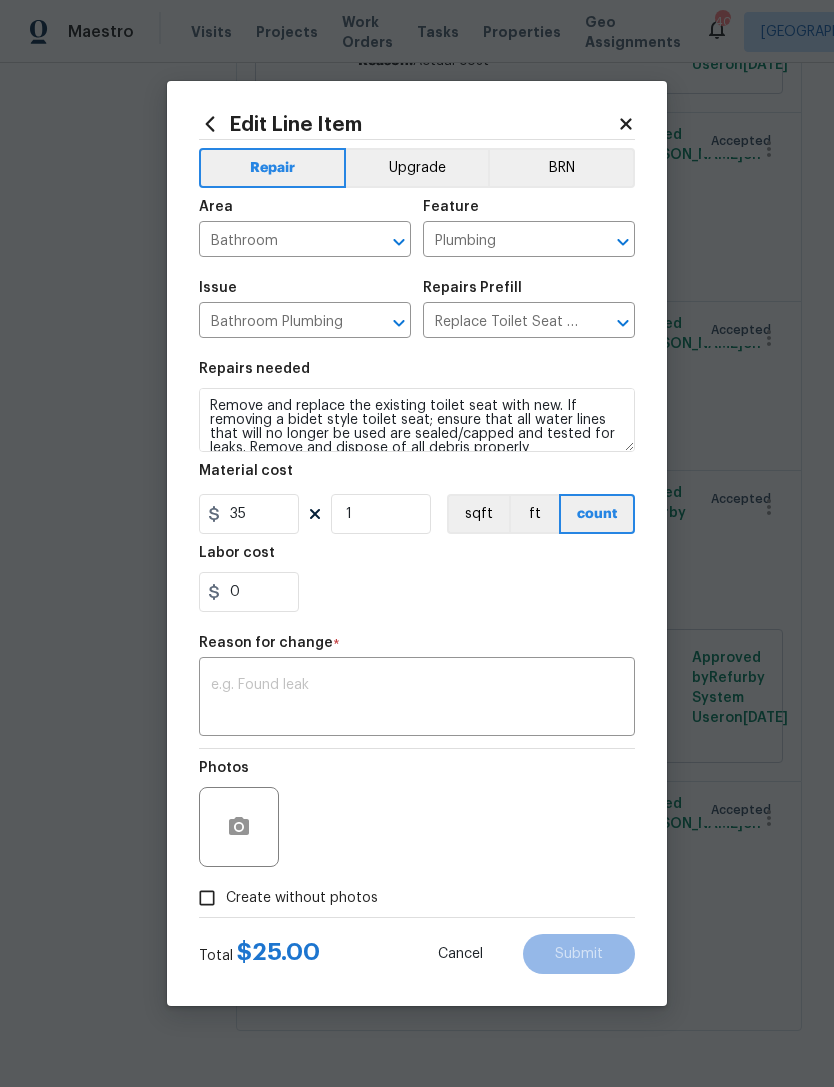 click at bounding box center (417, 699) 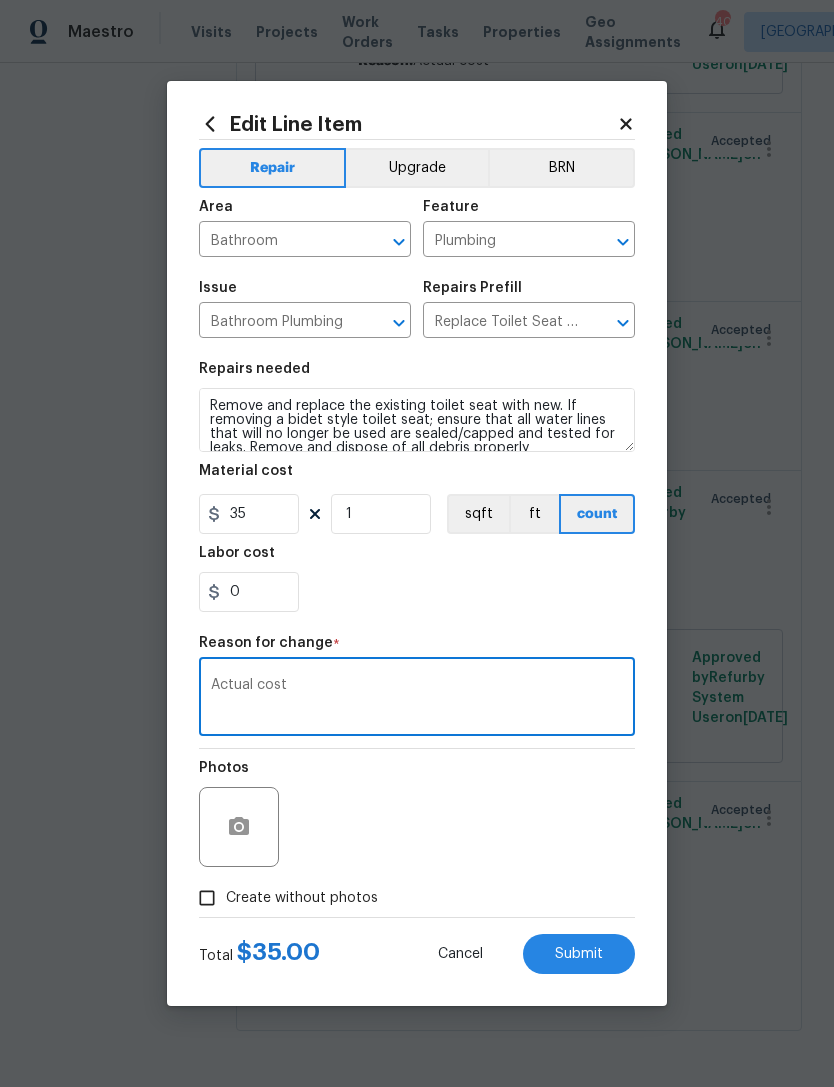 type on "Actual cost" 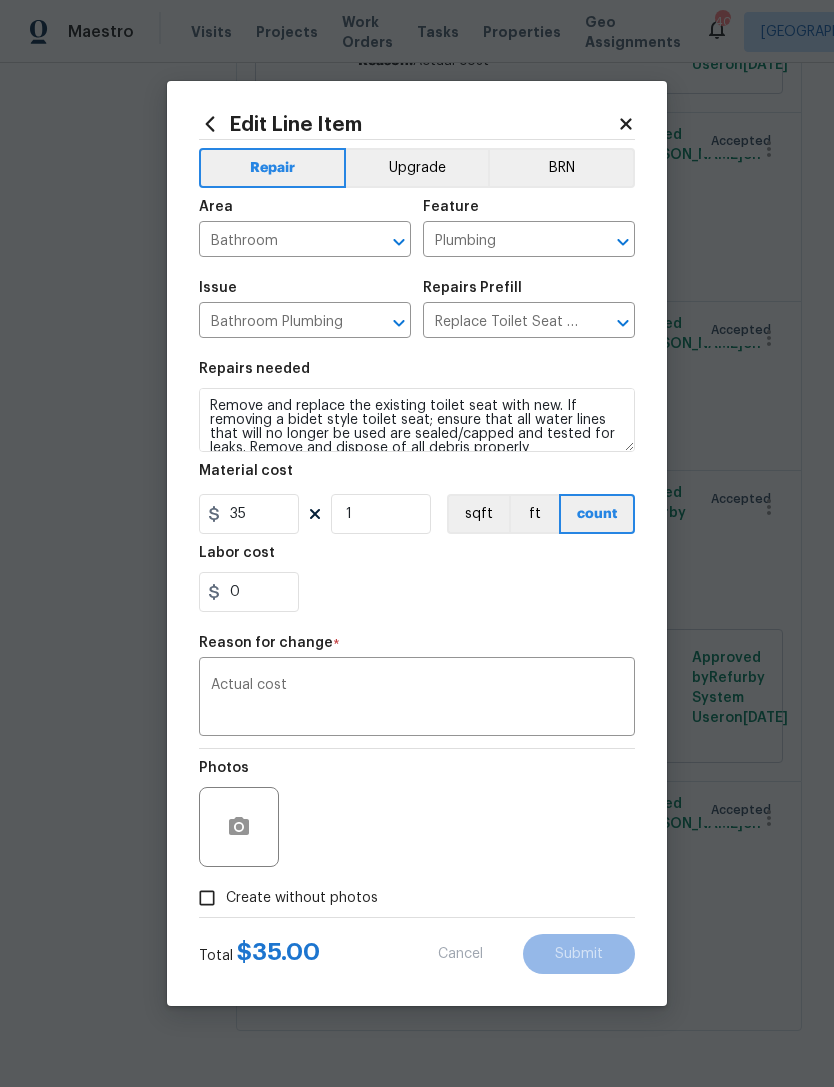 type on "25" 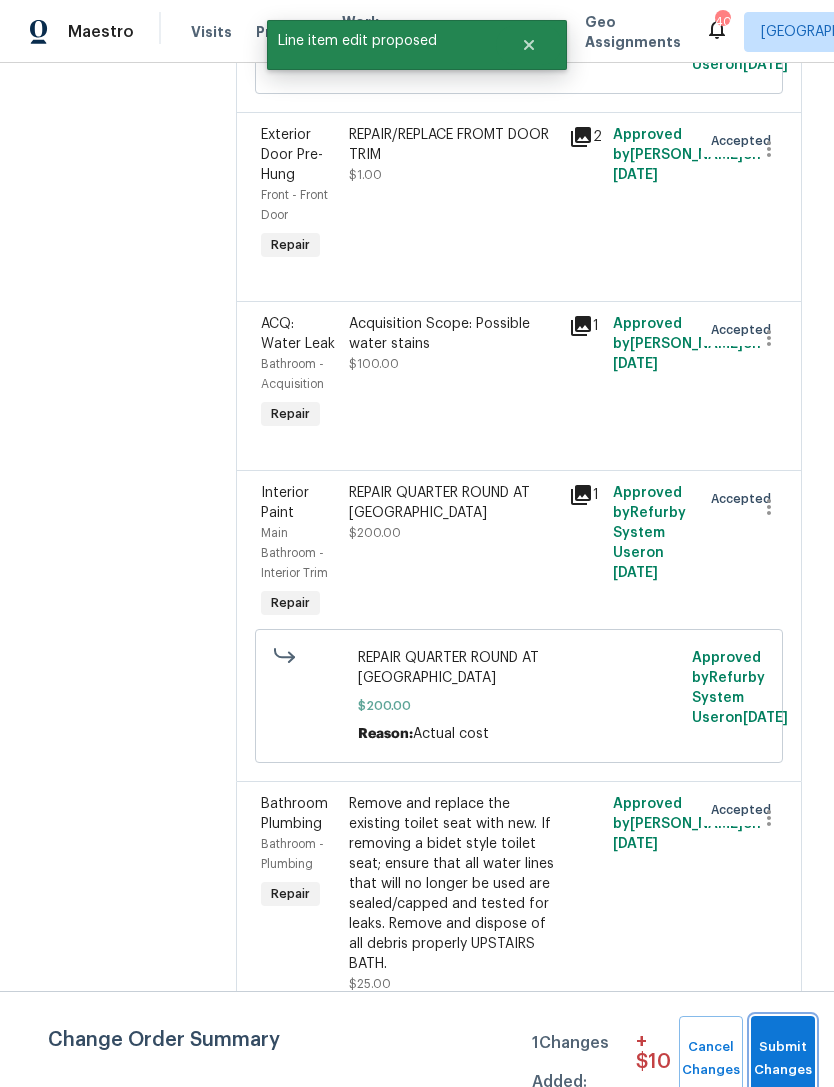 click on "Submit Changes" at bounding box center (783, 1059) 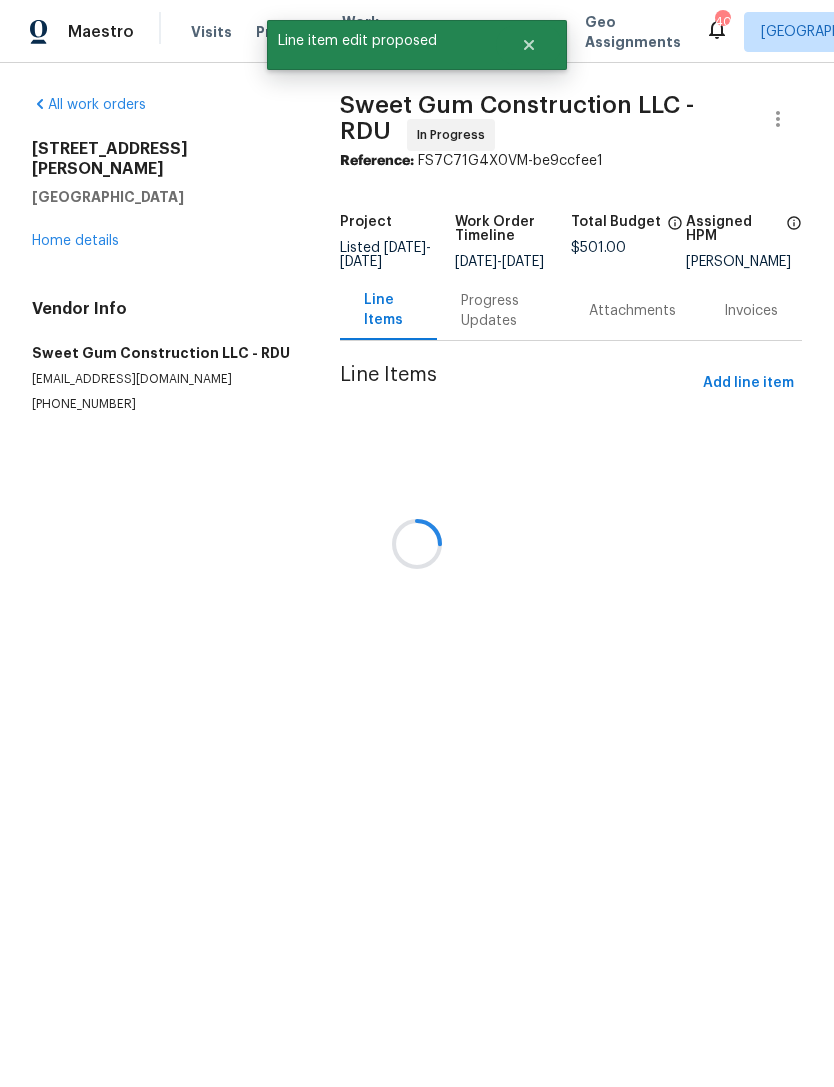 scroll, scrollTop: 0, scrollLeft: 0, axis: both 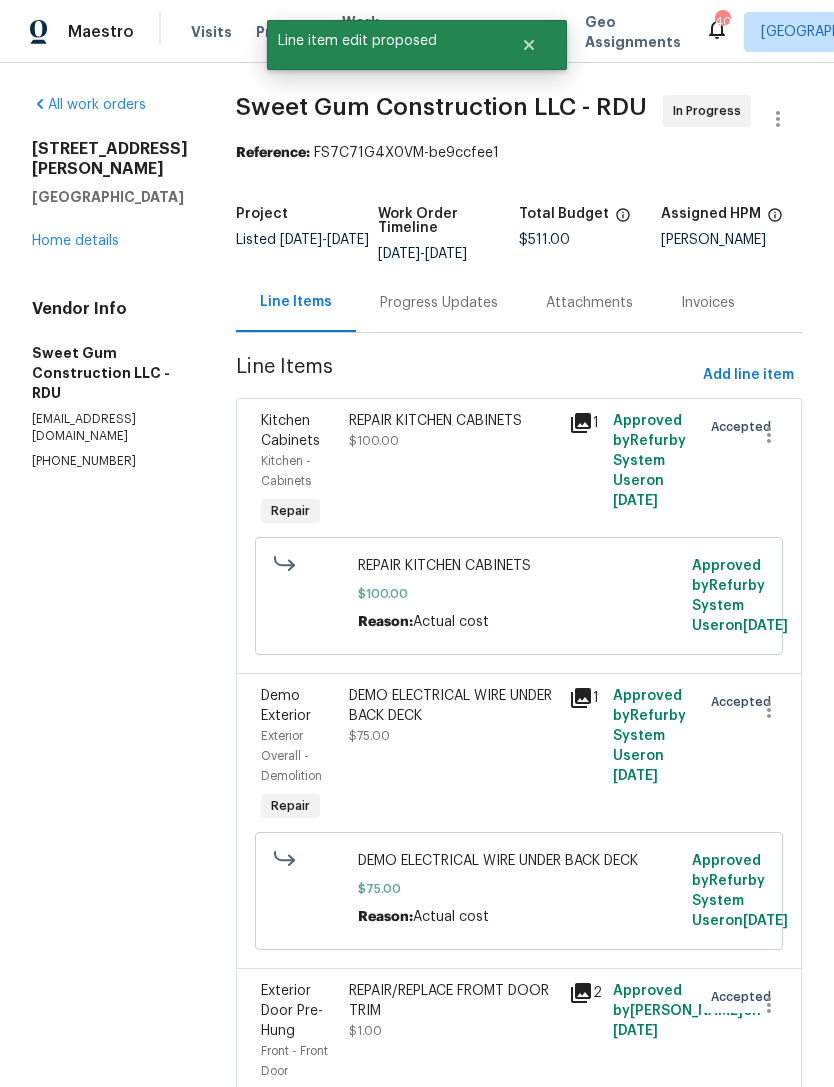 click on "Progress Updates" at bounding box center [439, 302] 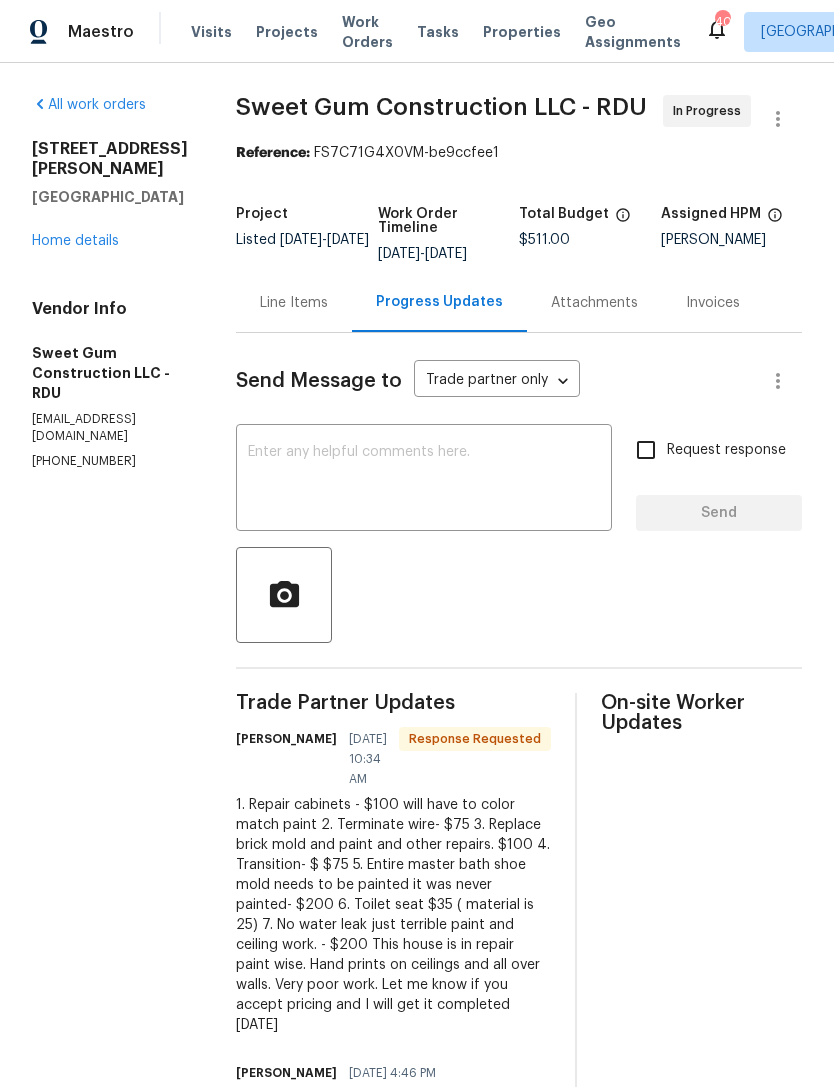scroll, scrollTop: 1, scrollLeft: 0, axis: vertical 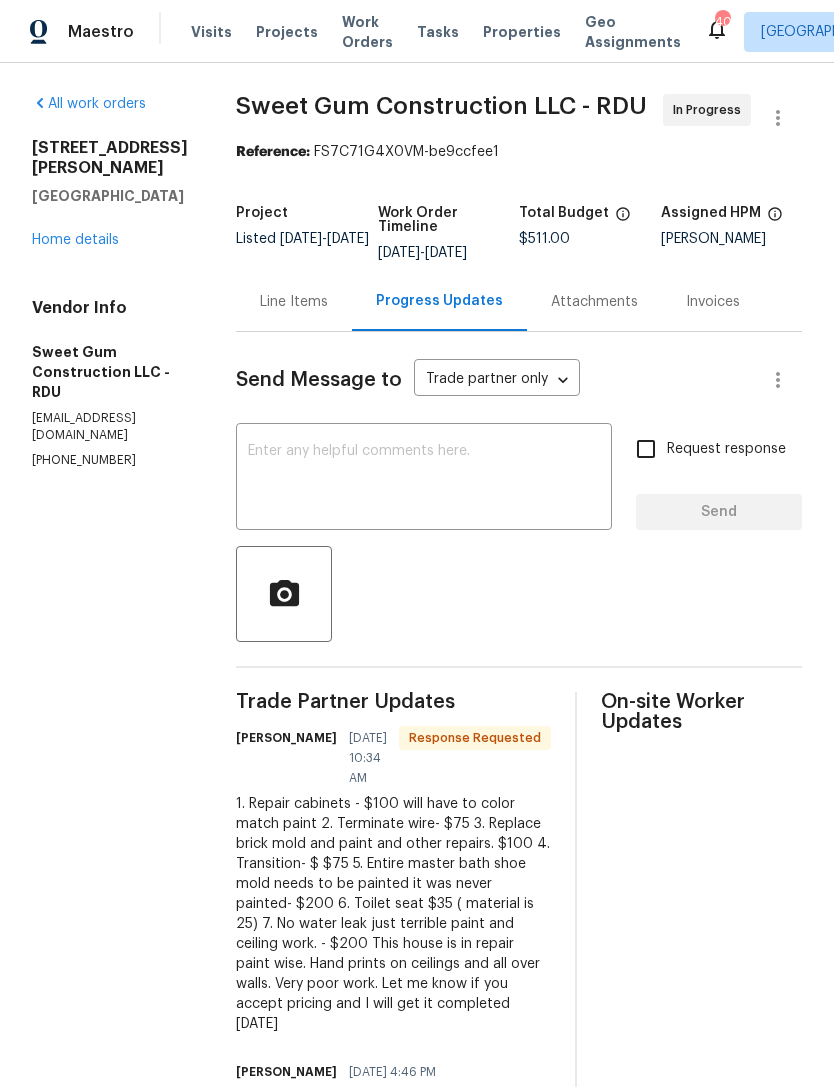 click on "Line Items" at bounding box center (294, 302) 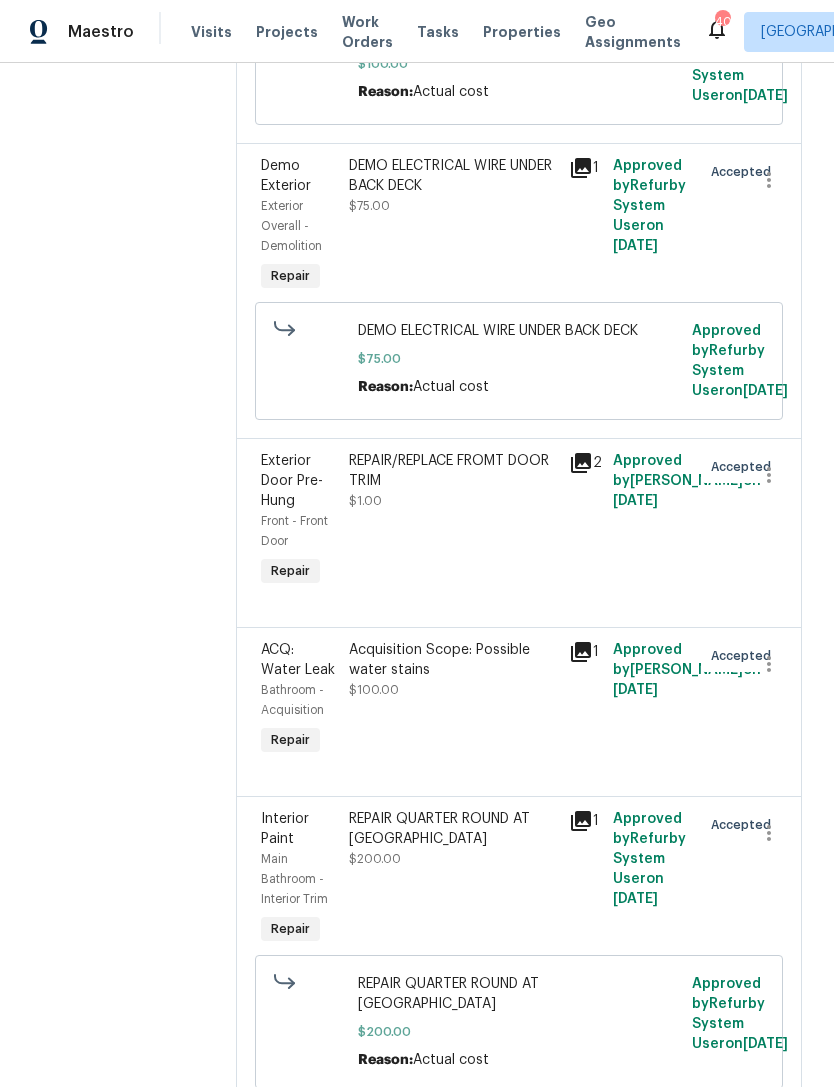 scroll, scrollTop: 590, scrollLeft: 0, axis: vertical 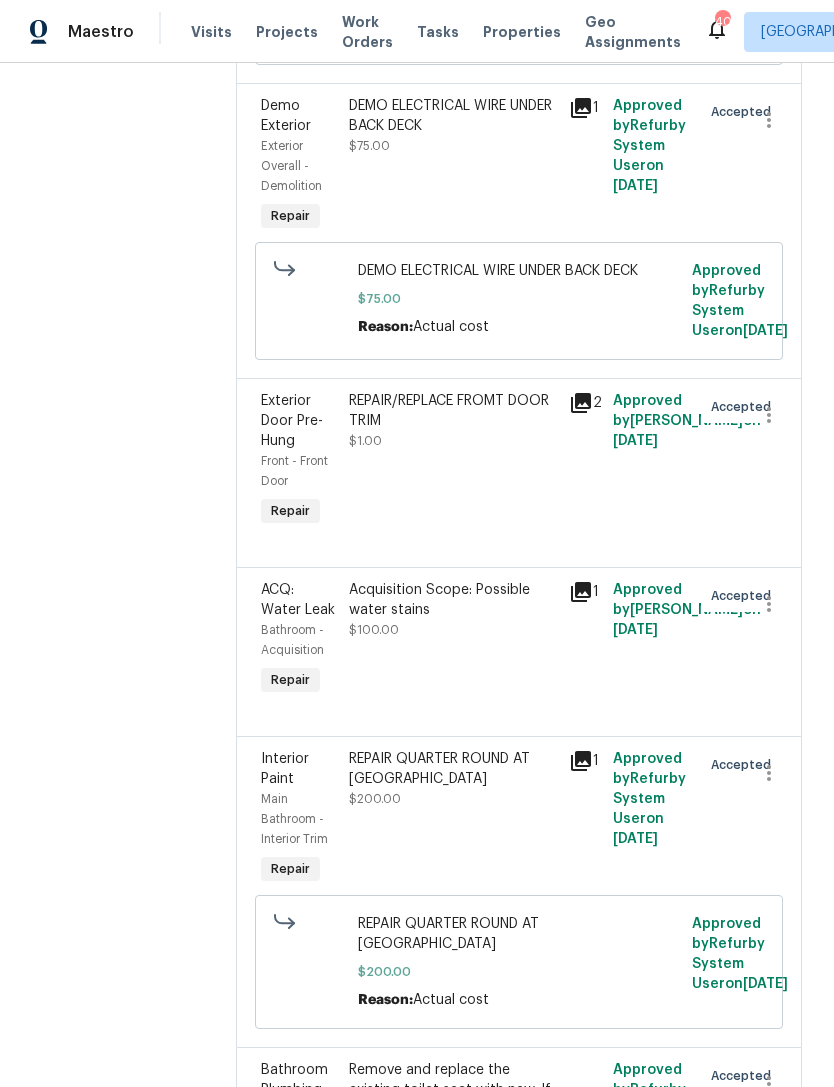 click on "REPAIR/REPLACE FROMT DOOR TRIM $1.00" at bounding box center [453, 461] 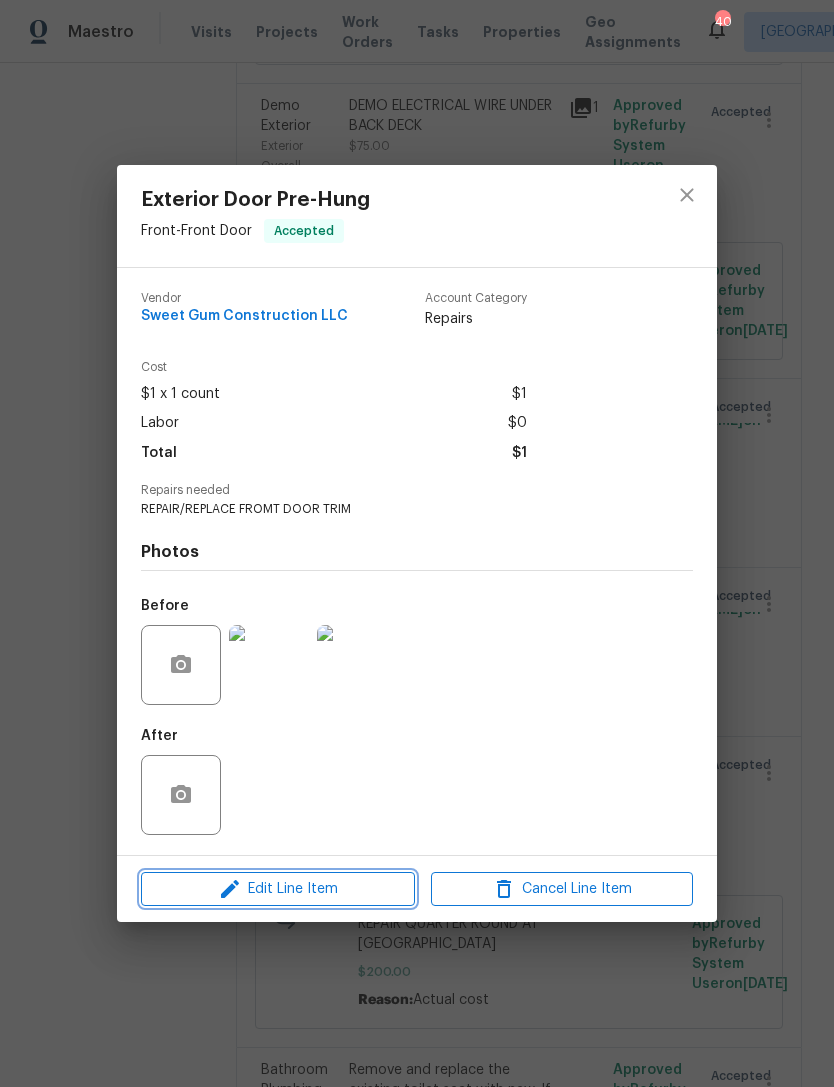 click on "Edit Line Item" at bounding box center [278, 889] 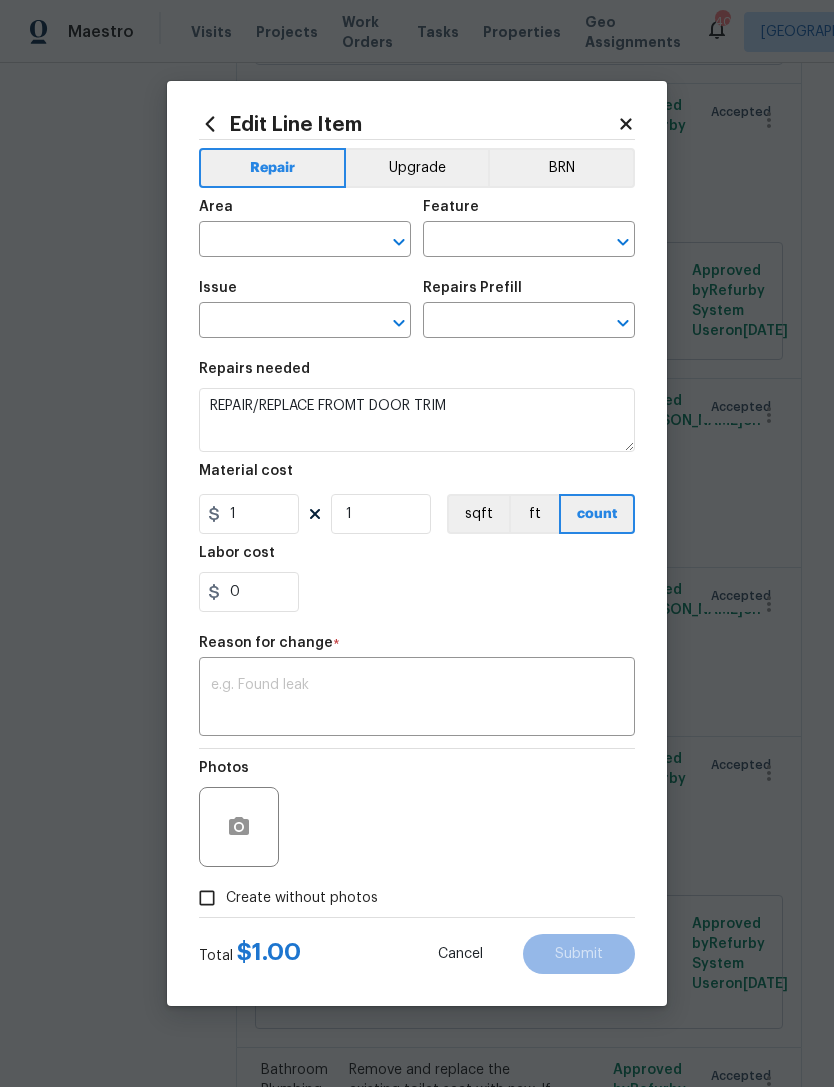 type on "Front" 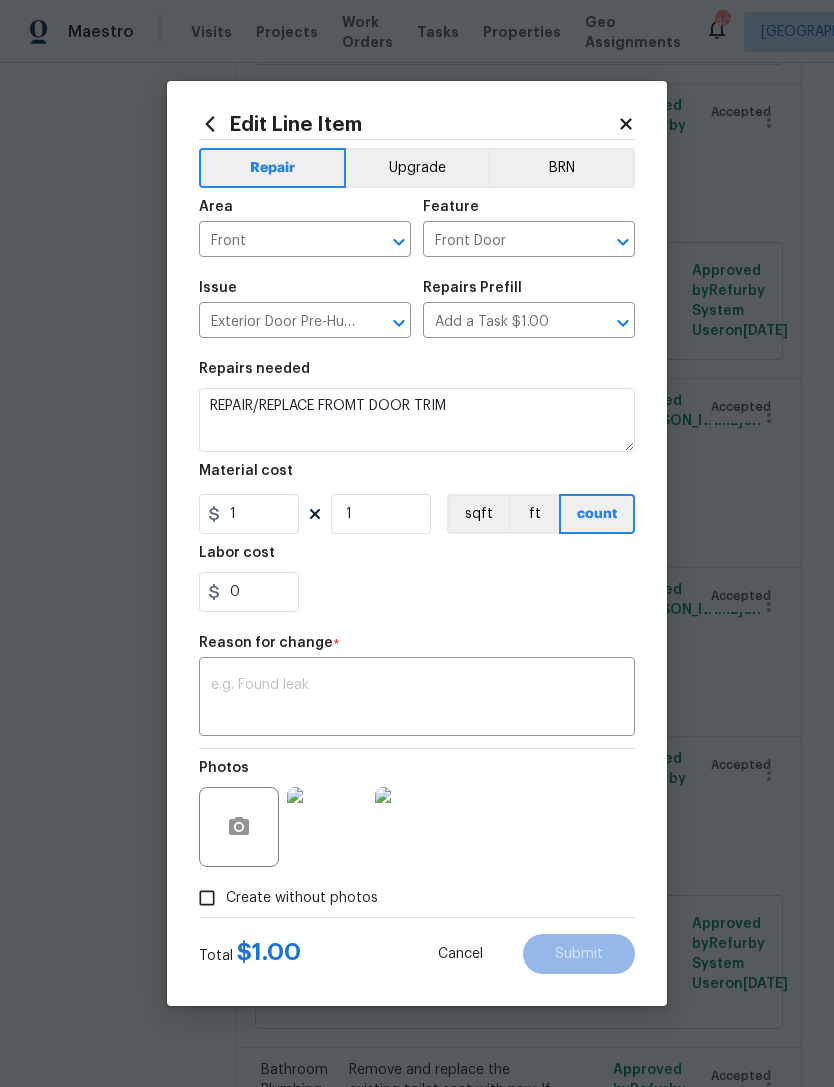 click 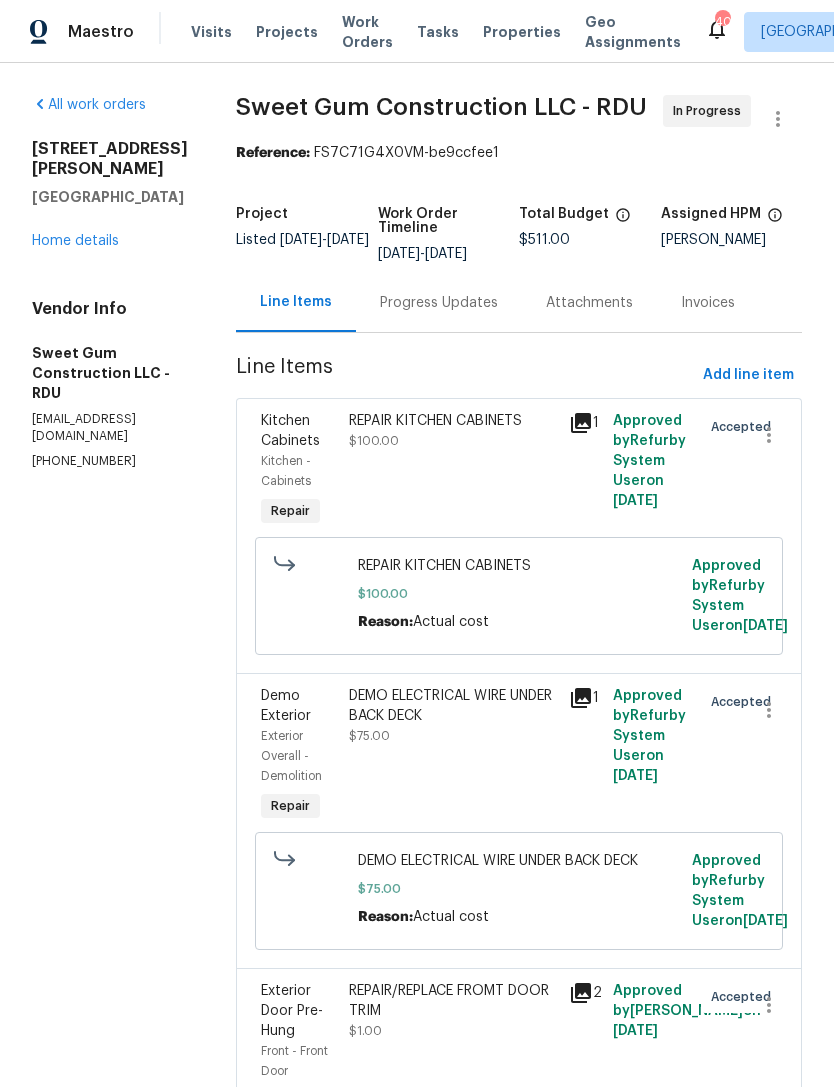 scroll, scrollTop: 0, scrollLeft: 0, axis: both 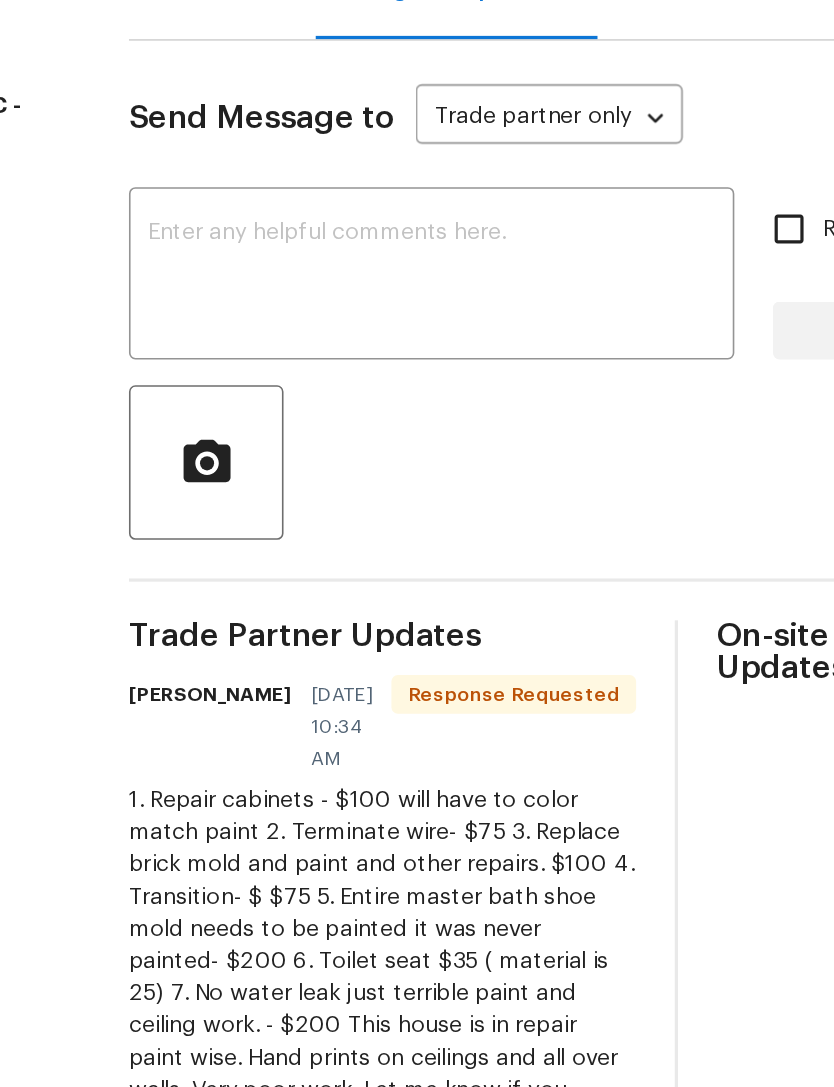click on "Line Items" at bounding box center [294, 302] 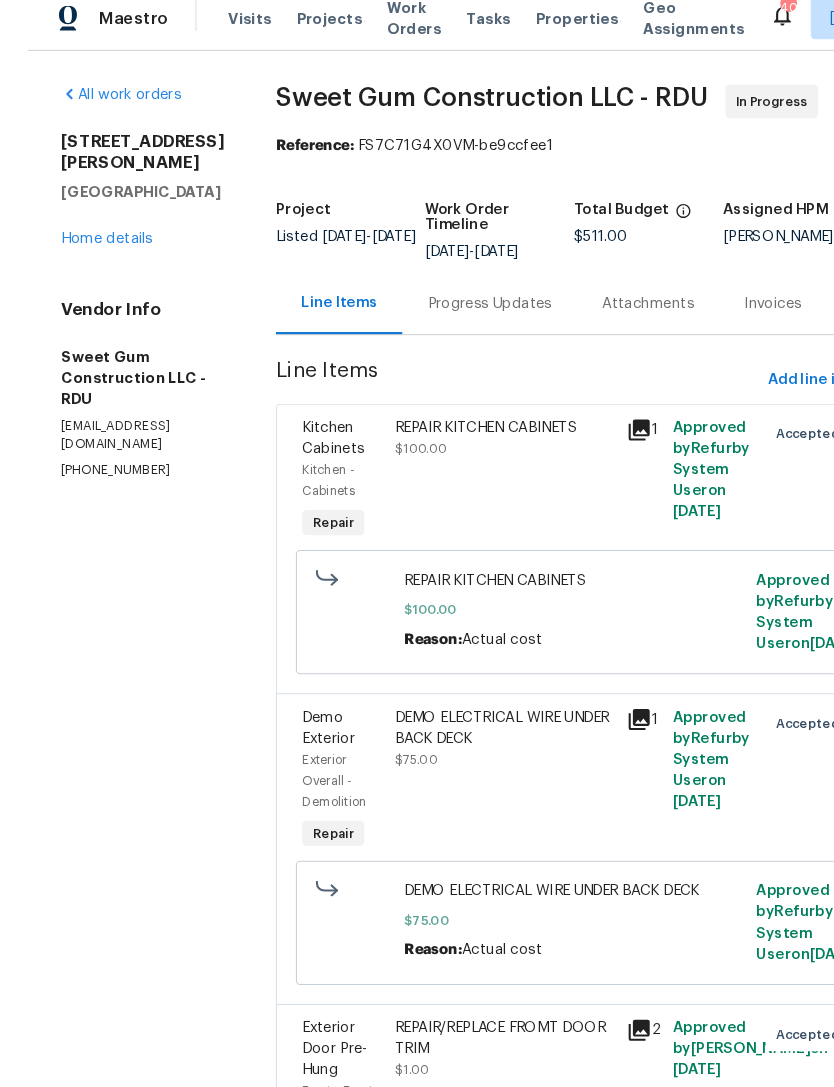 scroll, scrollTop: 0, scrollLeft: 0, axis: both 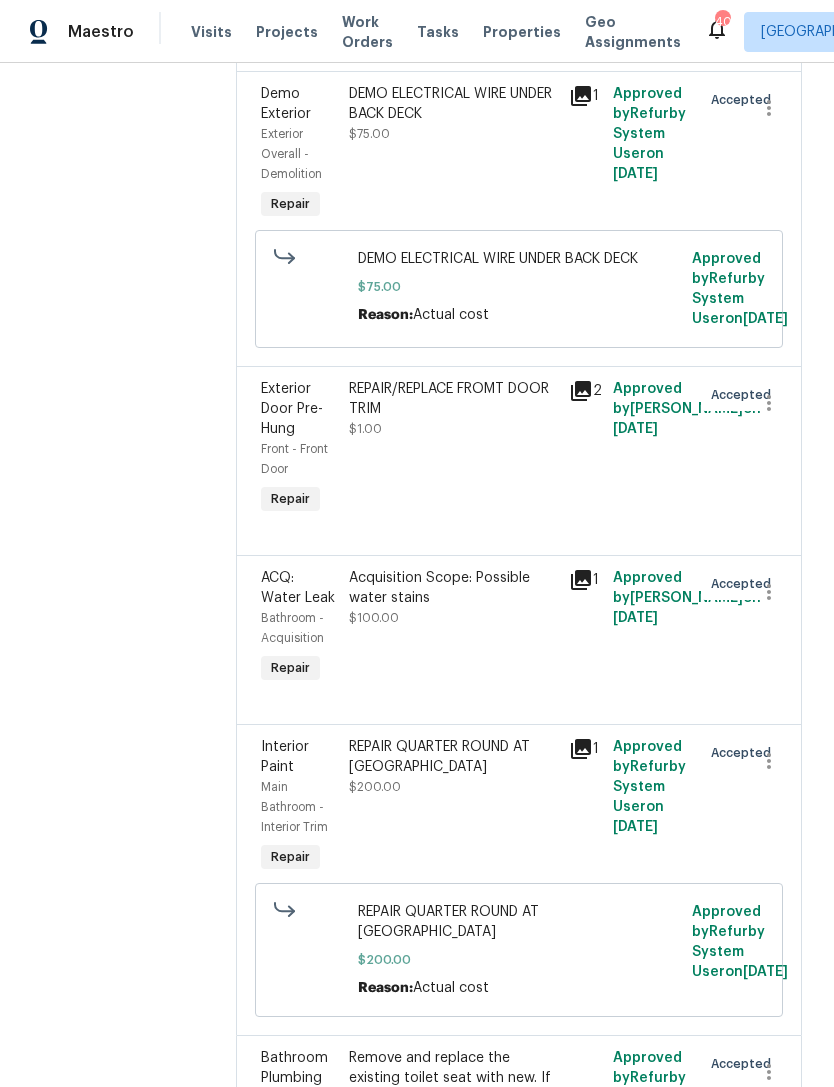 click on "REPAIR/REPLACE FROMT DOOR TRIM $1.00" at bounding box center [453, 449] 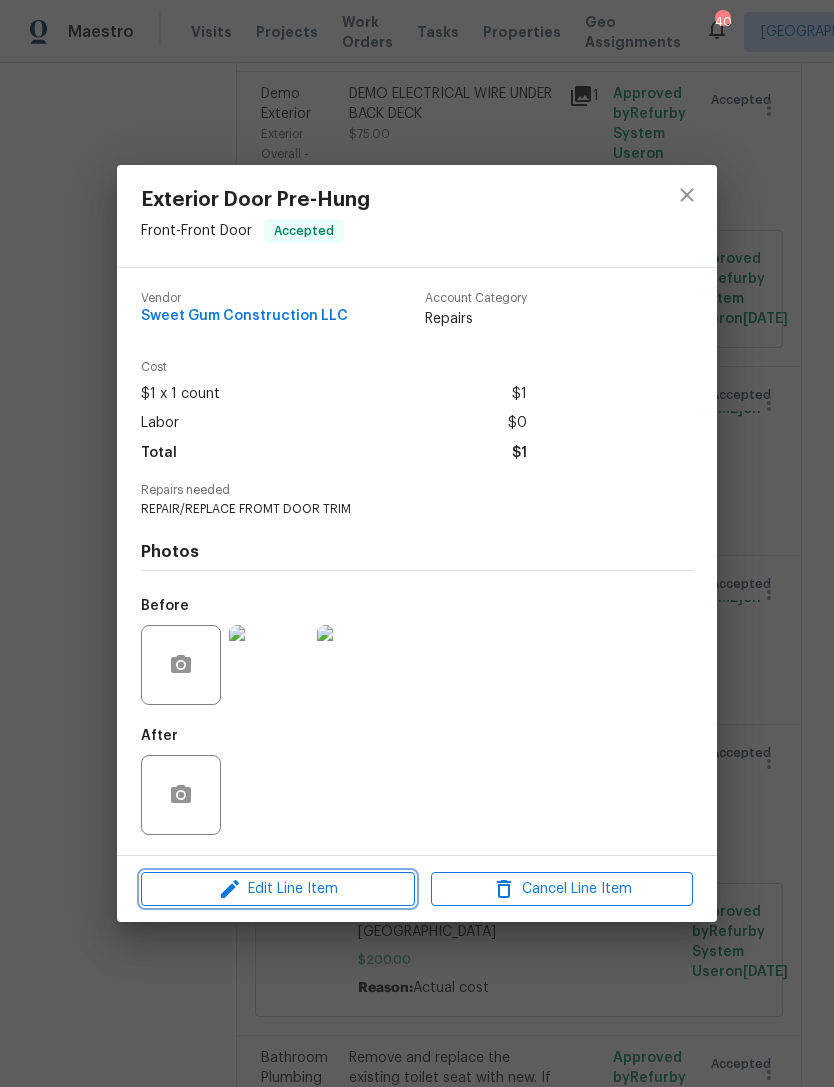 click on "Edit Line Item" at bounding box center (278, 889) 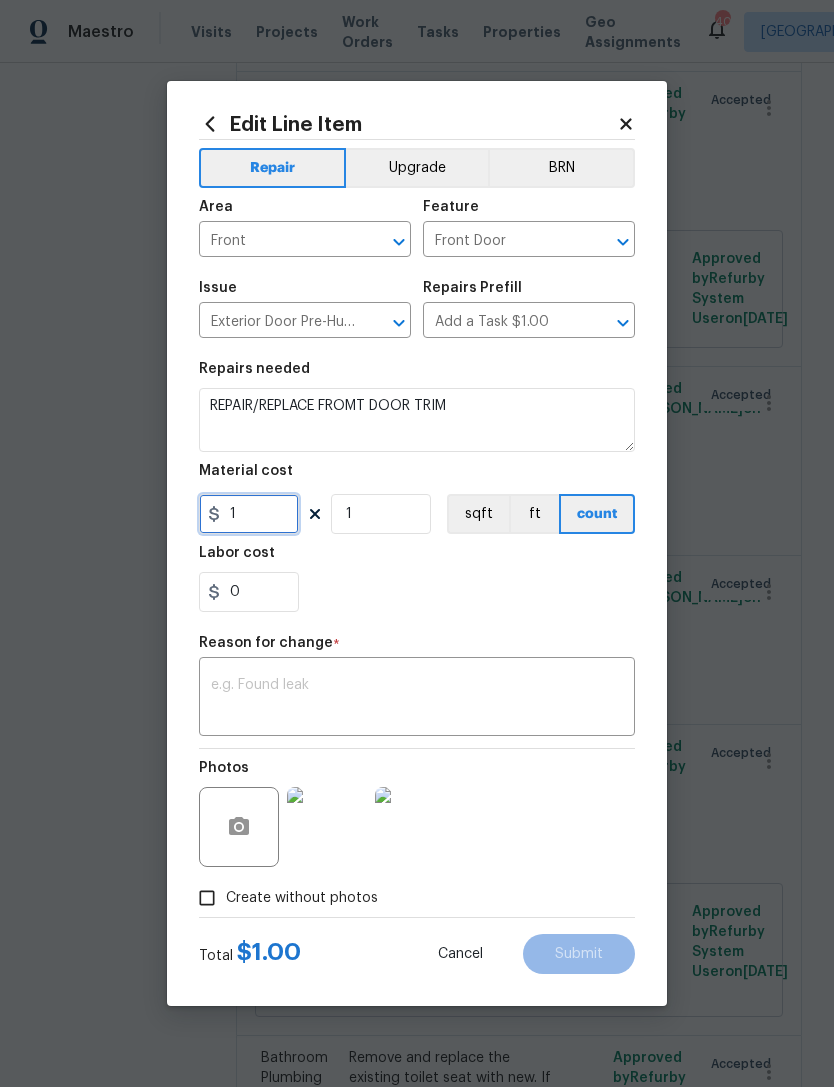 click on "1" at bounding box center [249, 514] 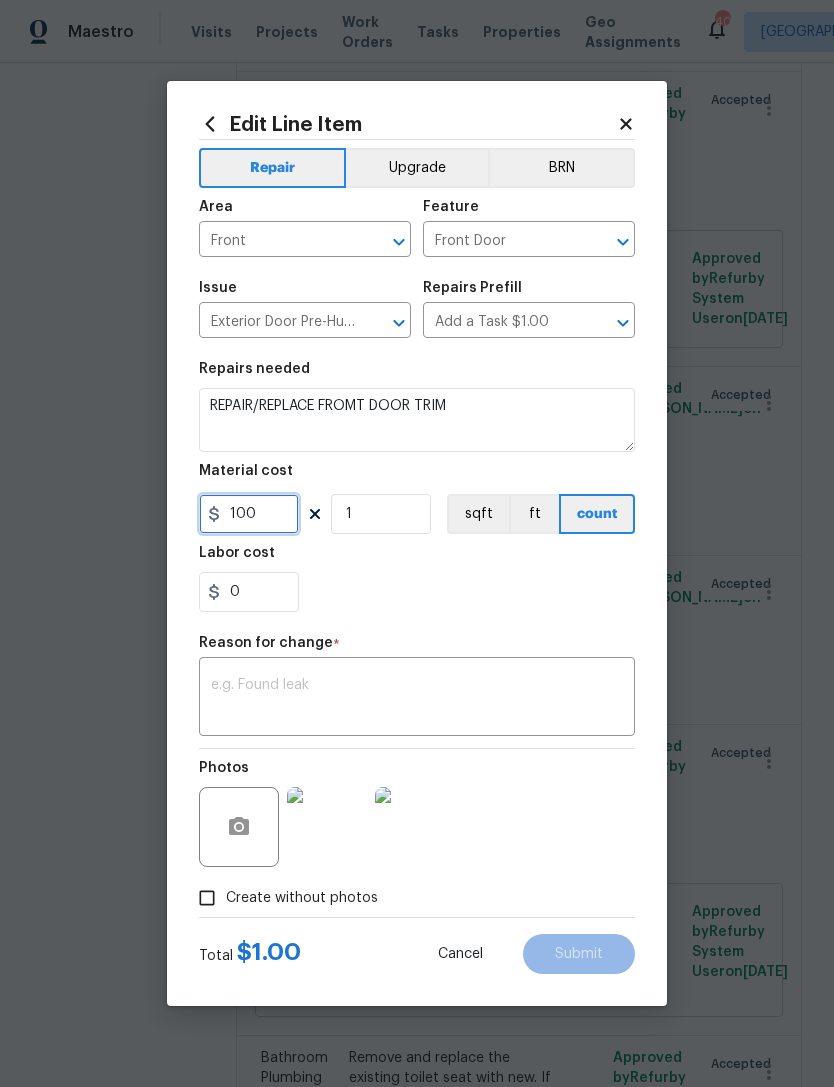 type on "100" 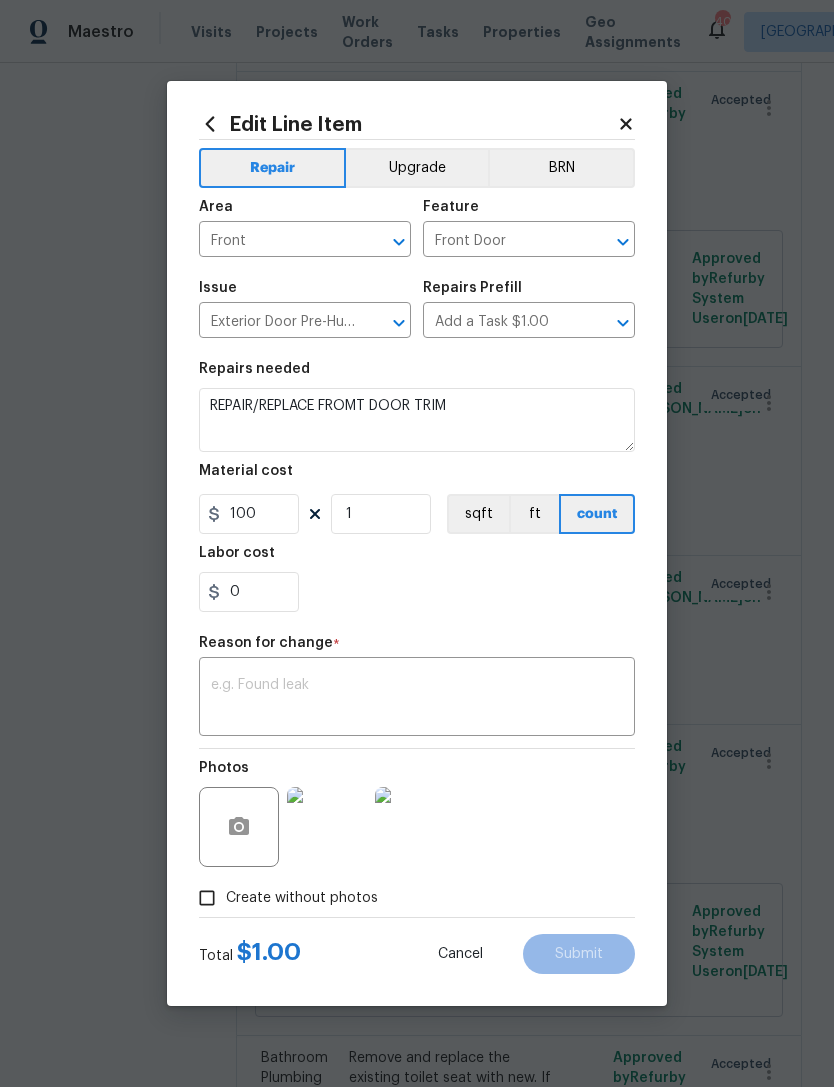 click at bounding box center (417, 699) 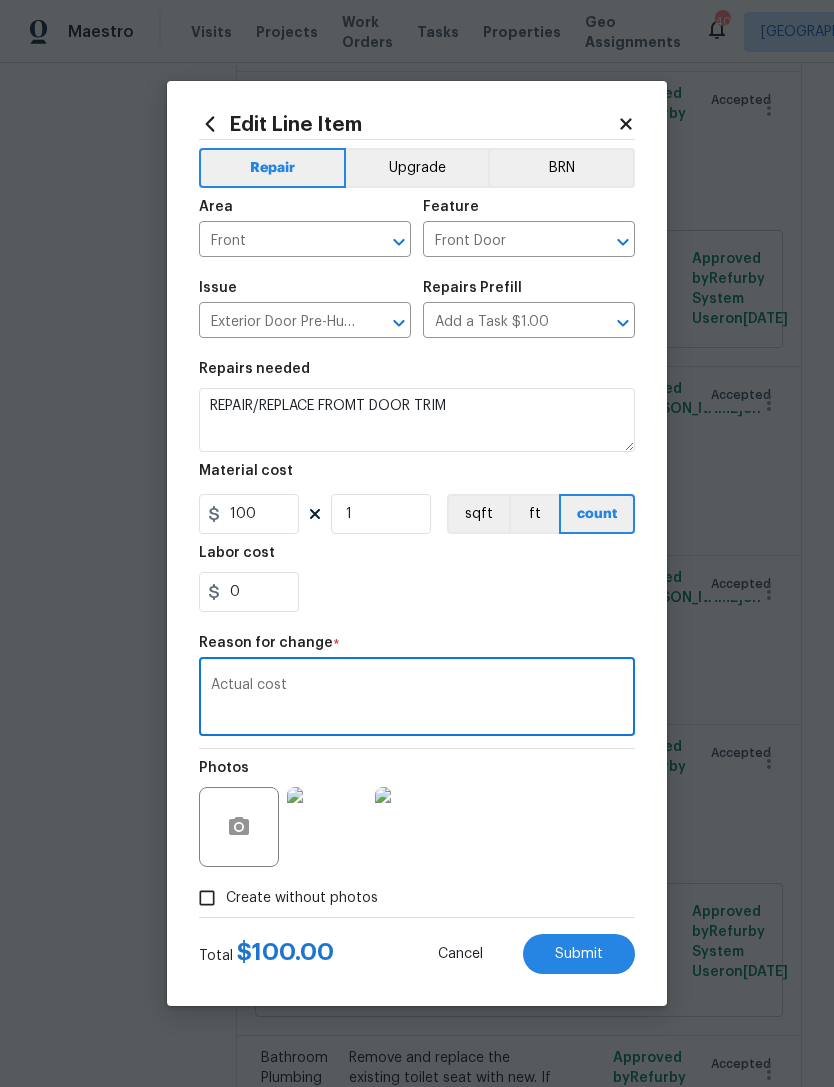 type on "Actual cost" 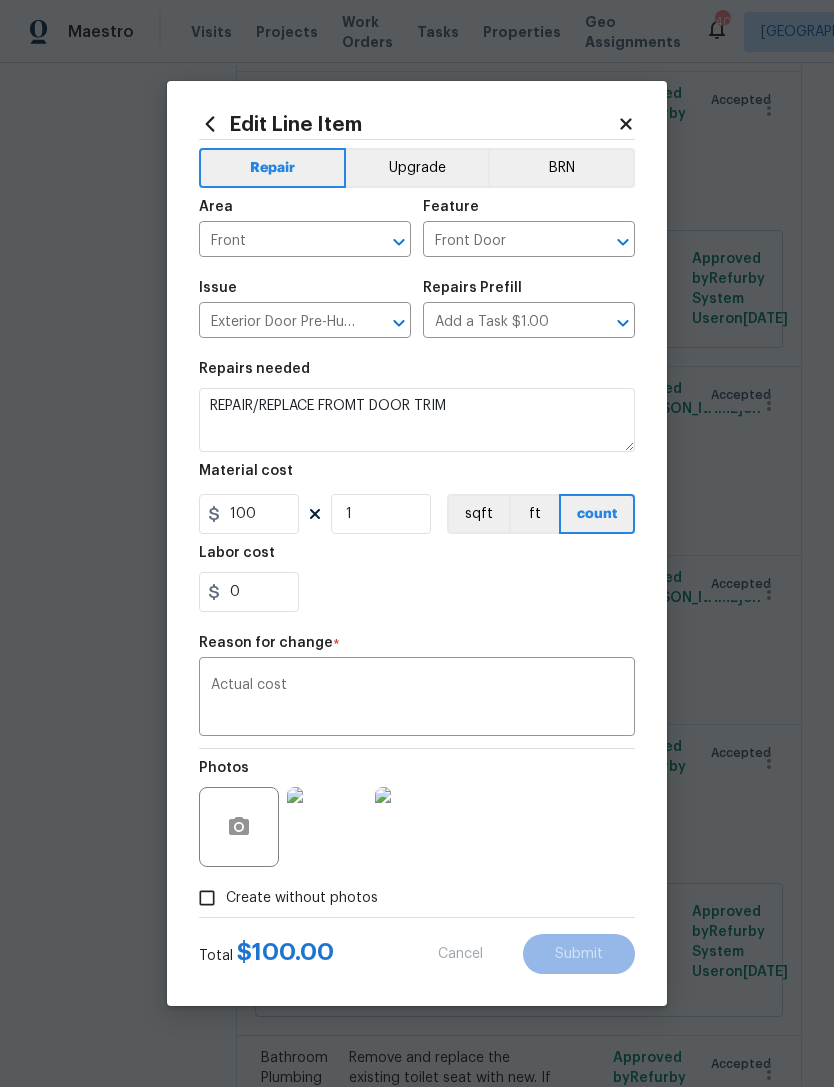 type on "1" 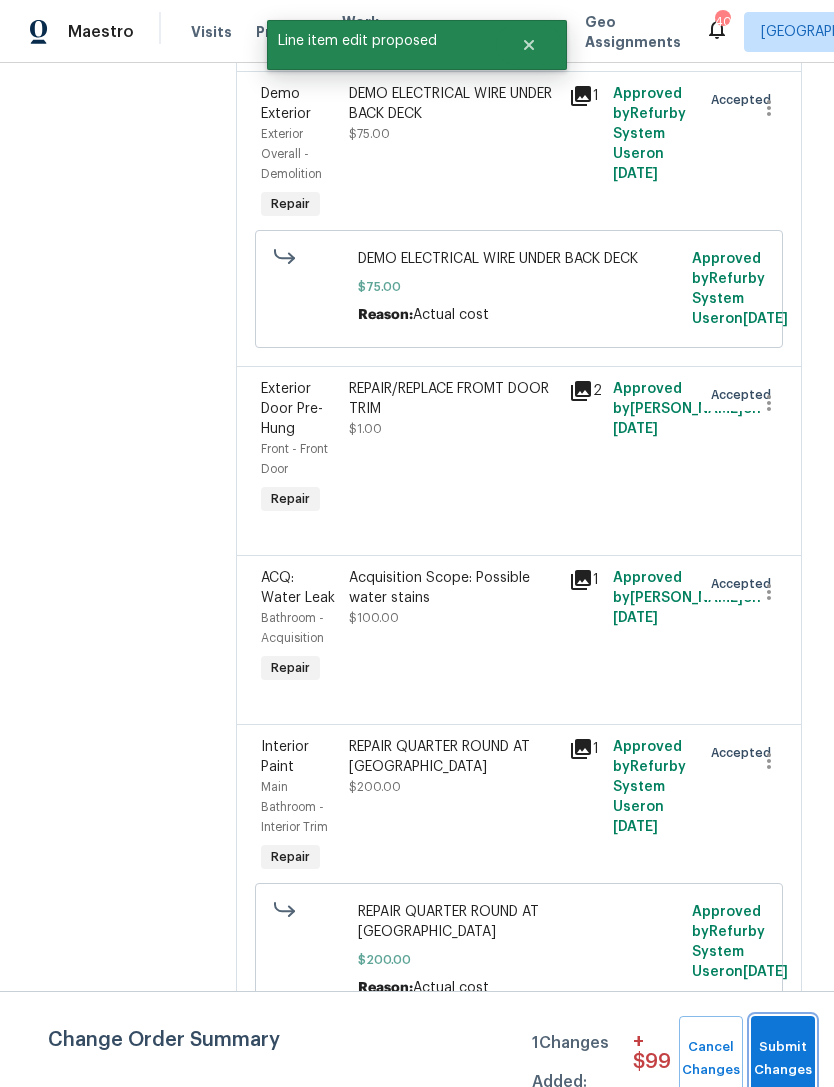 click on "Submit Changes" at bounding box center [783, 1059] 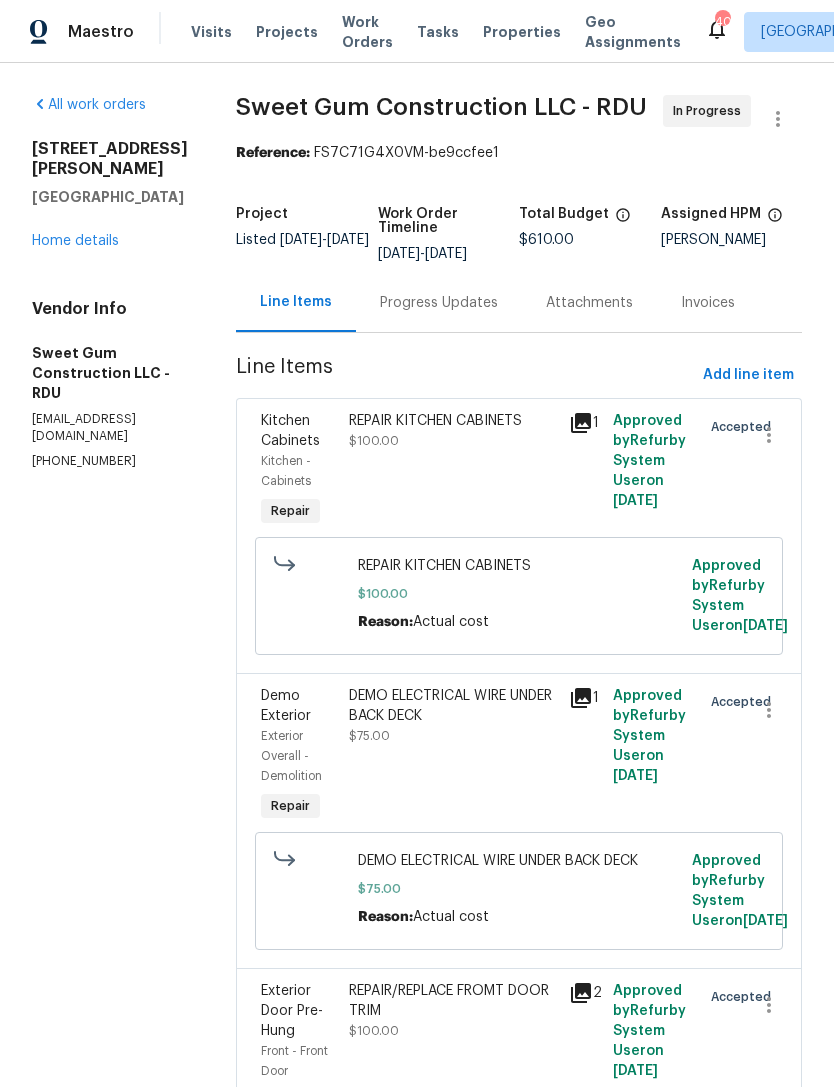 scroll, scrollTop: 0, scrollLeft: 0, axis: both 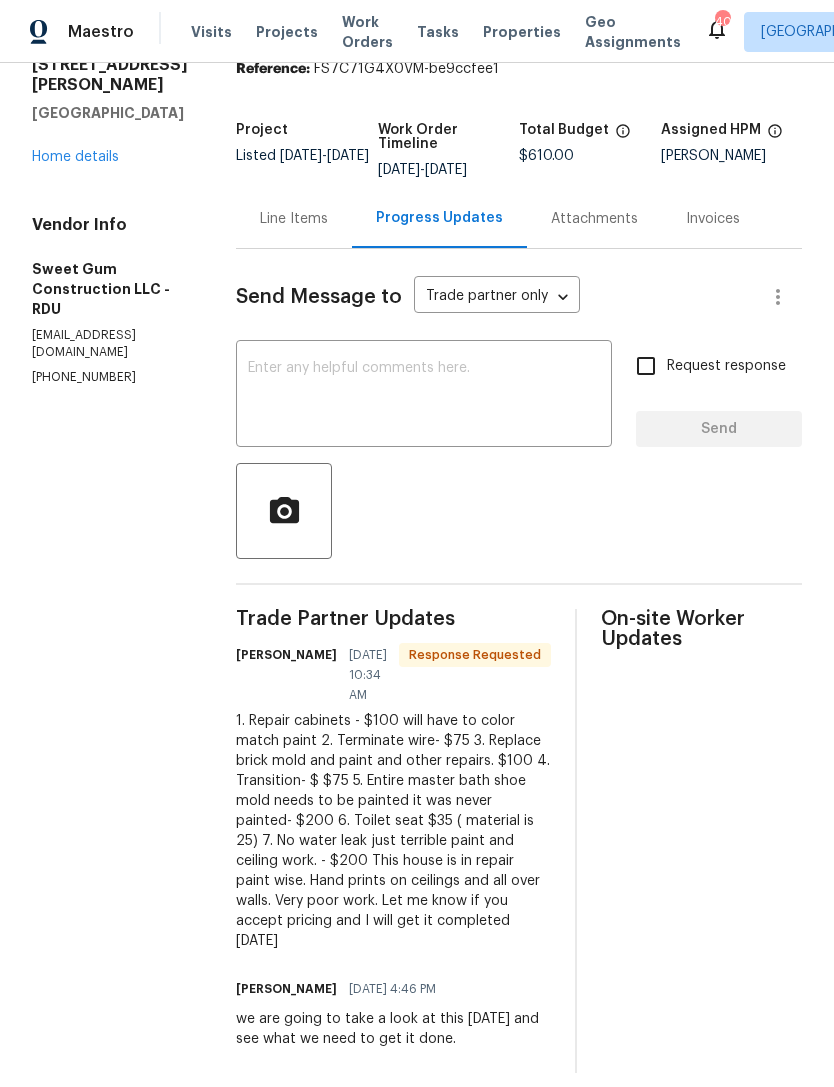 click on "Line Items" at bounding box center (294, 218) 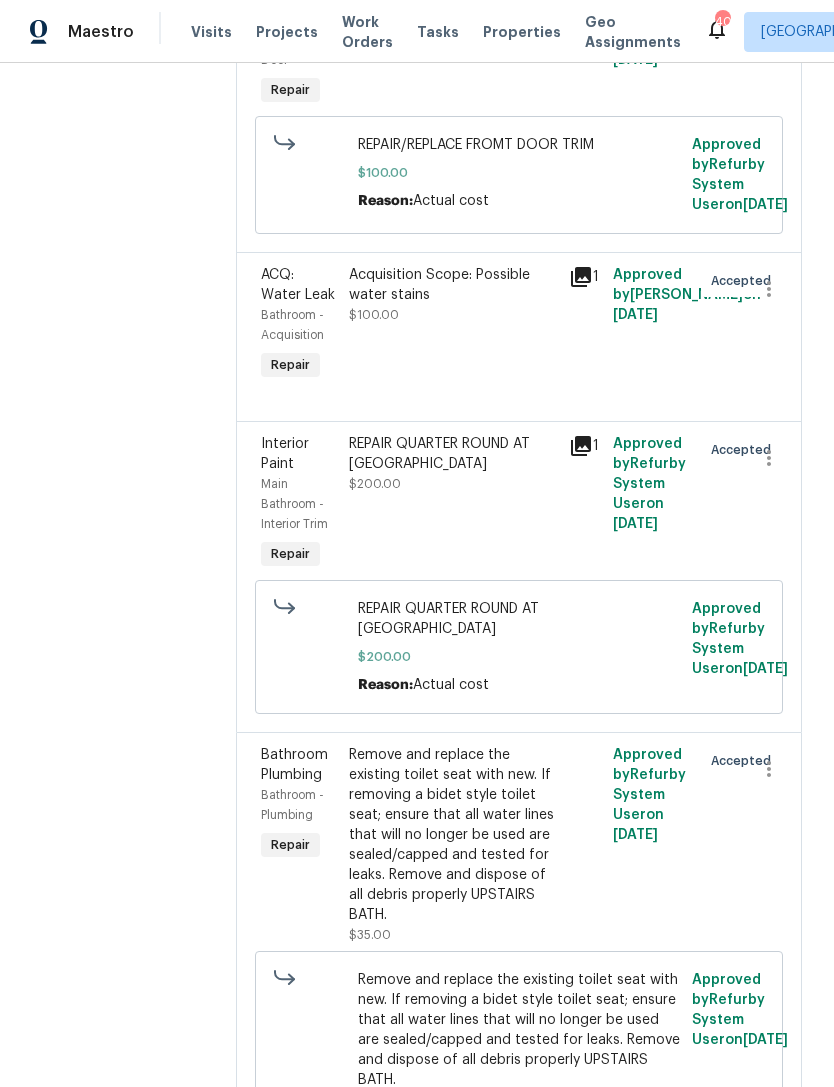 scroll, scrollTop: 662, scrollLeft: 0, axis: vertical 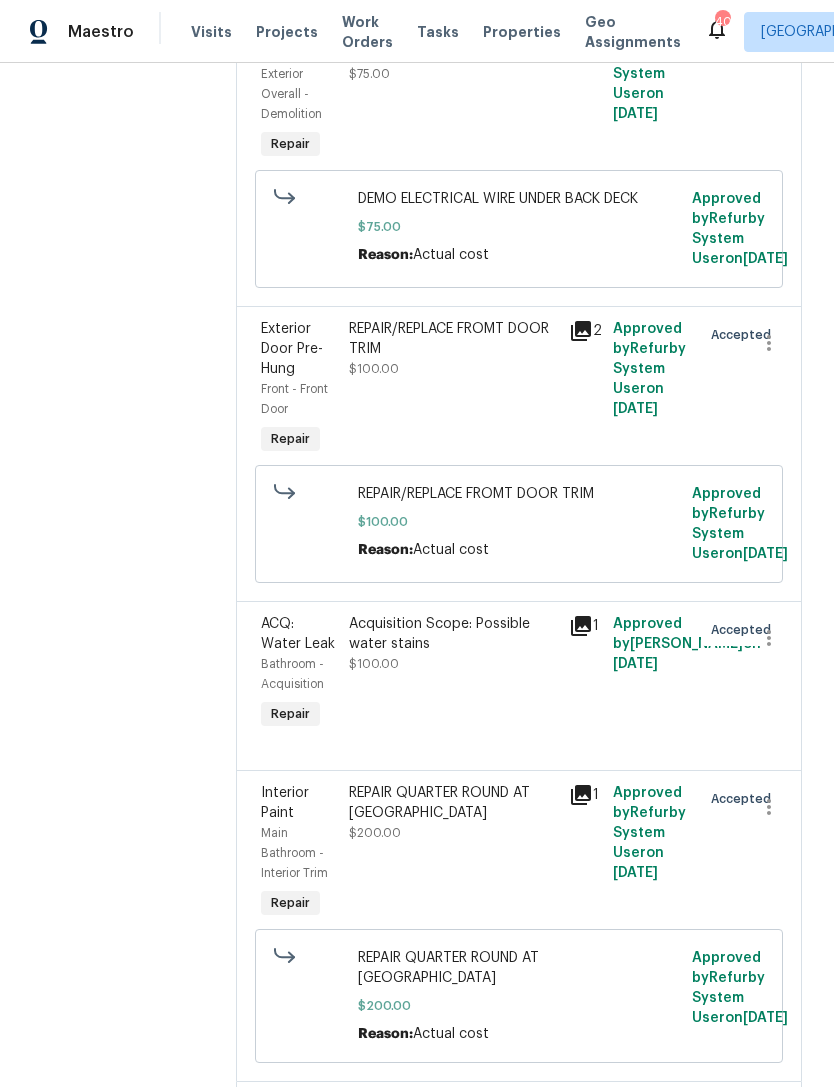 click on "Acquisition Scope: Possible water stains $100.00" at bounding box center (453, 644) 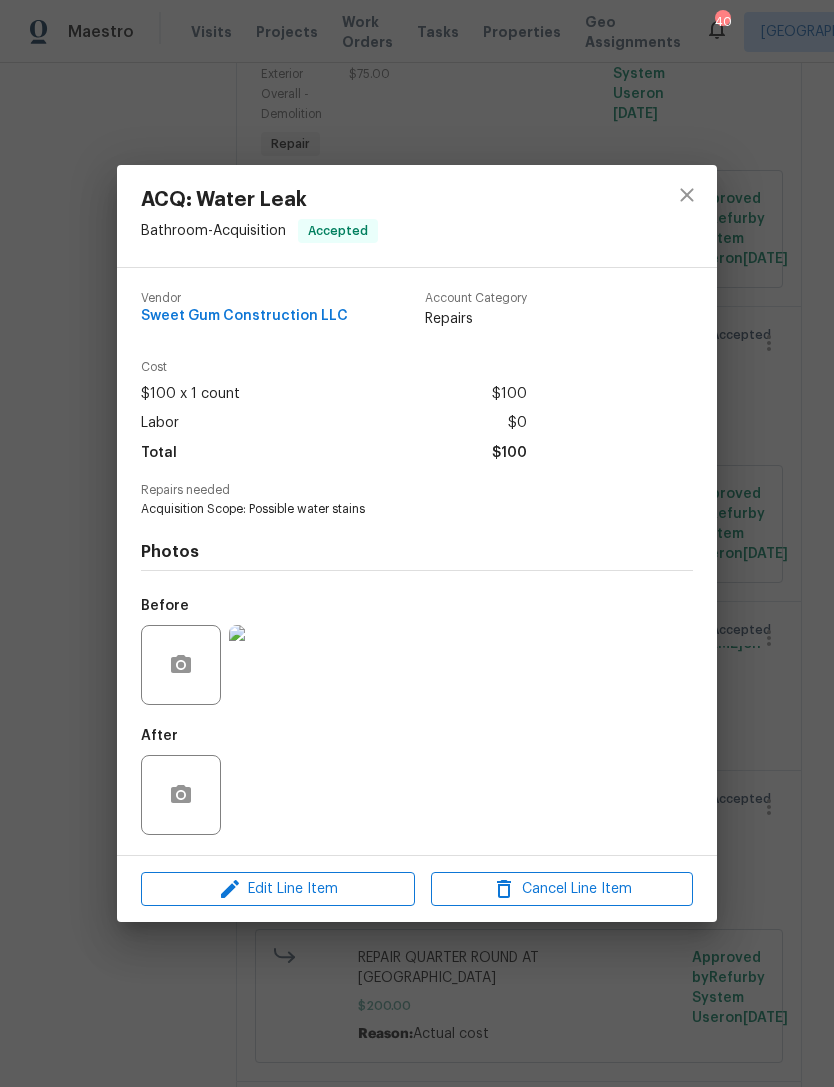 click at bounding box center (269, 665) 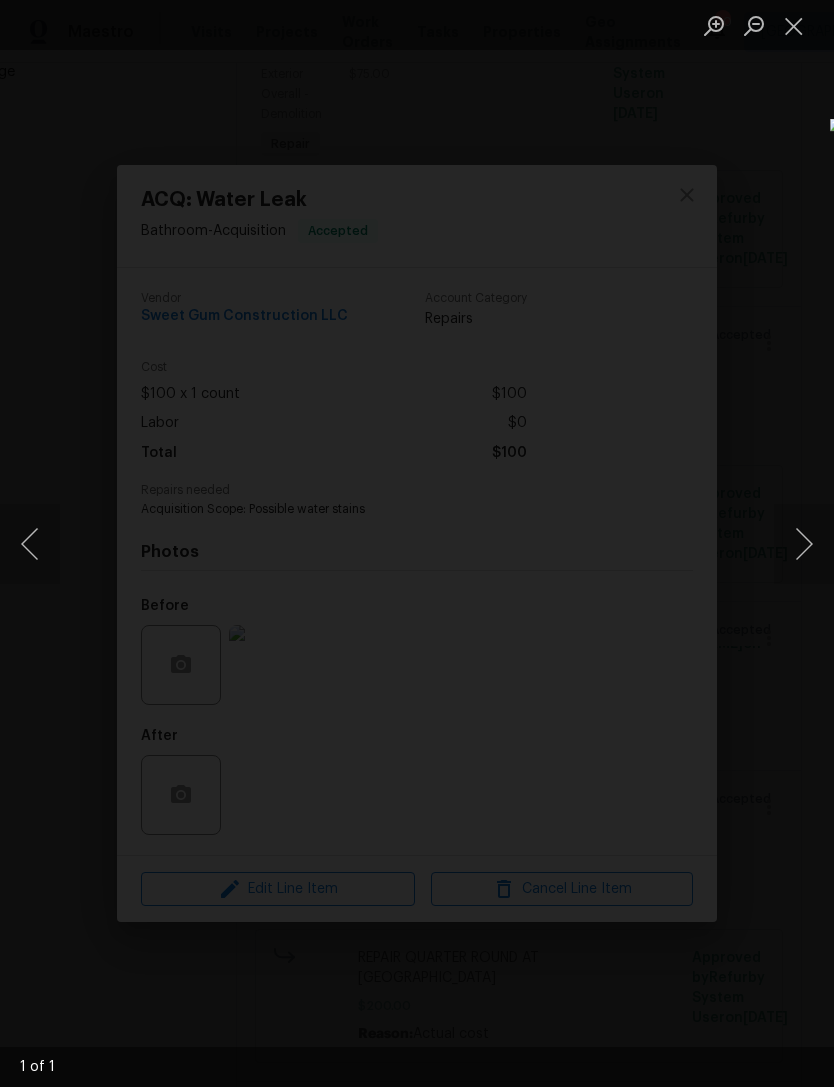 click at bounding box center [375, 607] 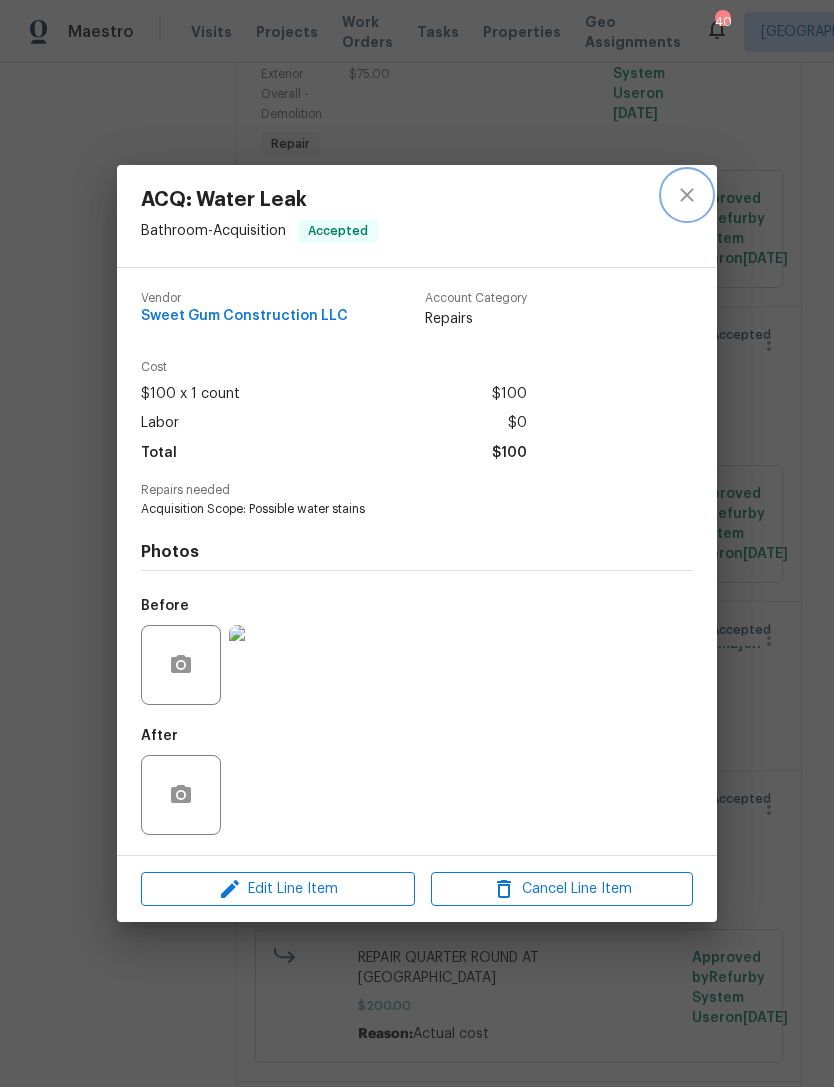 click 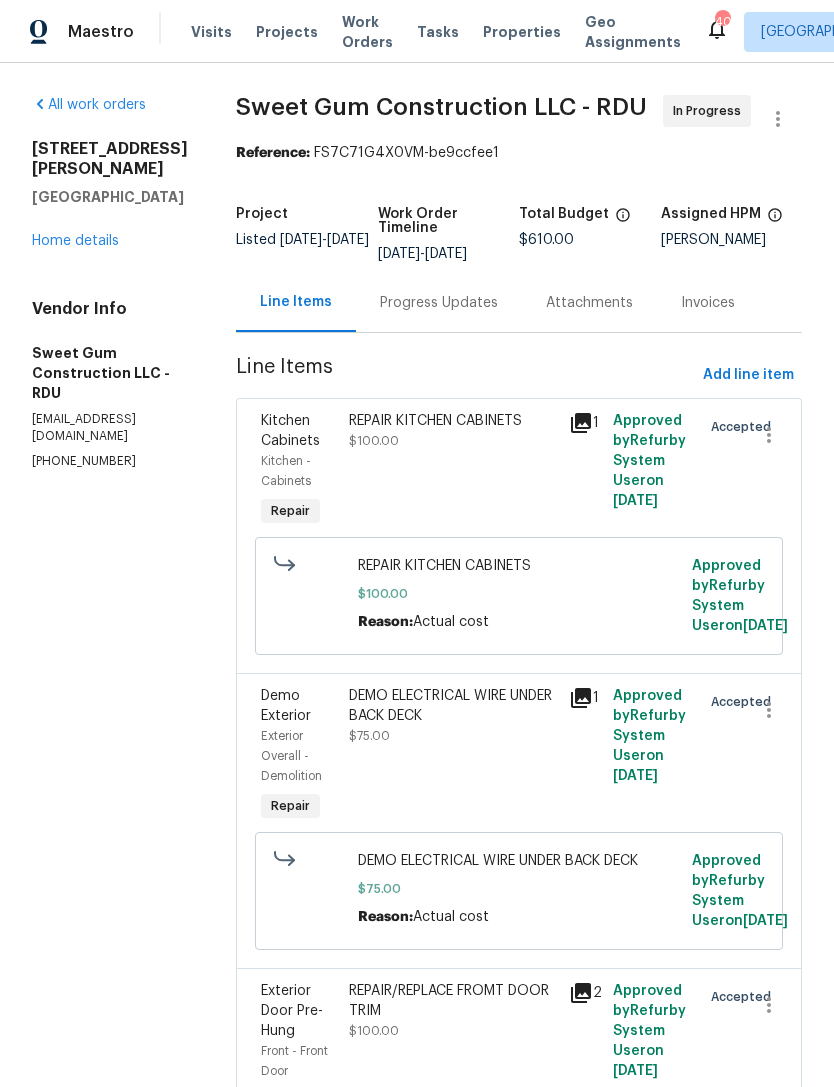 scroll, scrollTop: 0, scrollLeft: 0, axis: both 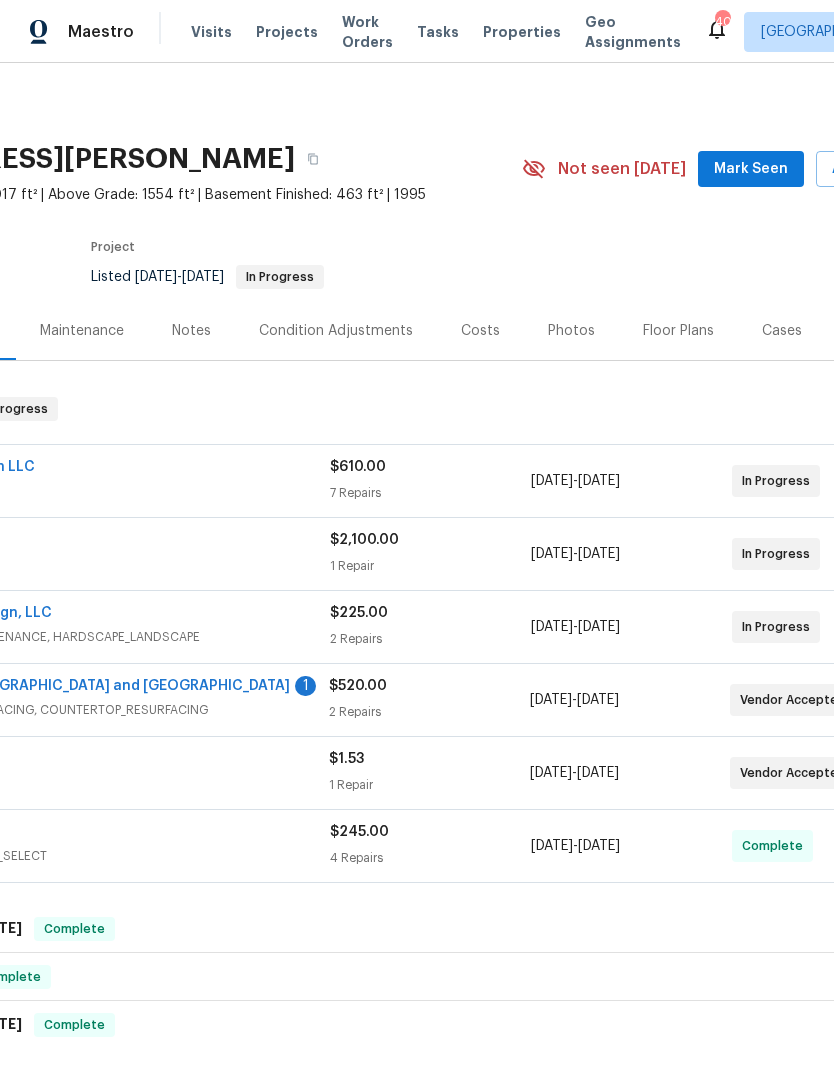click on "Surface Experts of [GEOGRAPHIC_DATA] and [GEOGRAPHIC_DATA]" at bounding box center (59, 686) 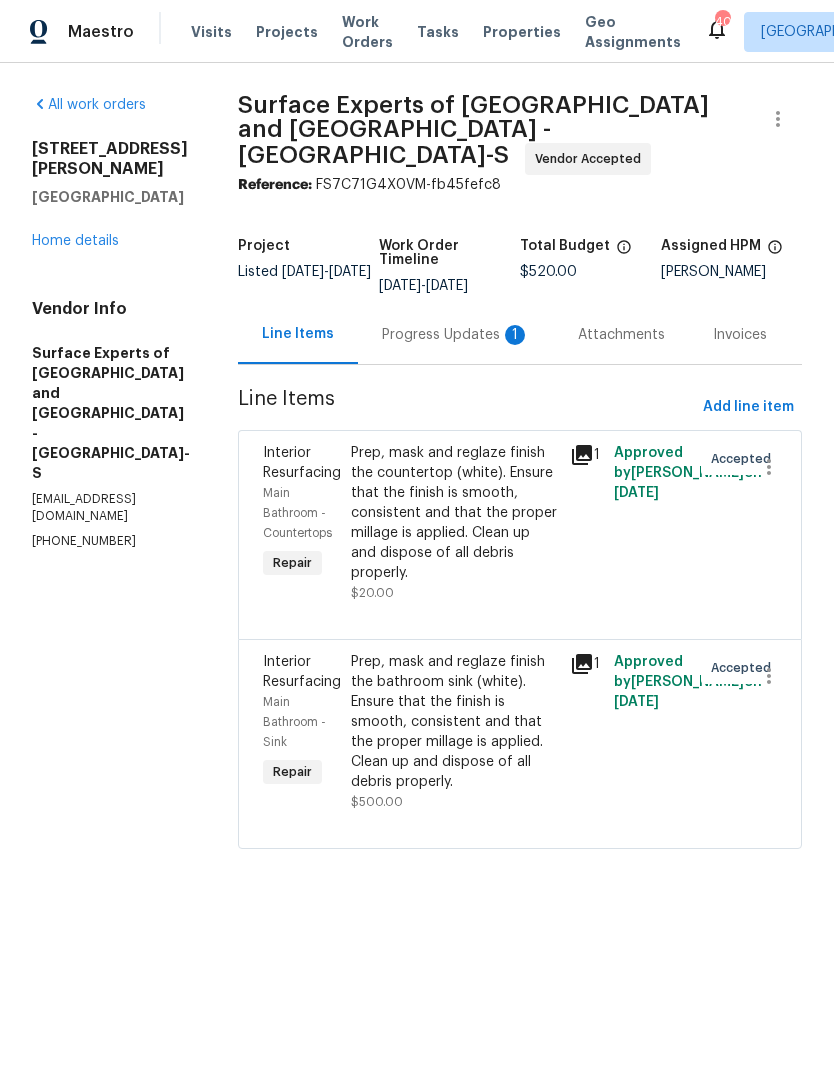 click on "Progress Updates 1" at bounding box center [456, 335] 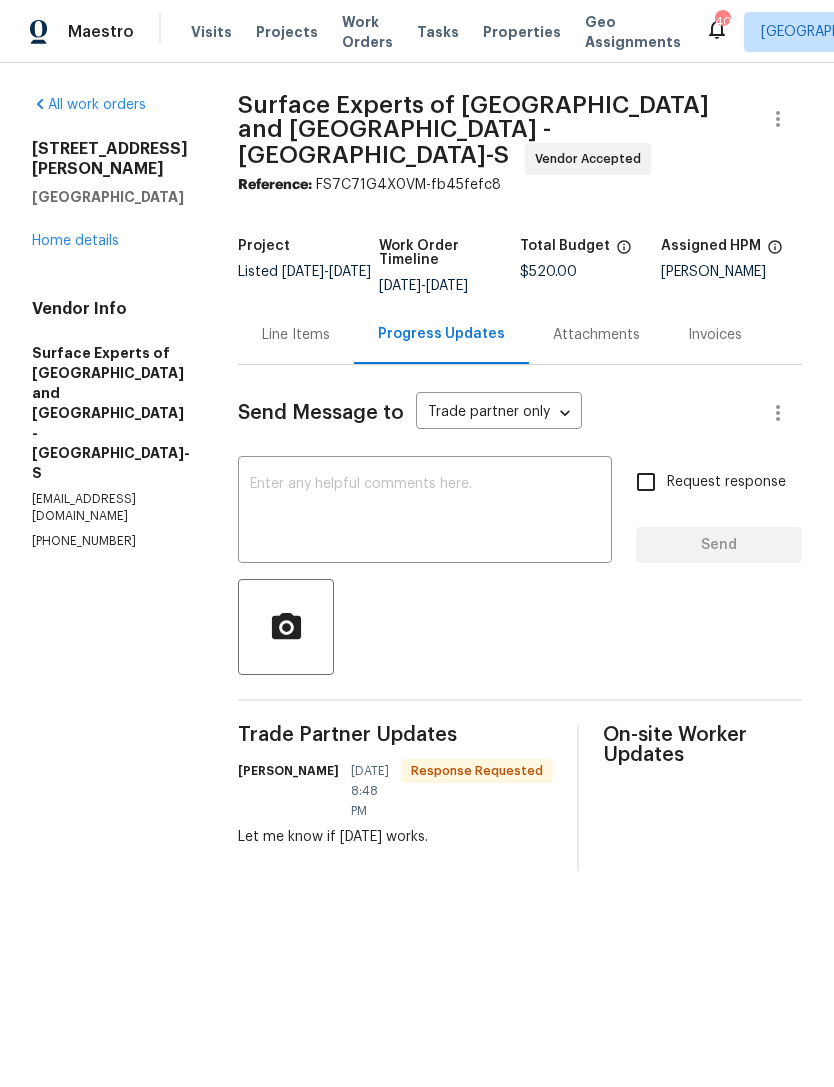 click at bounding box center (425, 512) 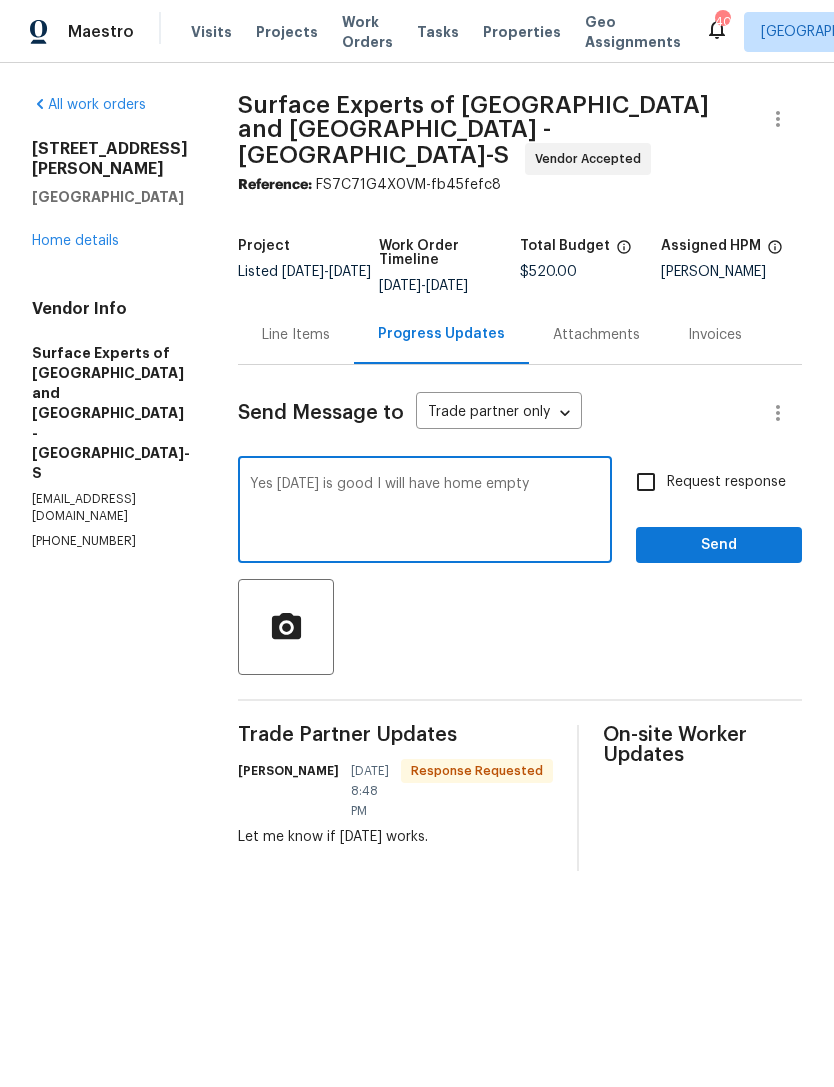 type on "Yes [DATE] is good I will have home empty" 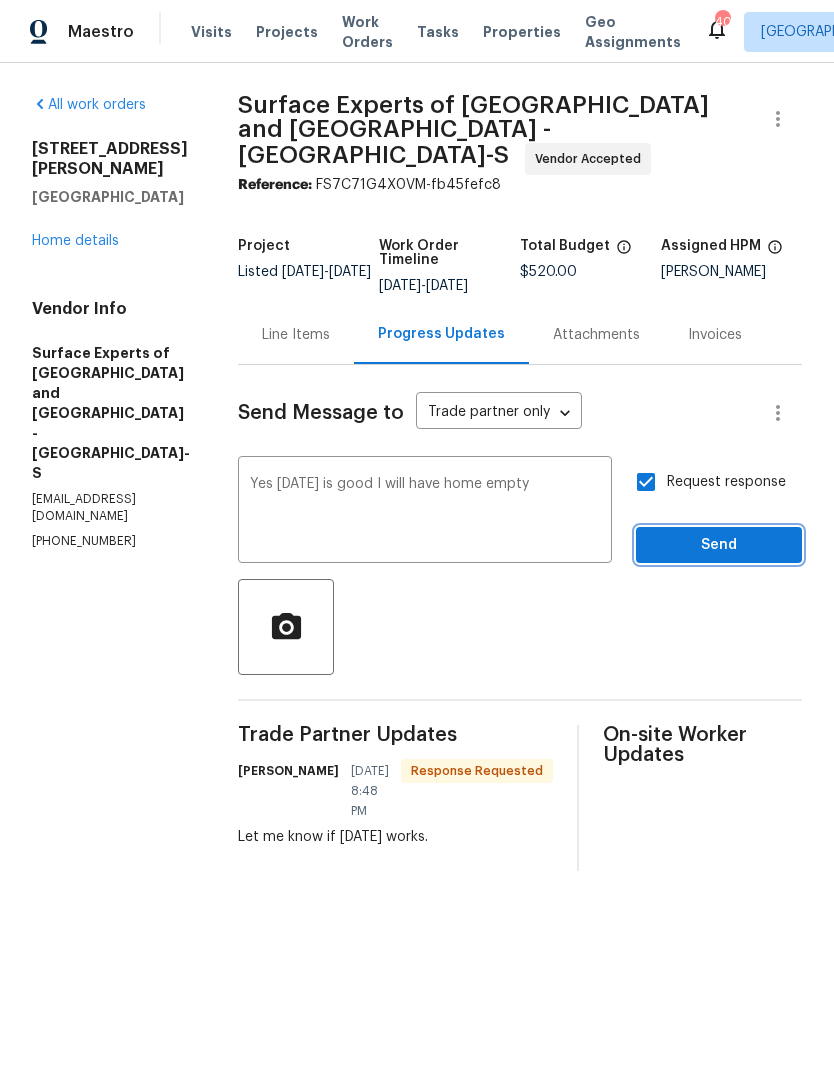 click on "Send" at bounding box center [719, 545] 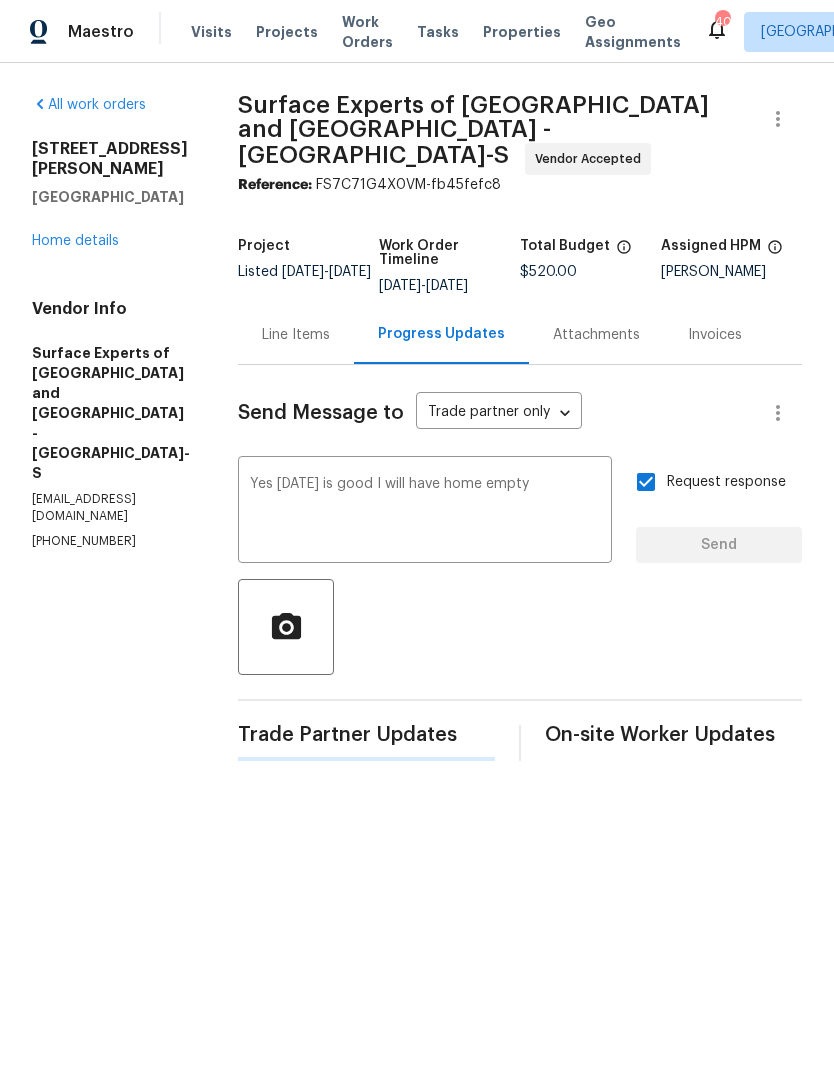 type 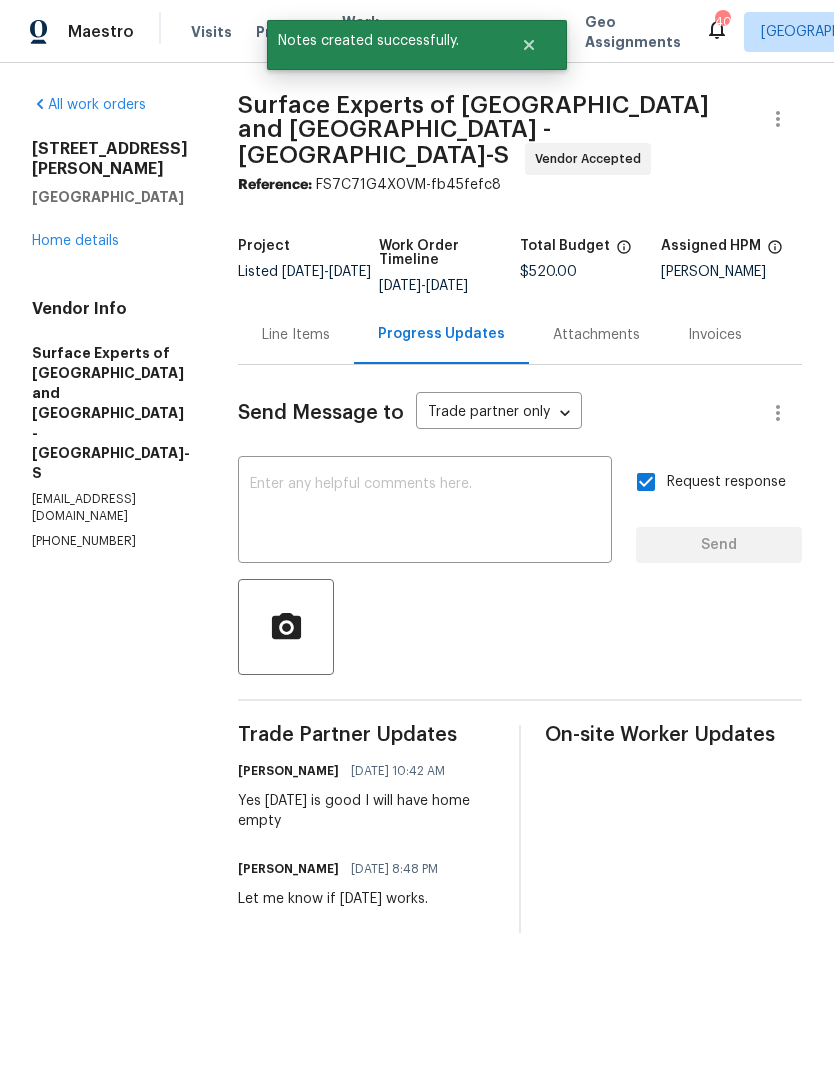 click on "[STREET_ADDRESS][PERSON_NAME] Home details" at bounding box center (111, 195) 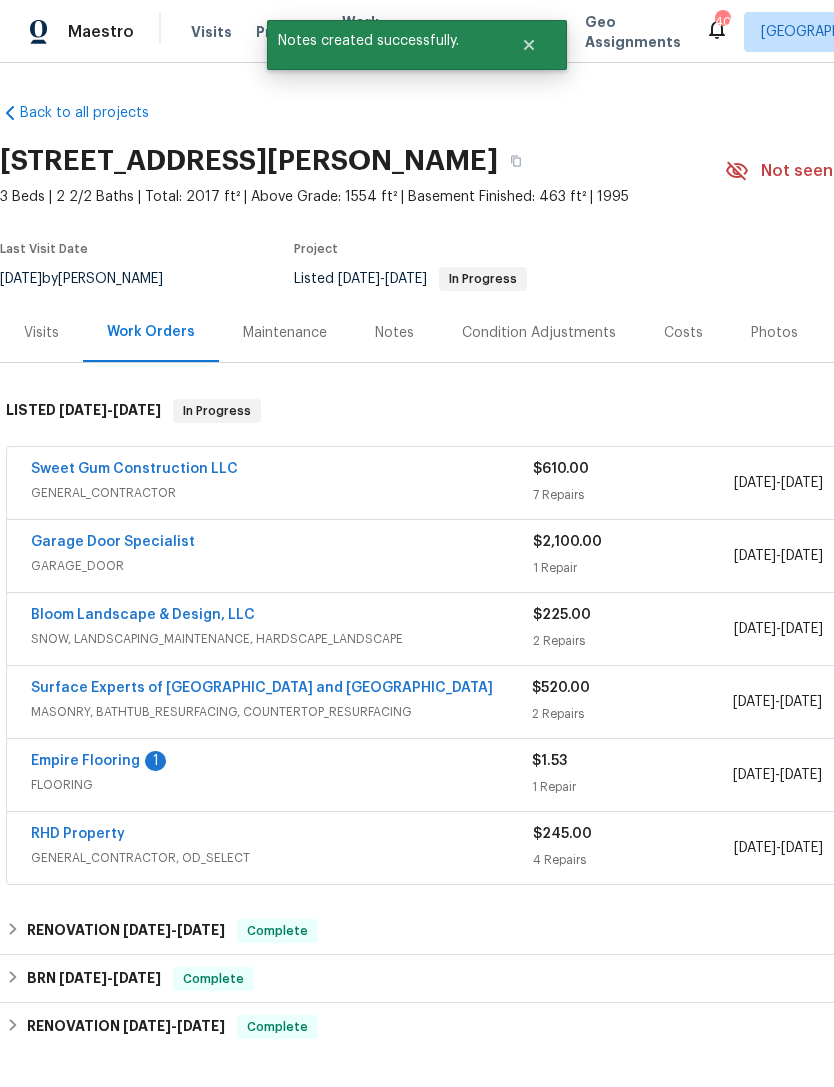 click on "Empire Flooring" at bounding box center [85, 761] 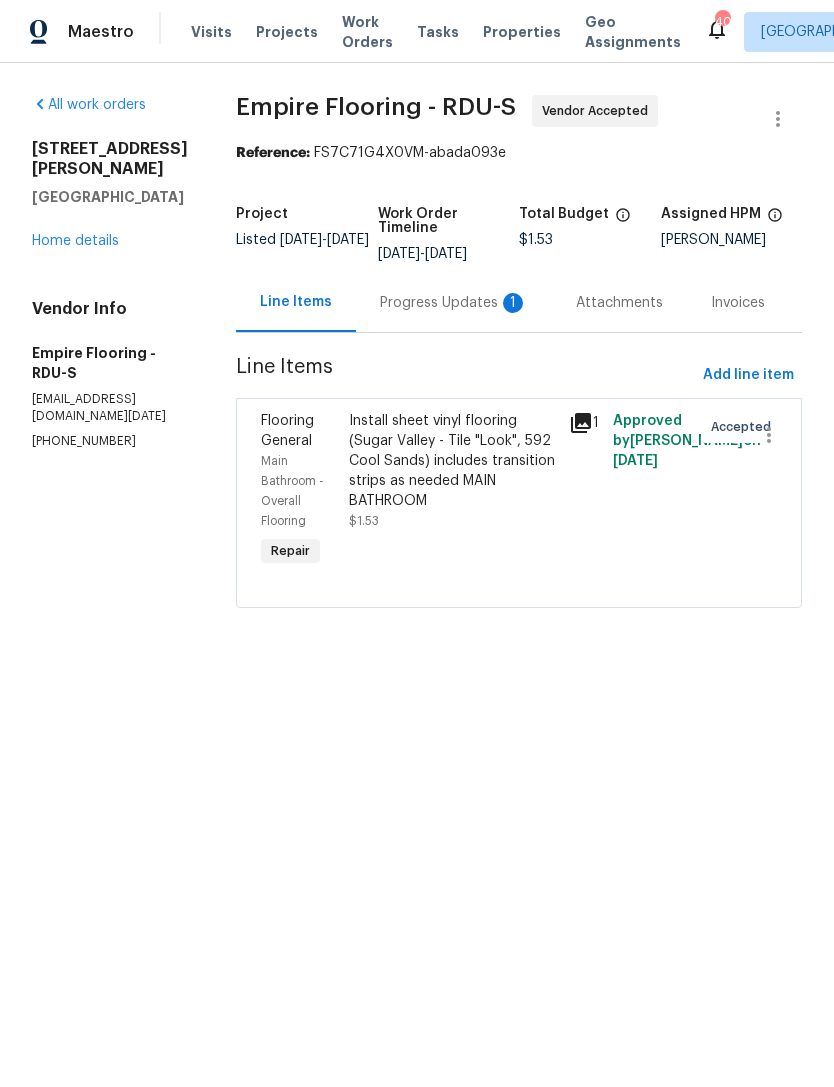 click on "Progress Updates 1" at bounding box center (454, 303) 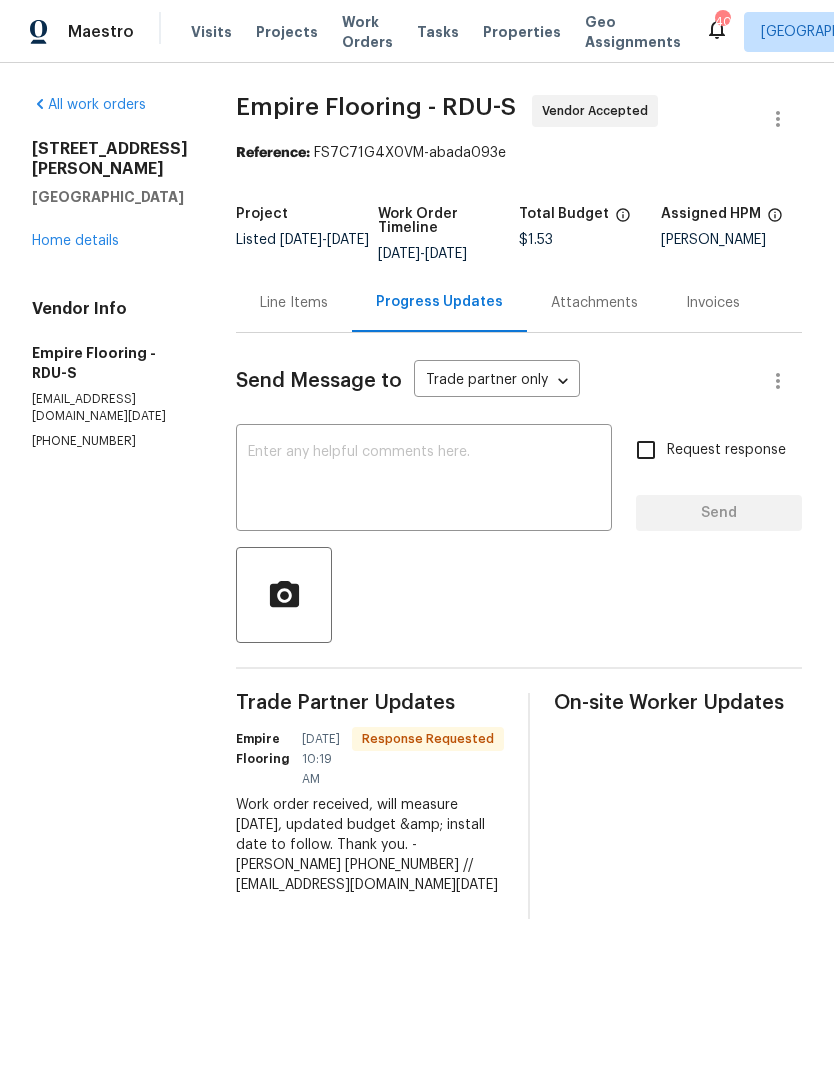 click at bounding box center [519, 595] 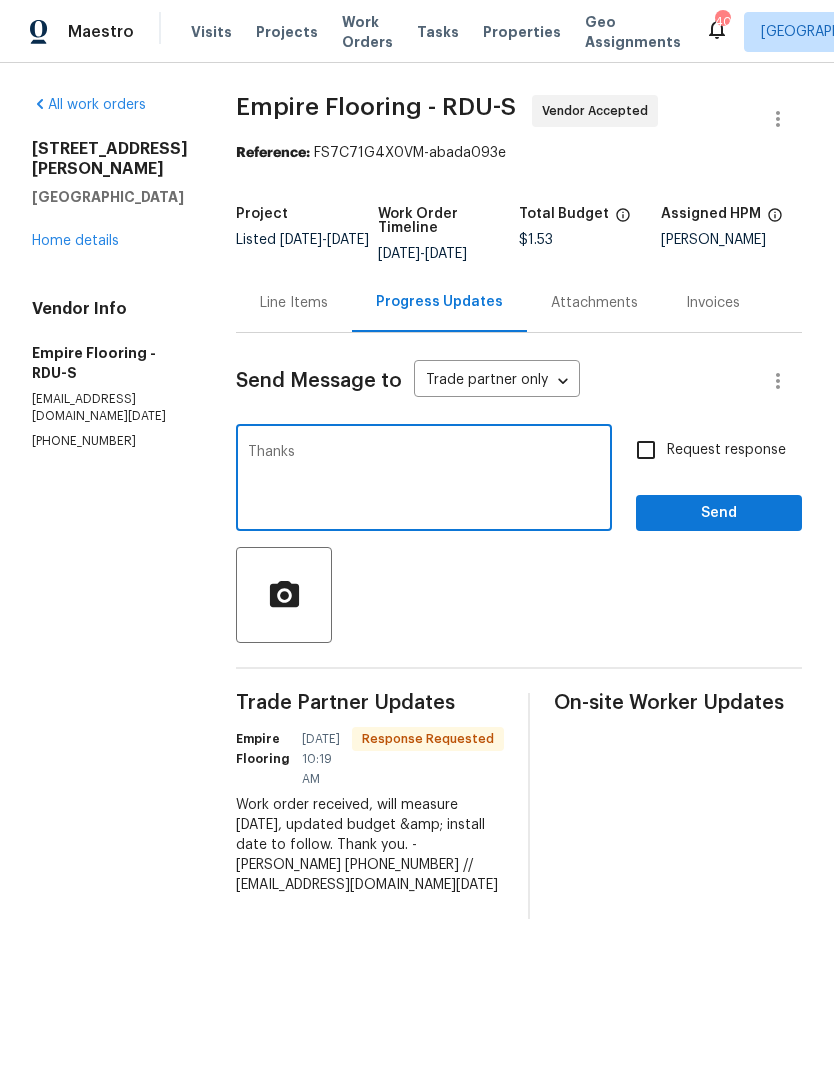 type on "Thanks" 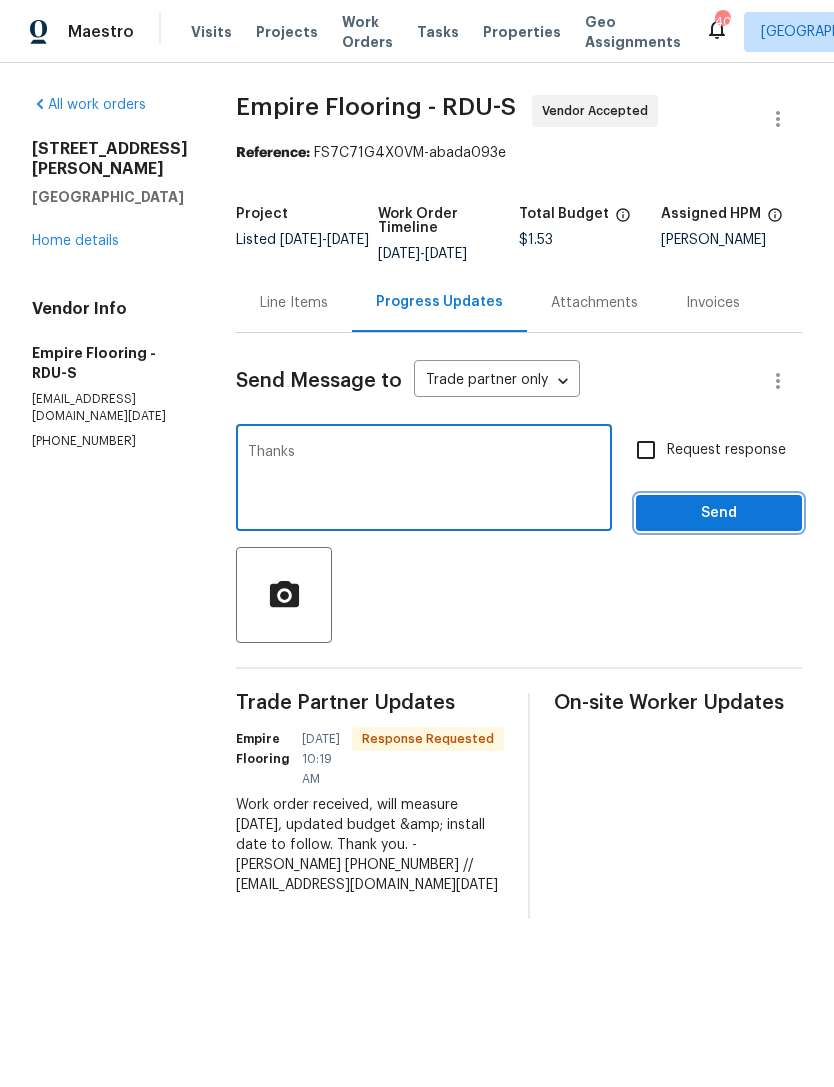 click on "Send" at bounding box center (719, 513) 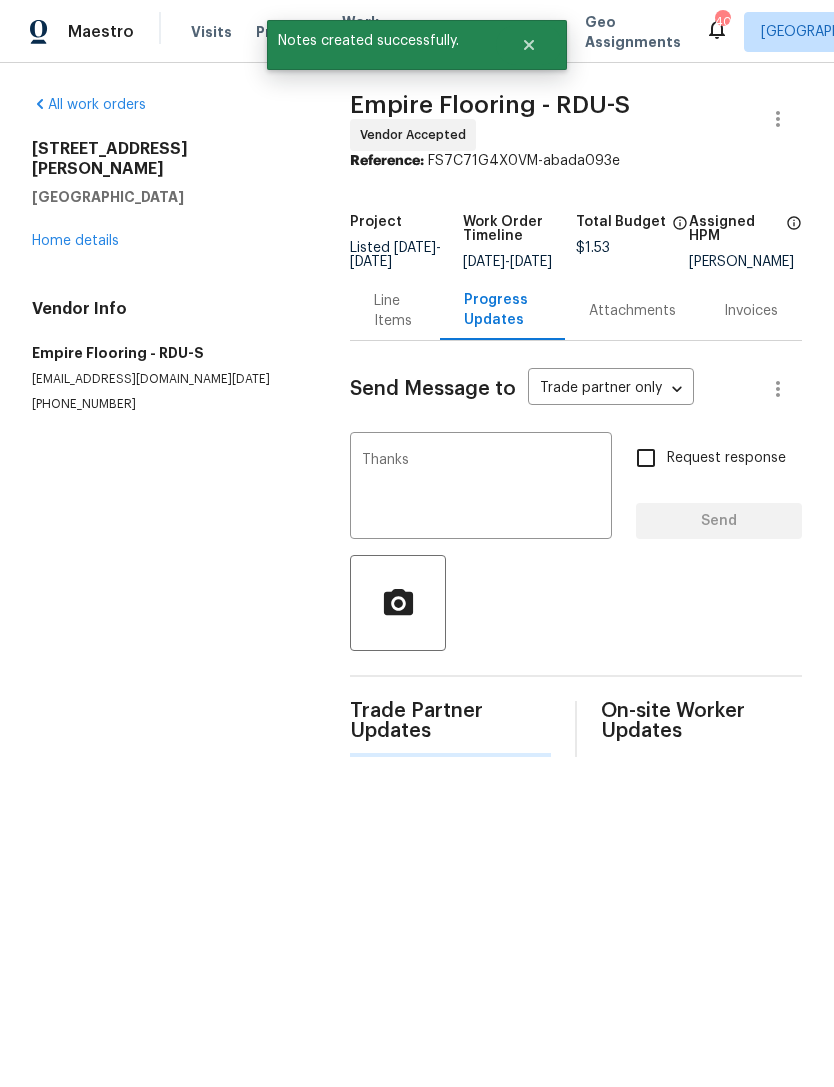 type 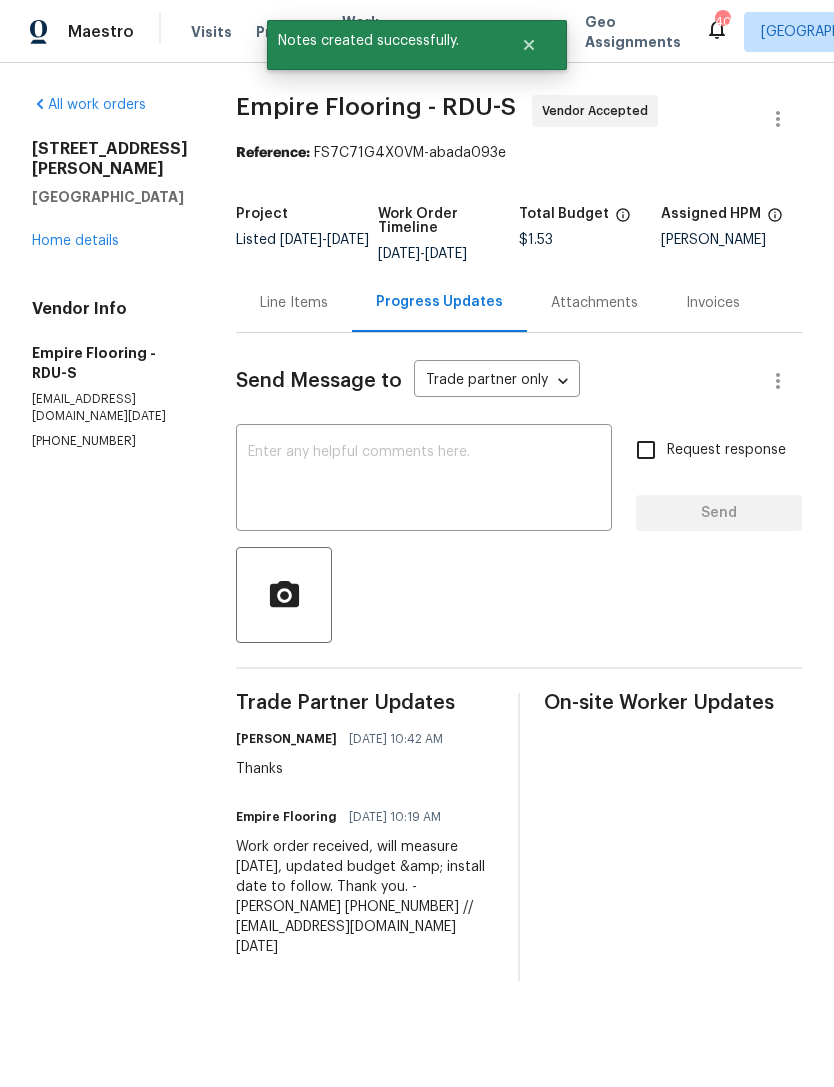 click on "Home details" at bounding box center [75, 241] 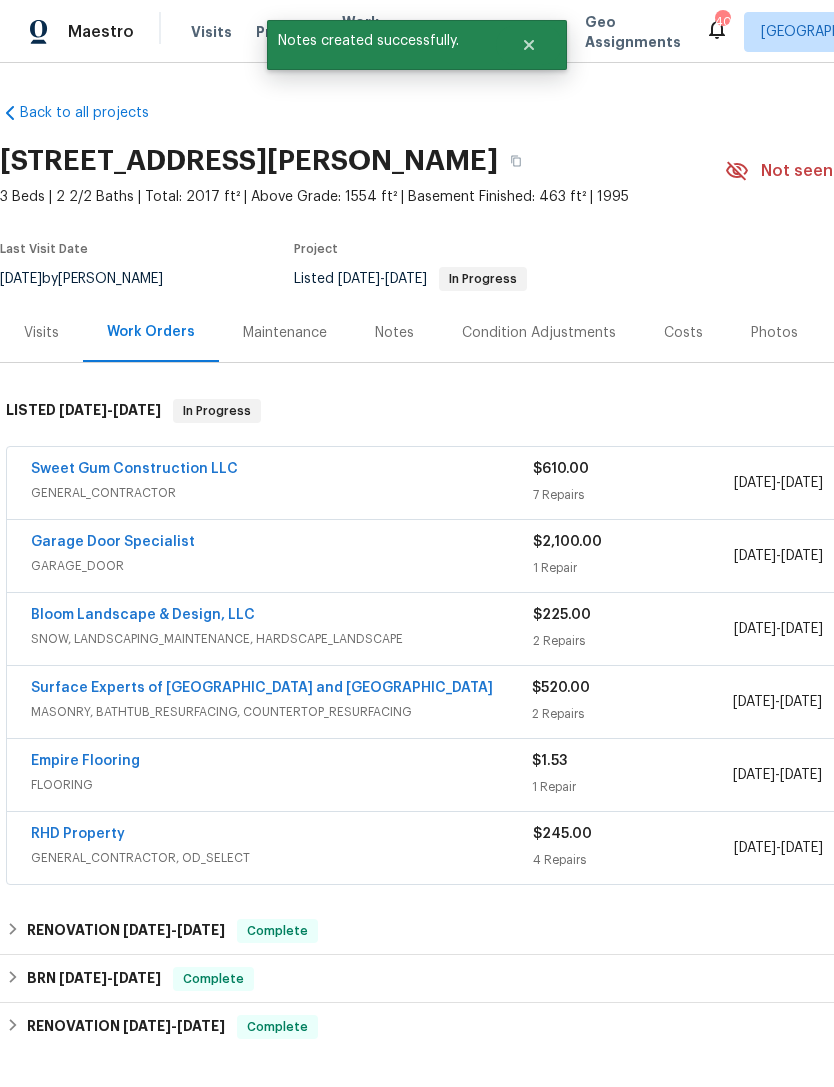 click on "Sweet Gum Construction LLC" at bounding box center (134, 469) 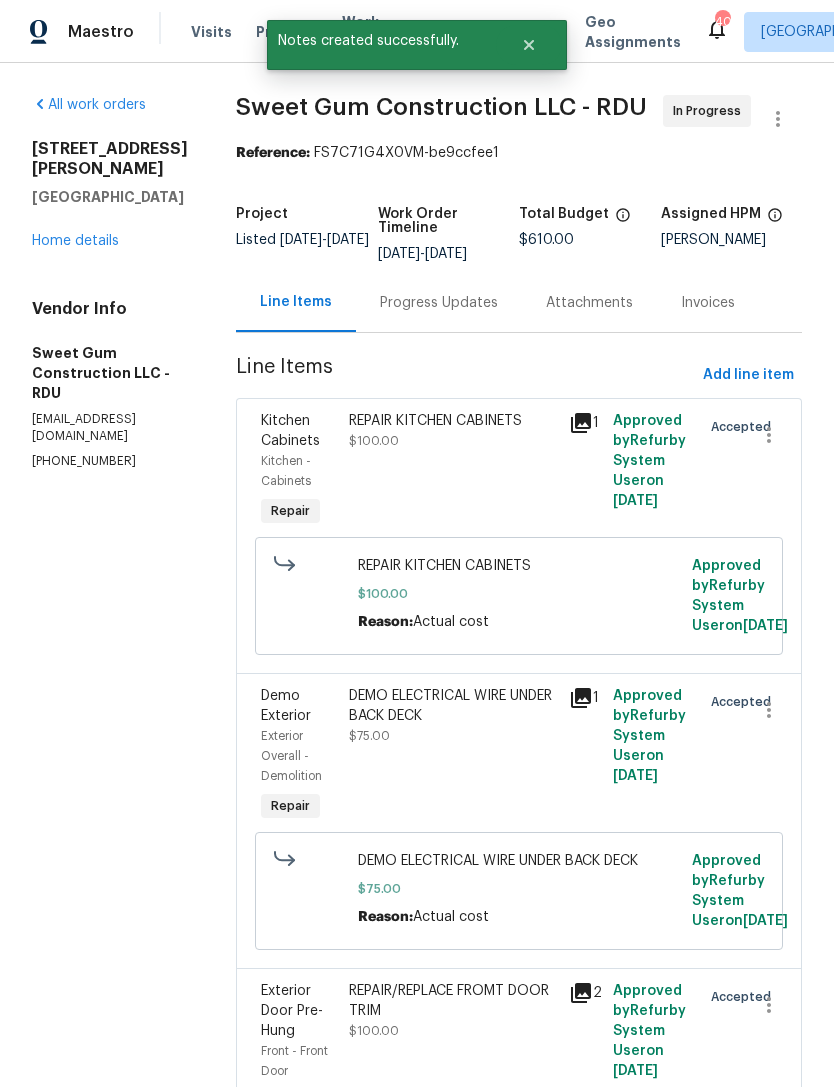 click on "Progress Updates" at bounding box center [439, 303] 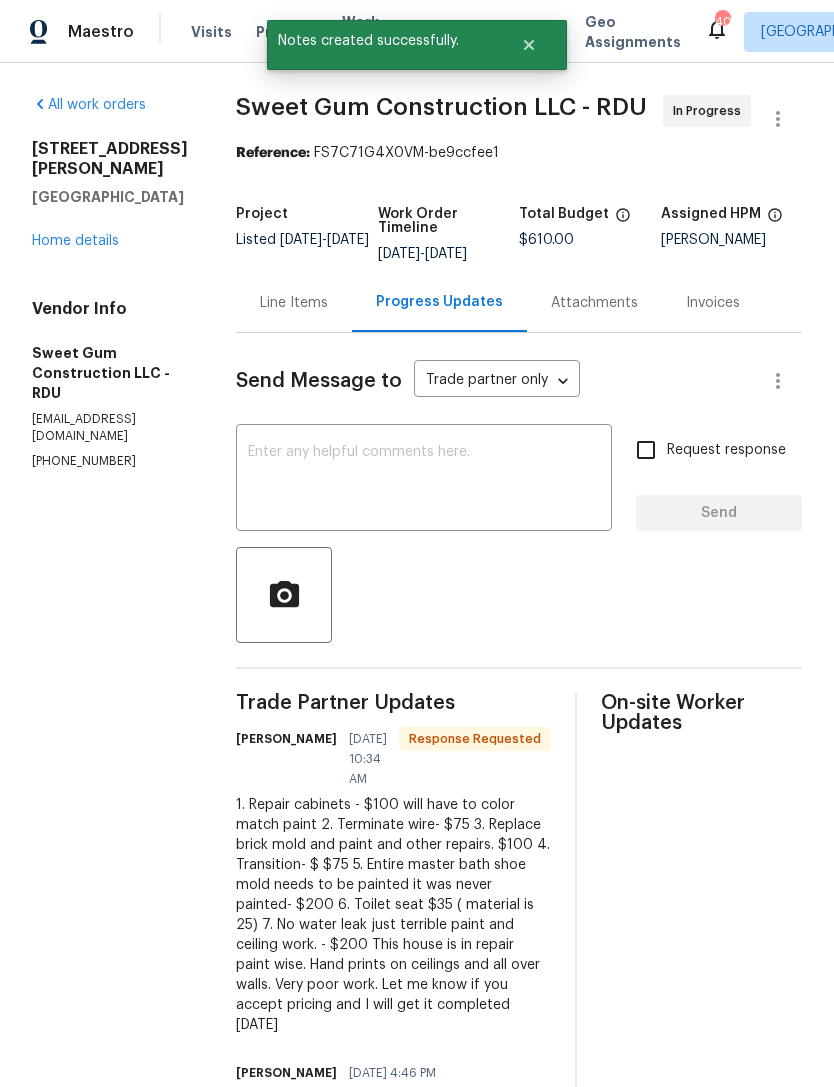 click at bounding box center (424, 480) 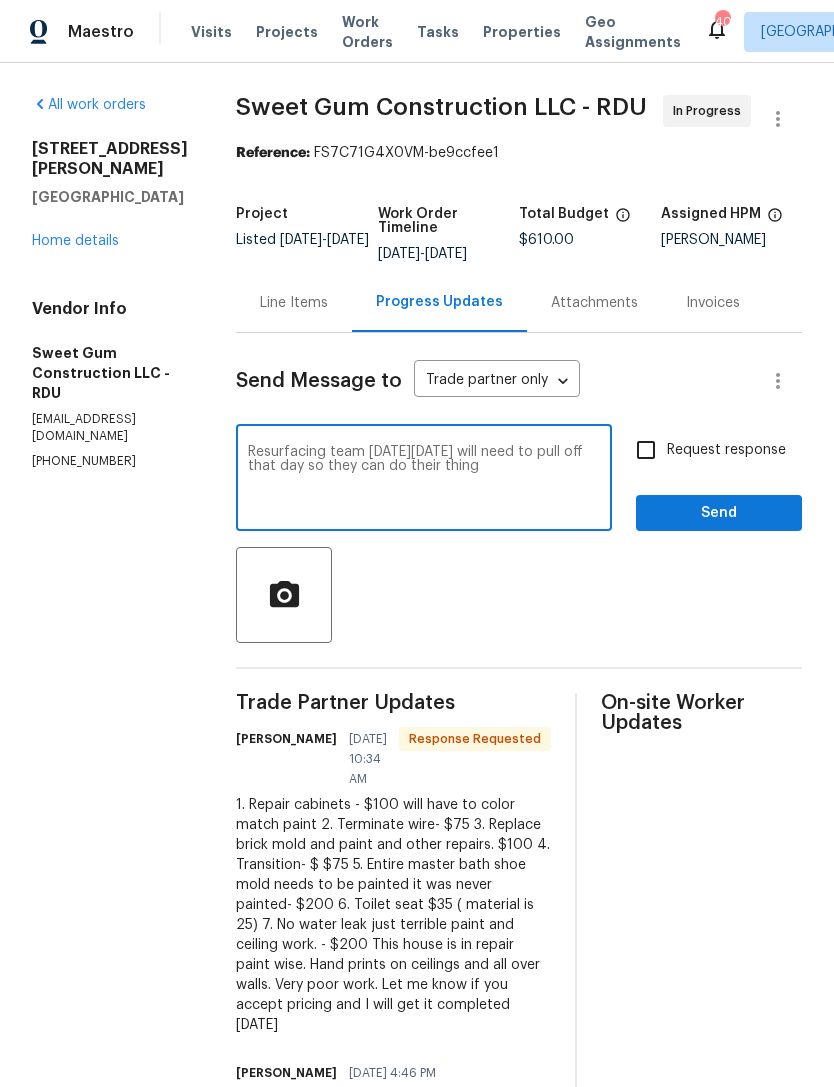 type on "Resurfacing team [DATE][DATE] will need to pull off that day so they can do their thing" 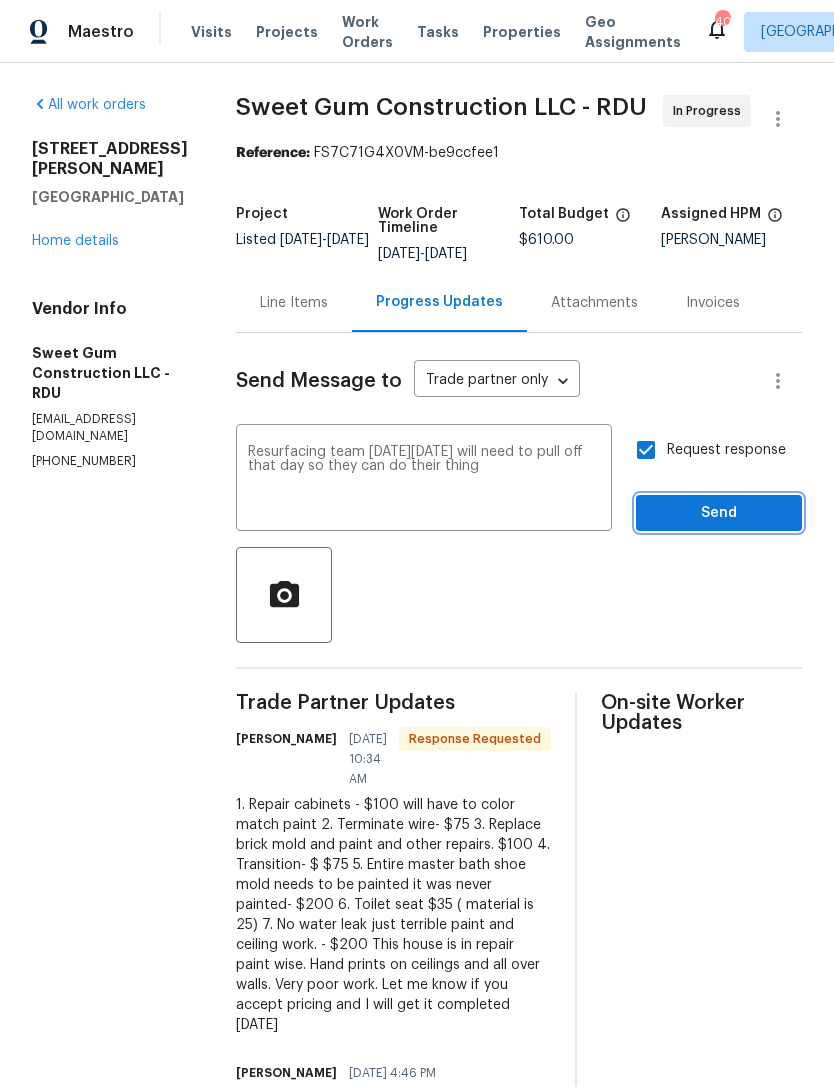 click on "Send" at bounding box center [719, 513] 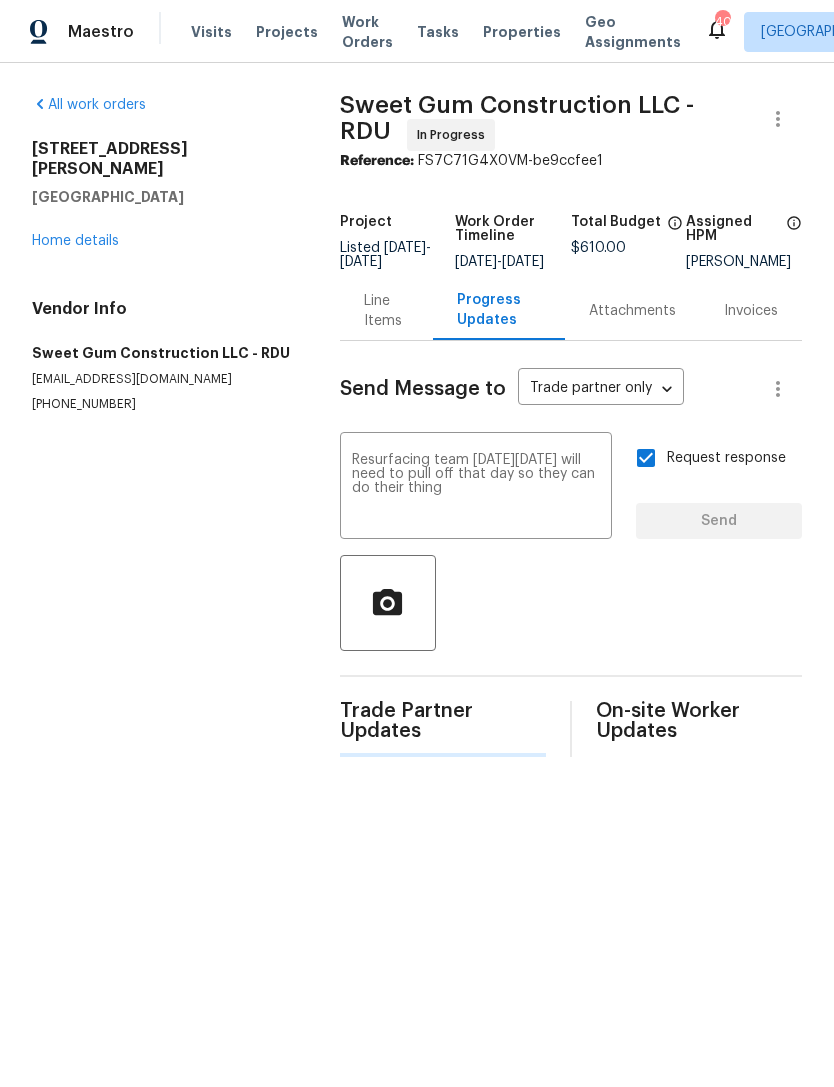 type 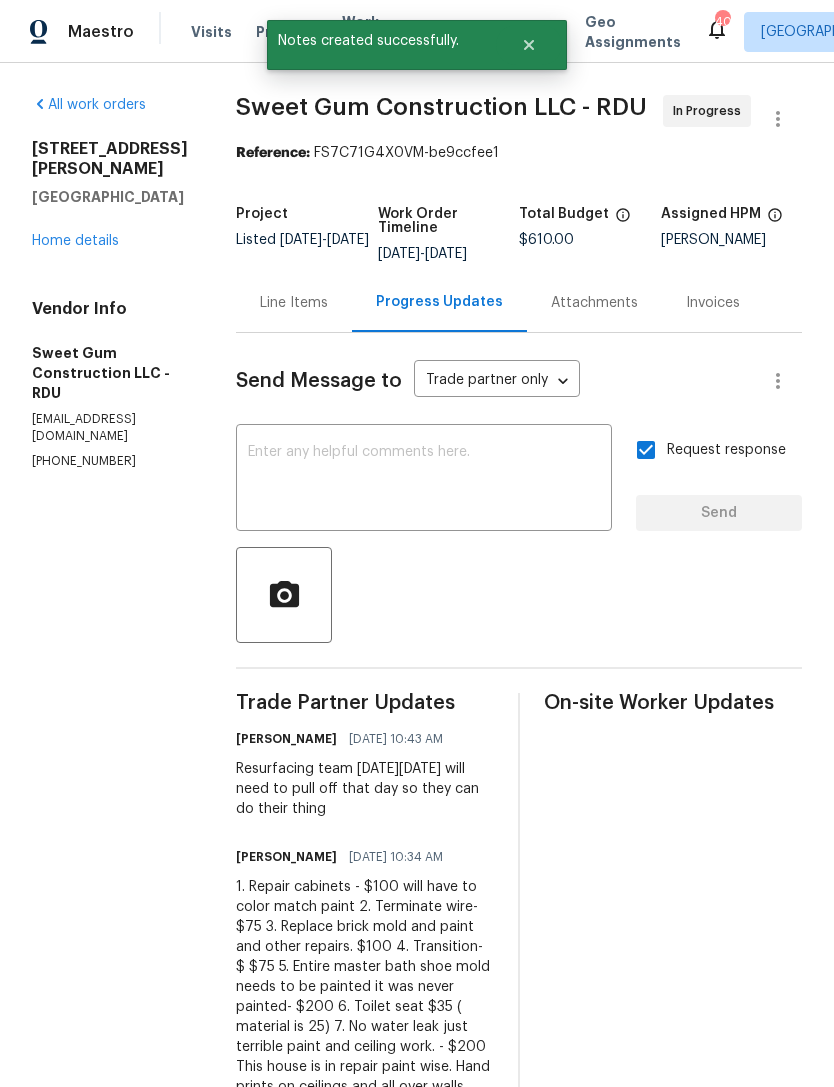 click on "Home details" at bounding box center [75, 241] 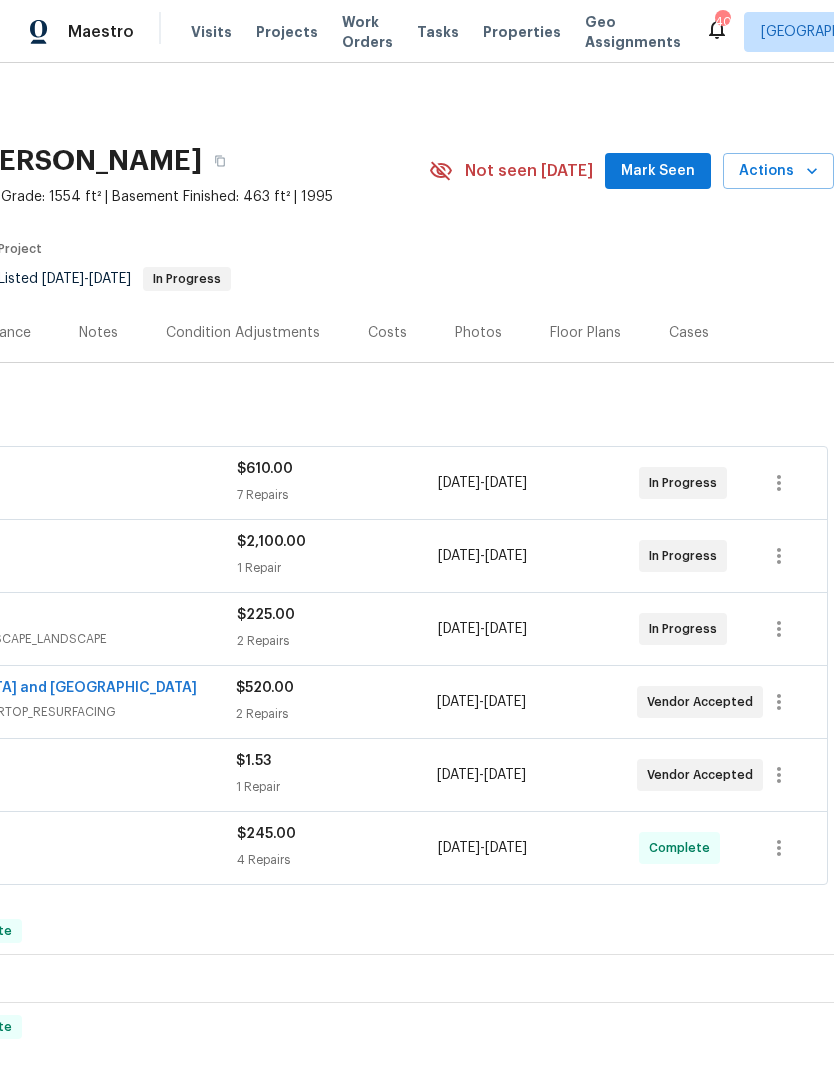 scroll, scrollTop: 0, scrollLeft: 296, axis: horizontal 